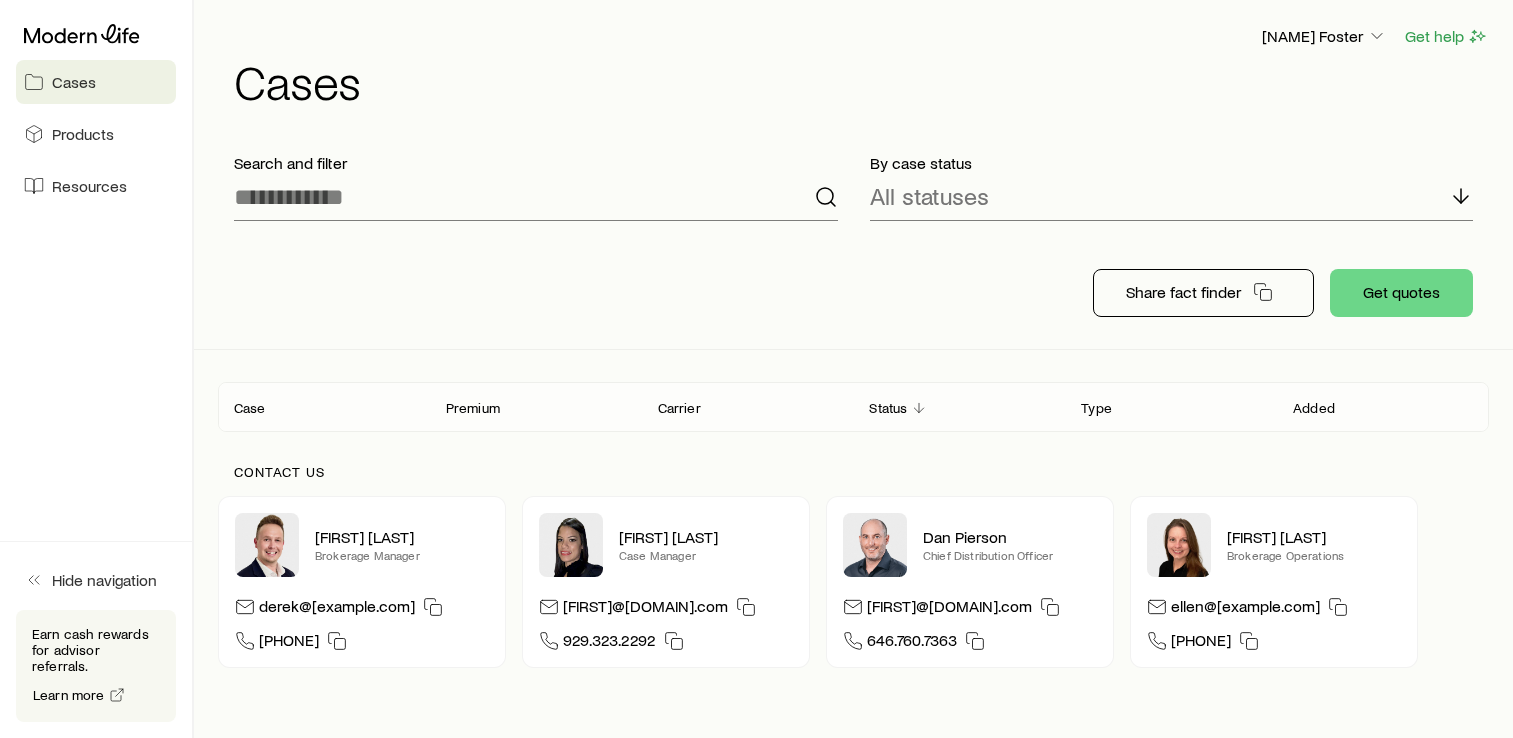 scroll, scrollTop: 0, scrollLeft: 0, axis: both 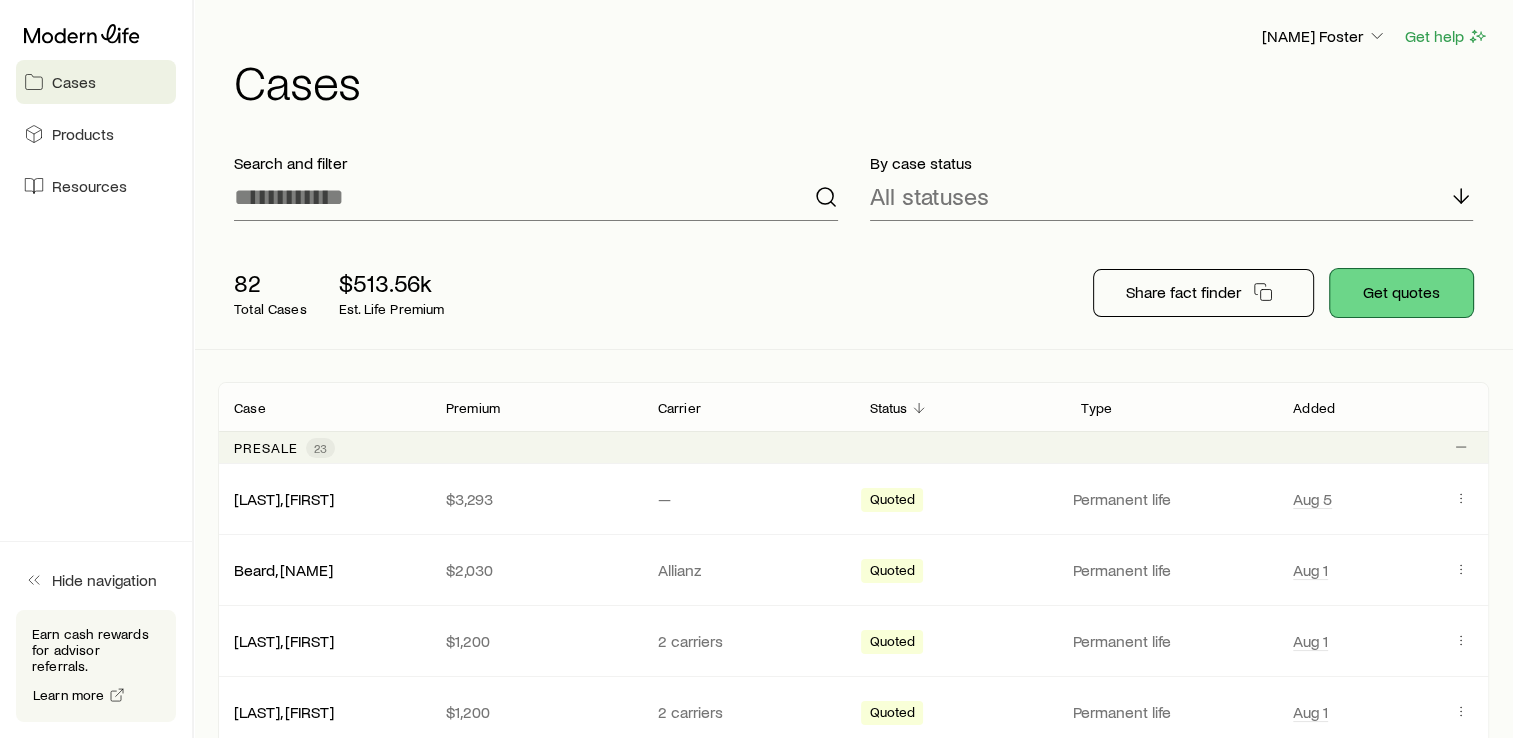 click on "Get quotes" at bounding box center (1401, 293) 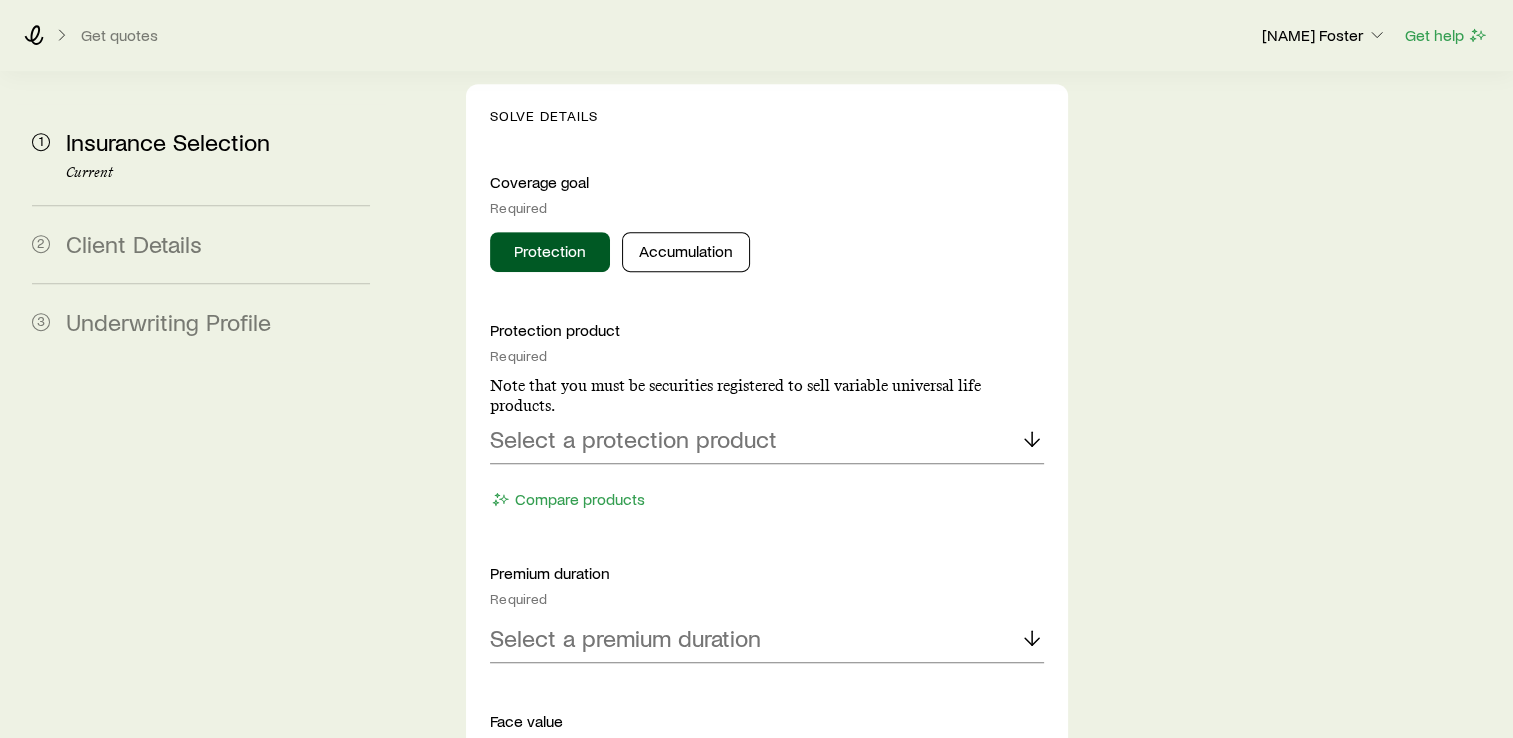 scroll, scrollTop: 894, scrollLeft: 0, axis: vertical 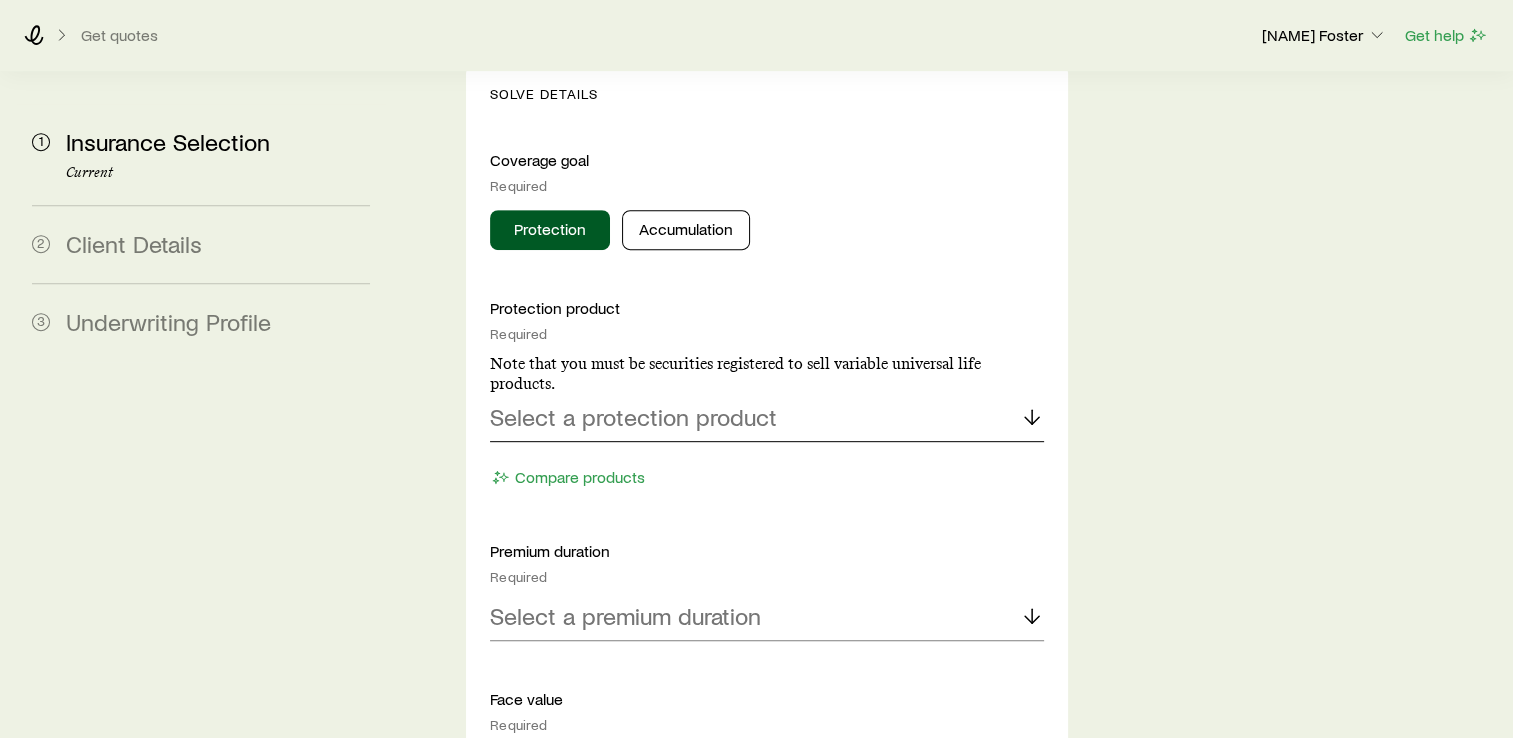 click on "Select a protection product" at bounding box center (633, 417) 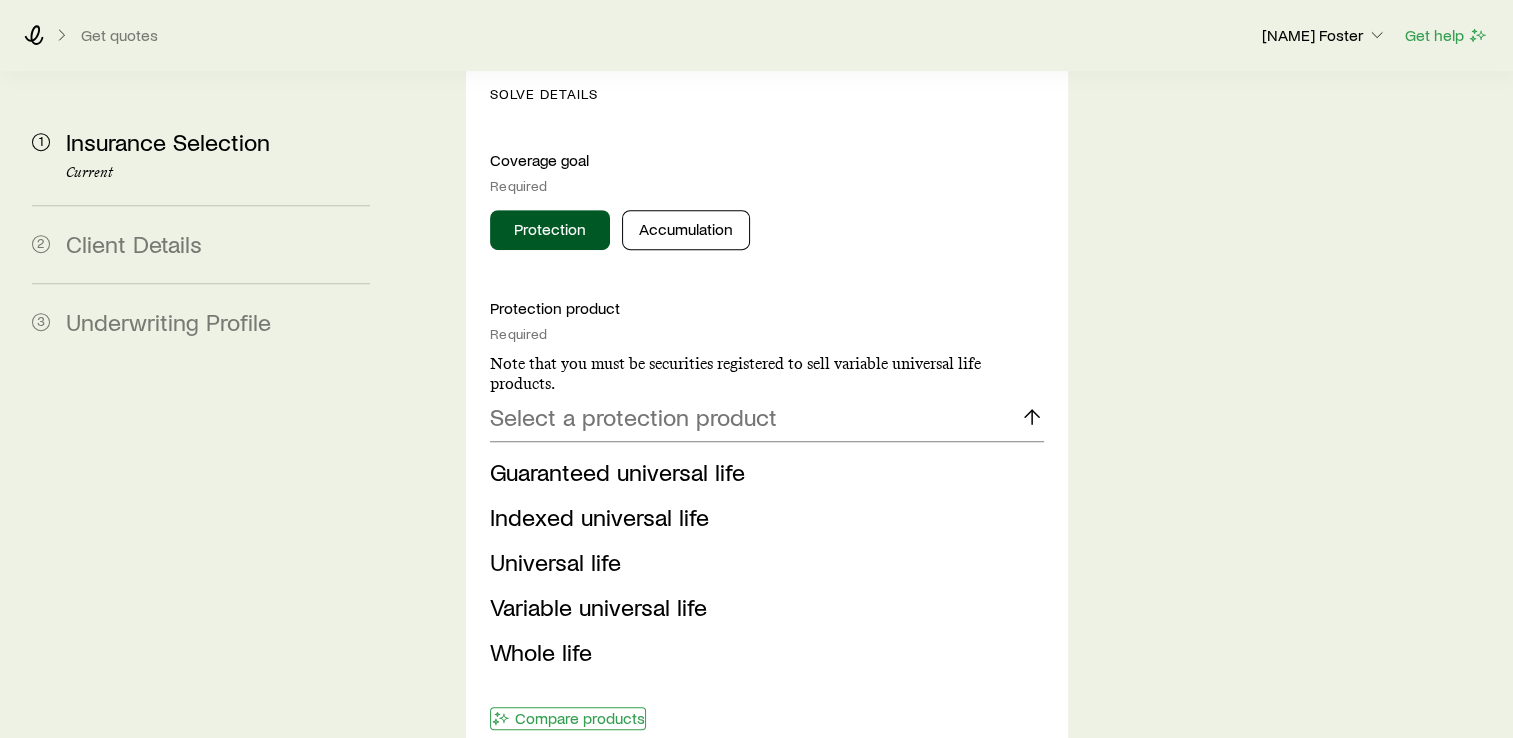 click on "Compare products" at bounding box center [568, 718] 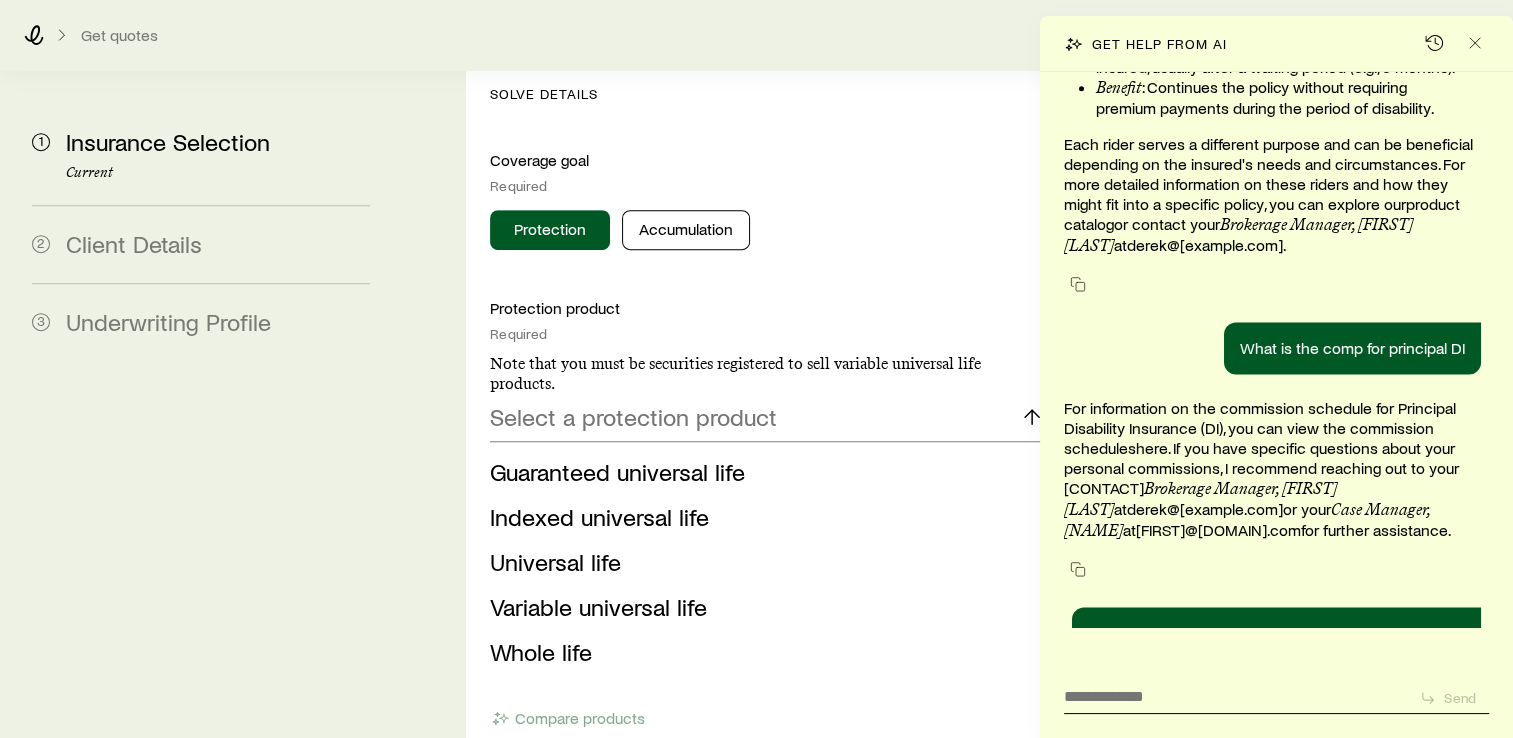 scroll, scrollTop: 2856, scrollLeft: 0, axis: vertical 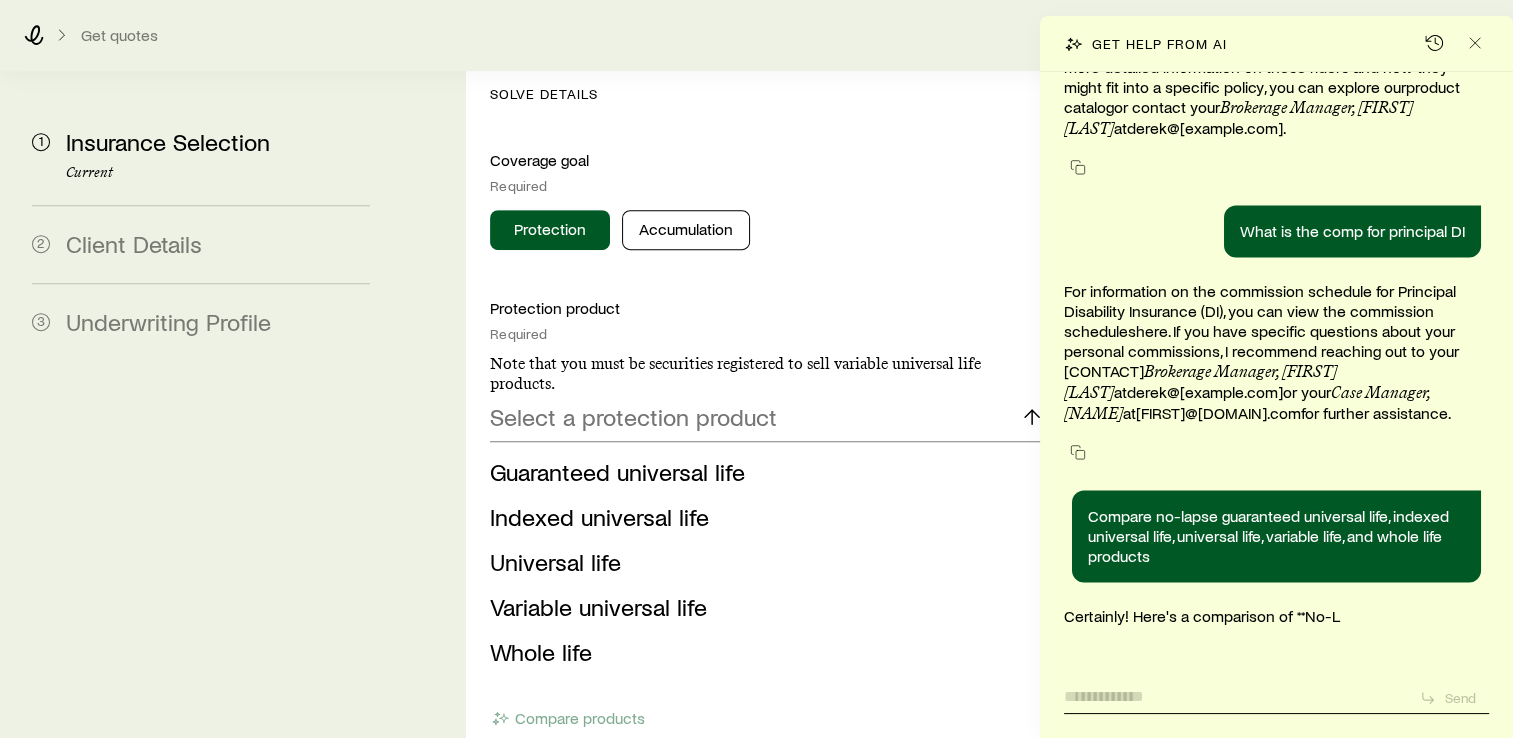 click at bounding box center [1233, 691] 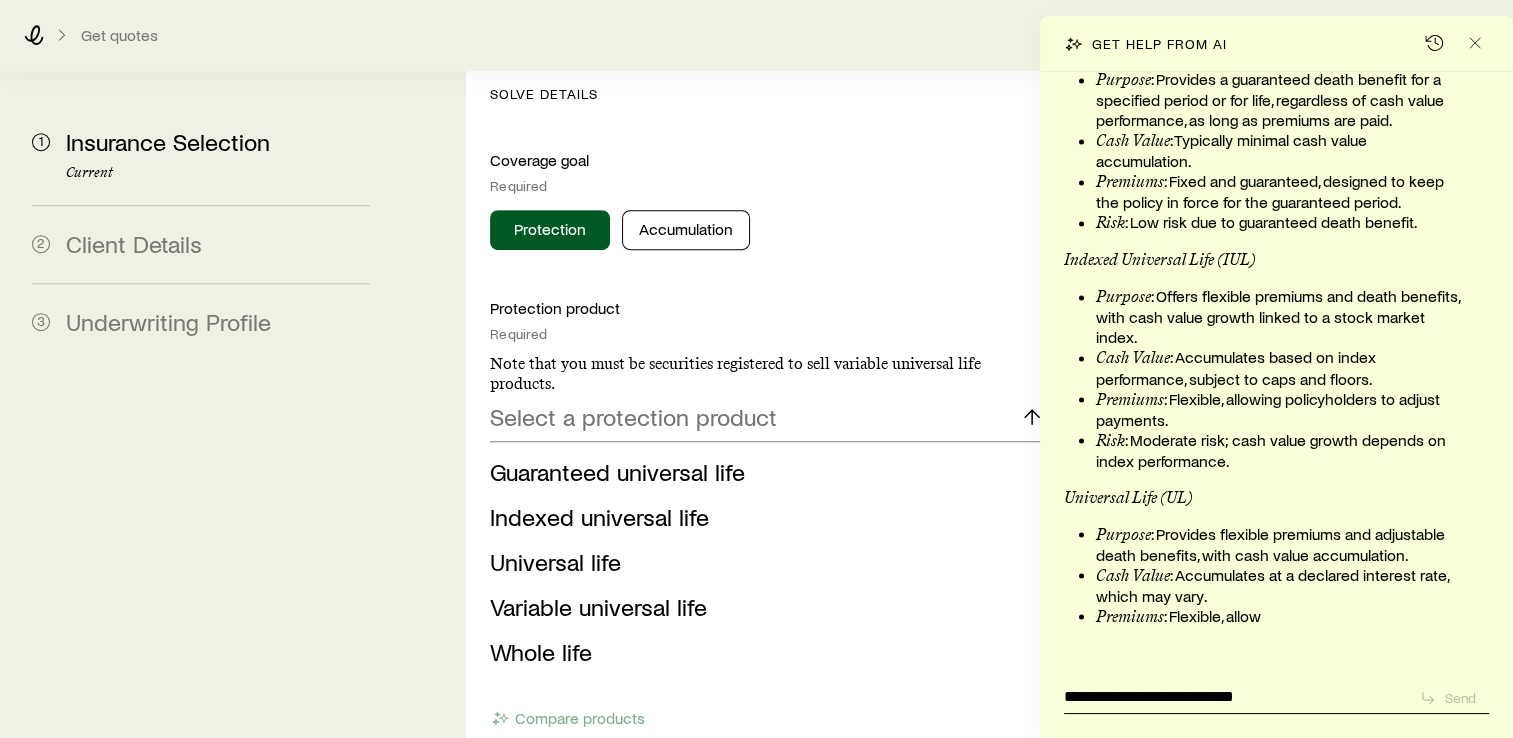type on "**********" 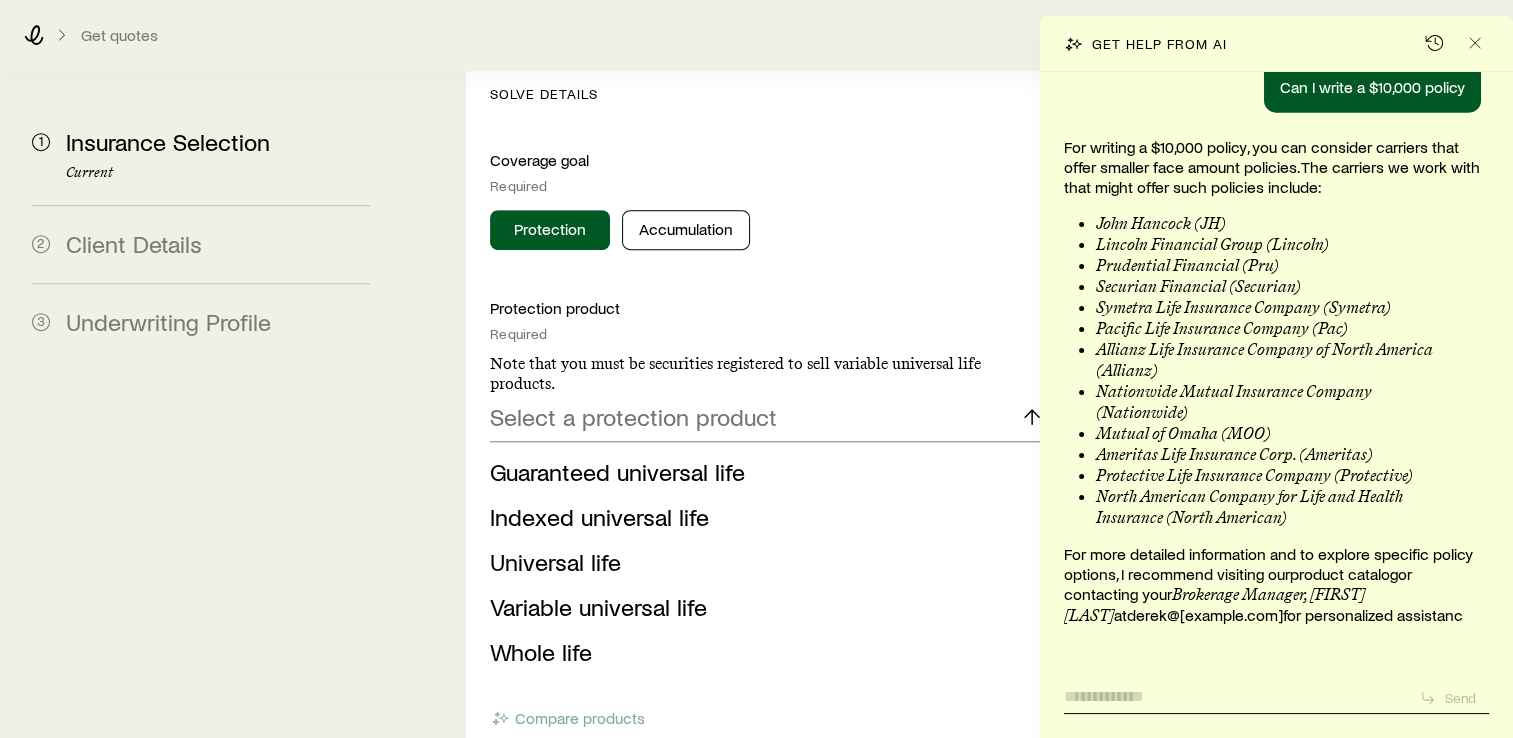 scroll, scrollTop: 4844, scrollLeft: 0, axis: vertical 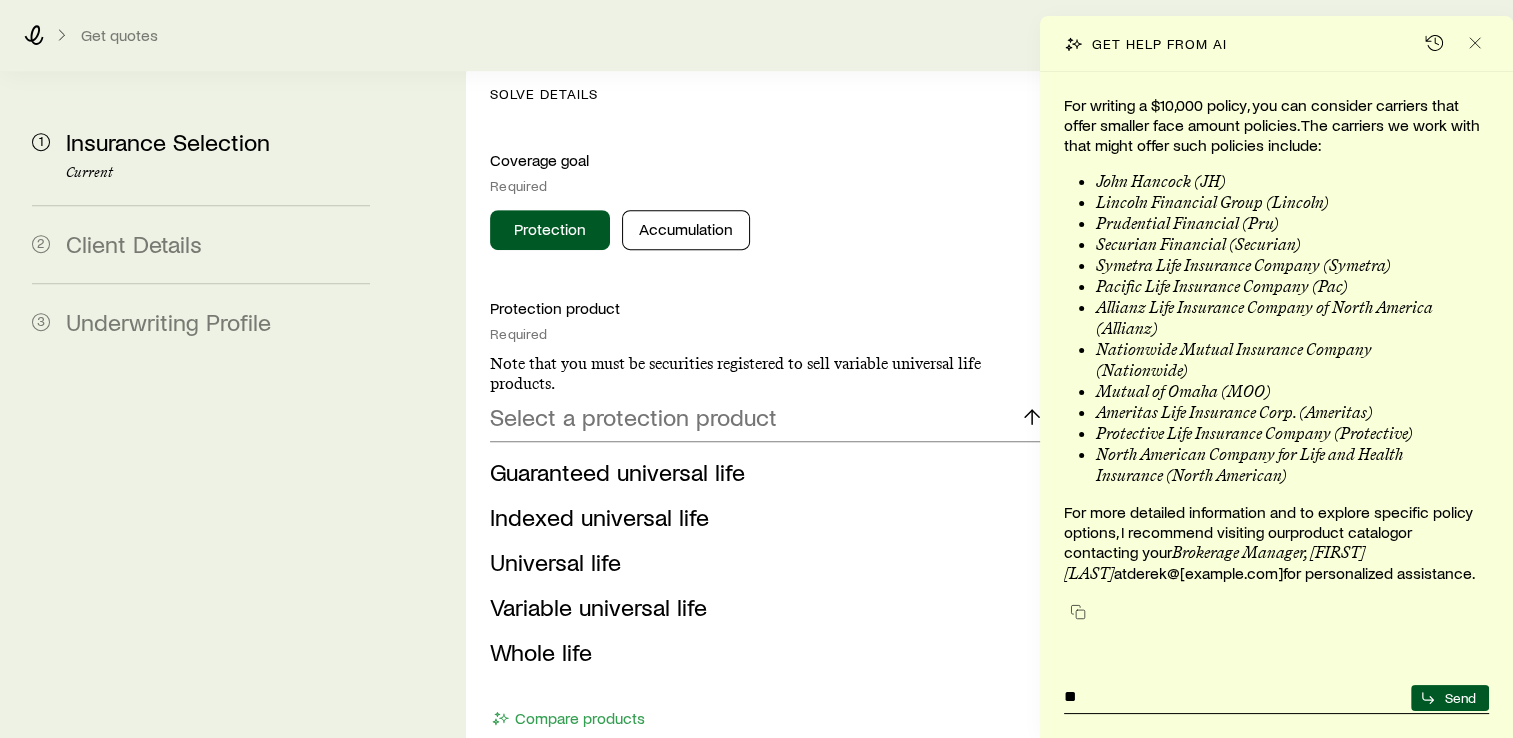 type on "*" 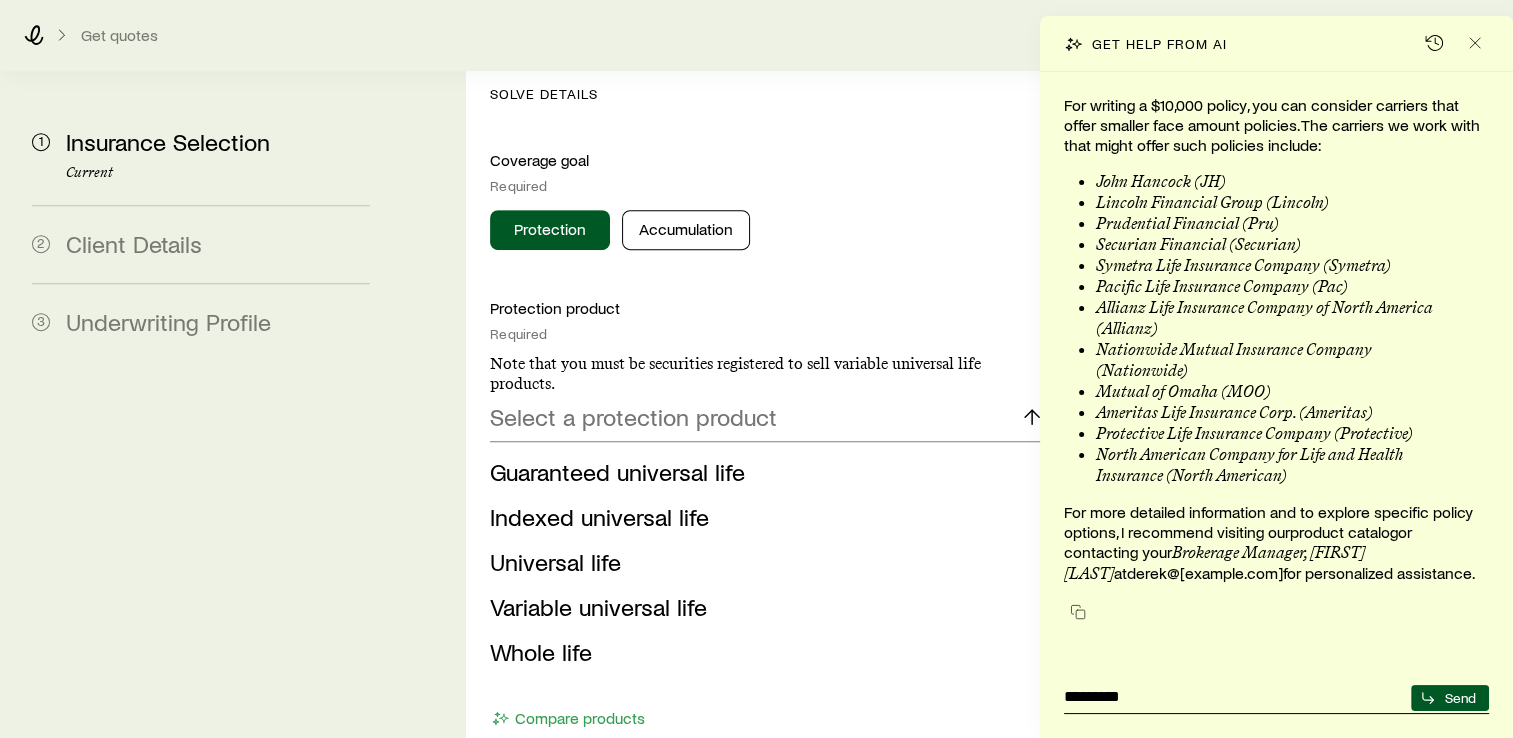 type on "**********" 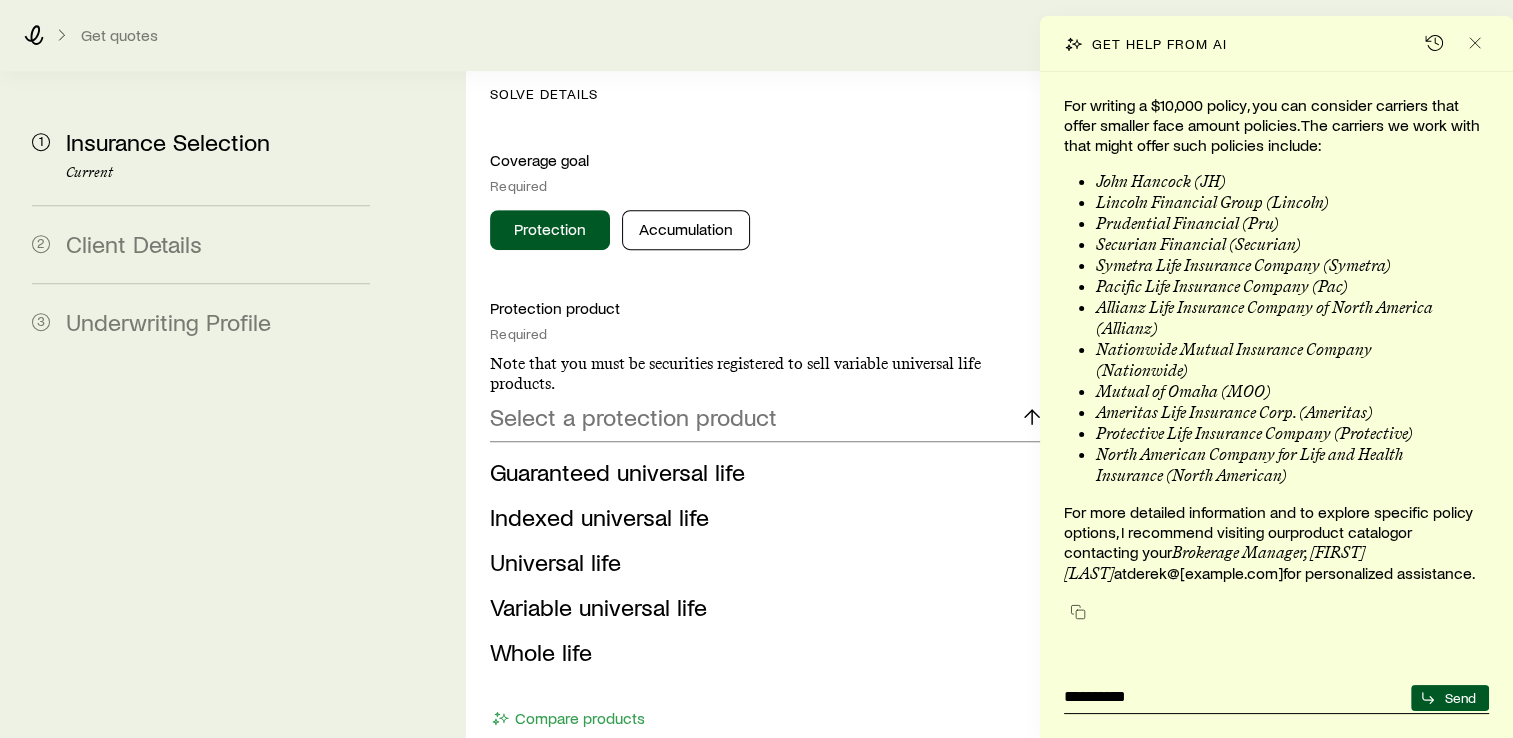type 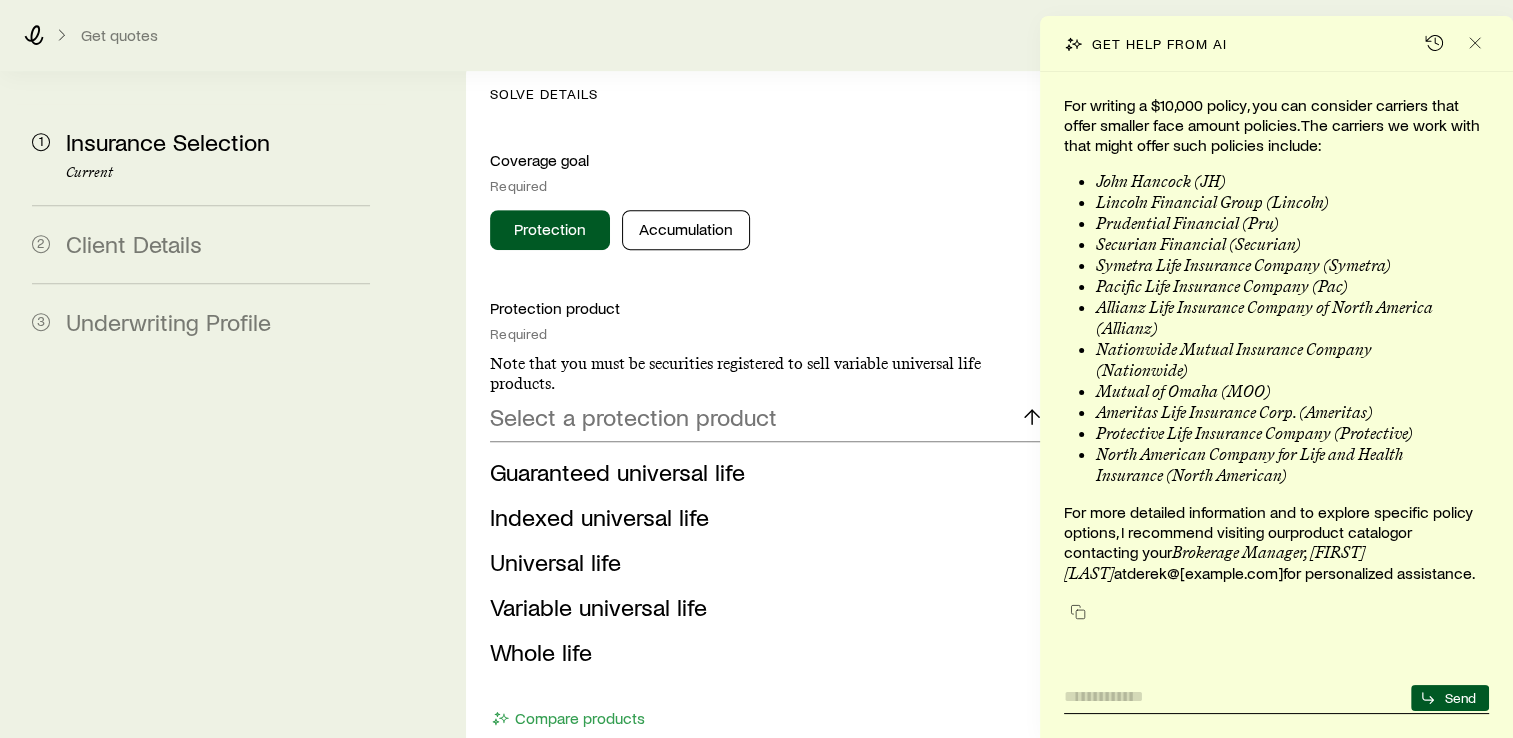 scroll, scrollTop: 4964, scrollLeft: 0, axis: vertical 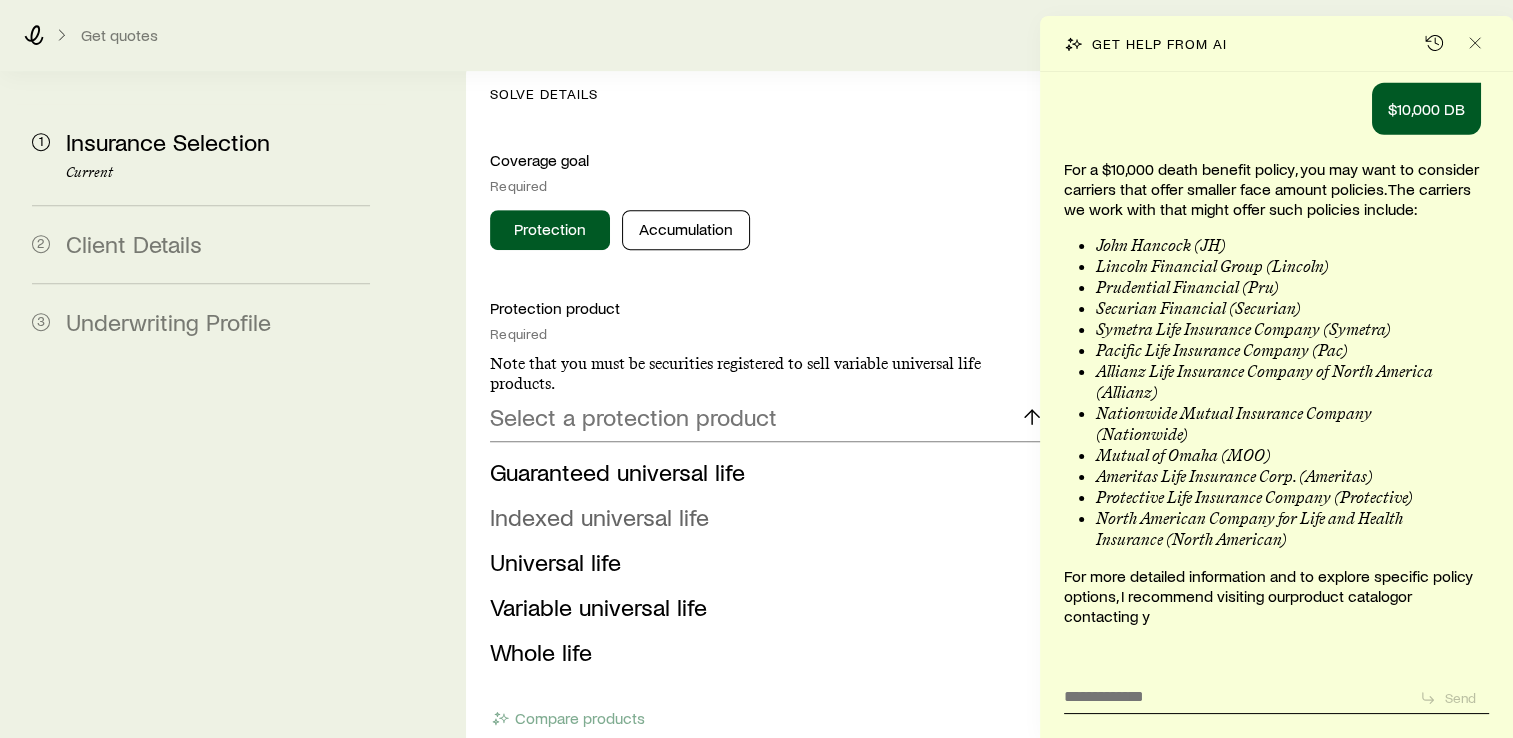 click on "Indexed universal life" at bounding box center [599, 516] 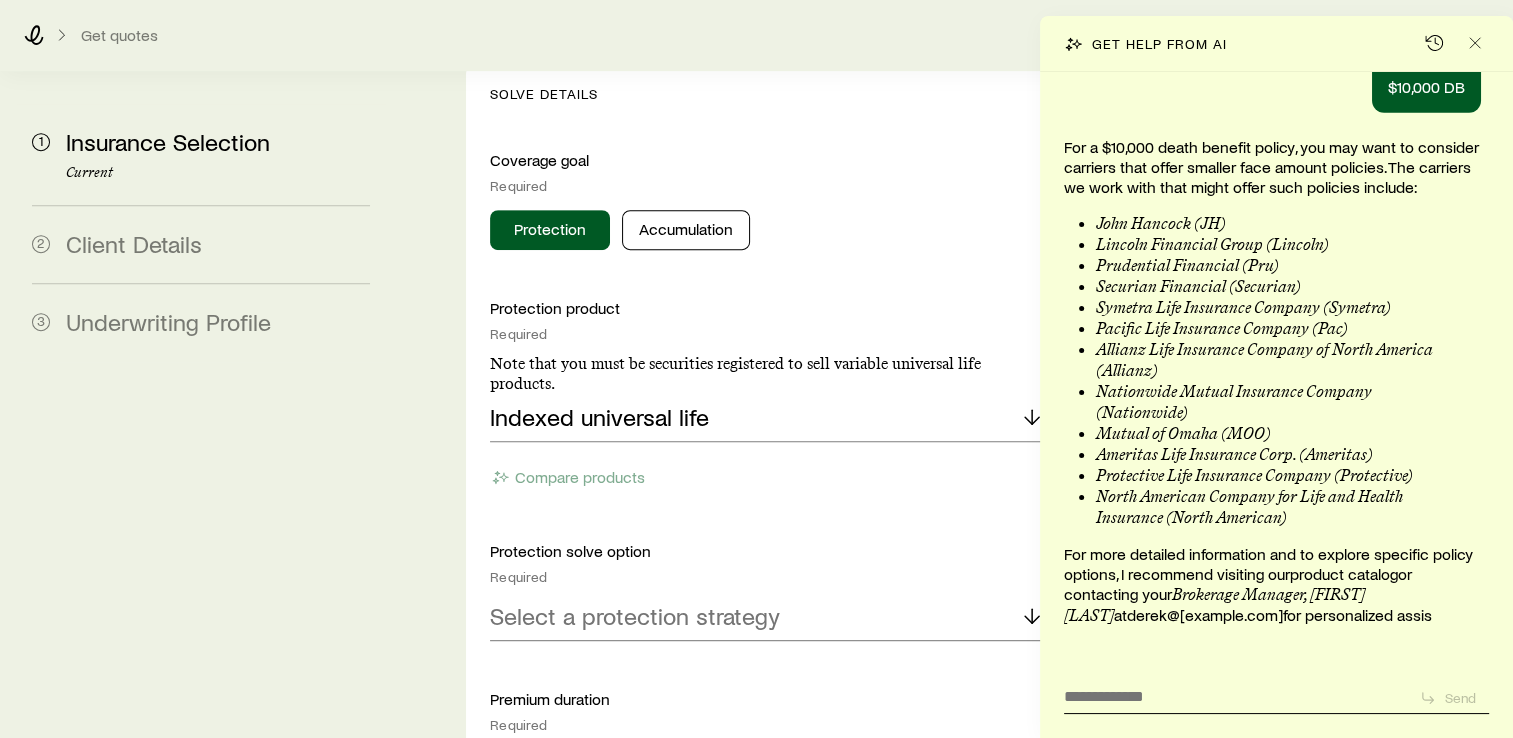 scroll, scrollTop: 5491, scrollLeft: 0, axis: vertical 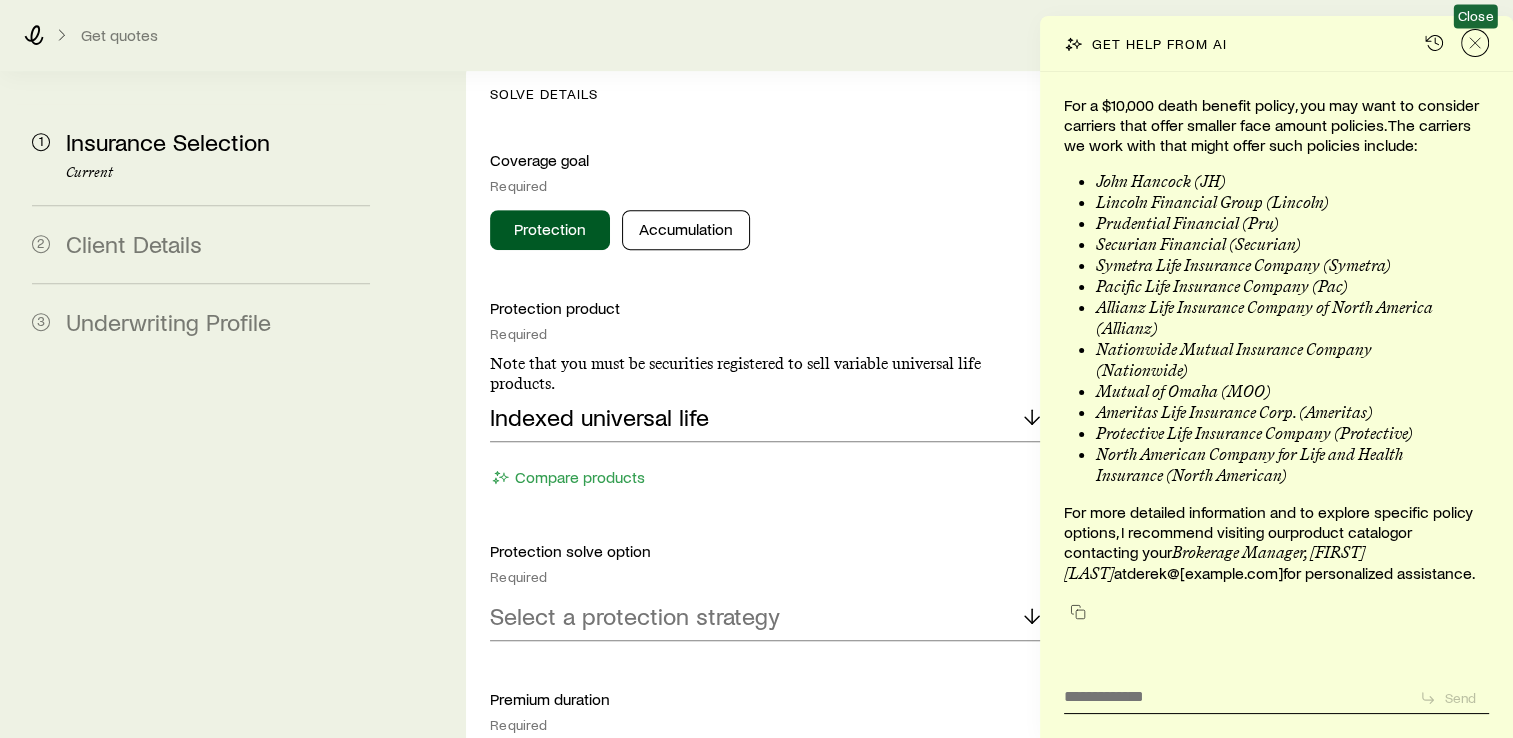 click 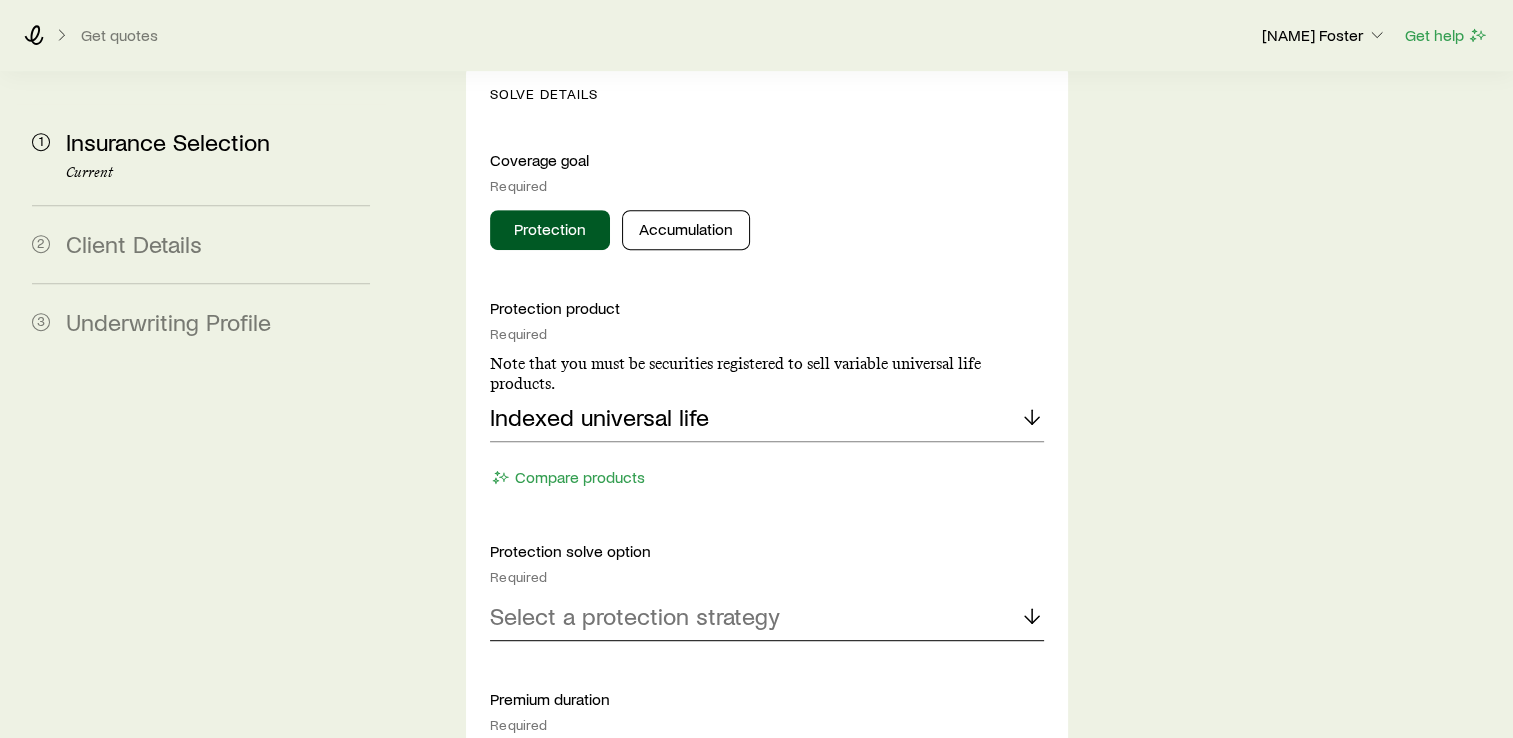 click on "Select a protection strategy" at bounding box center [635, 616] 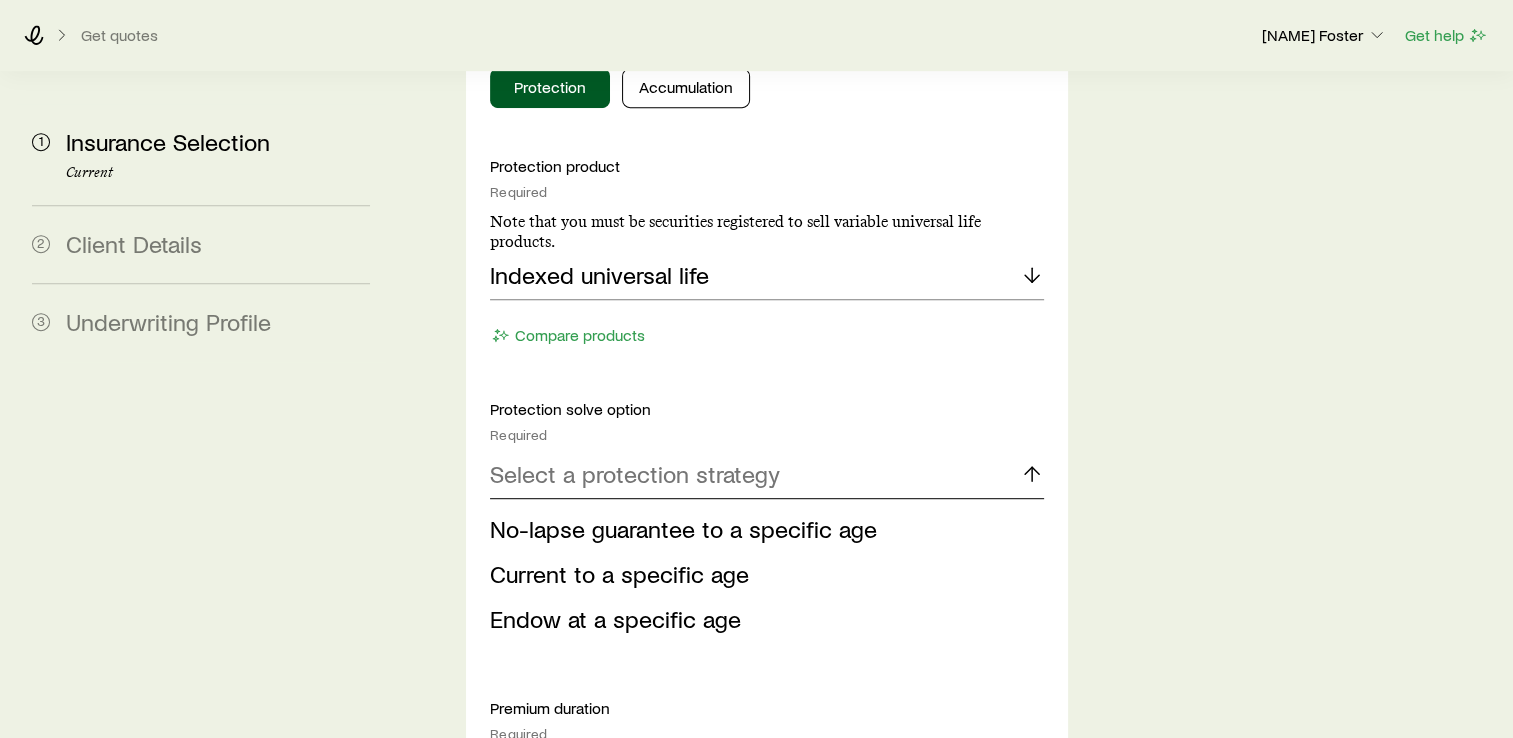 scroll, scrollTop: 1064, scrollLeft: 0, axis: vertical 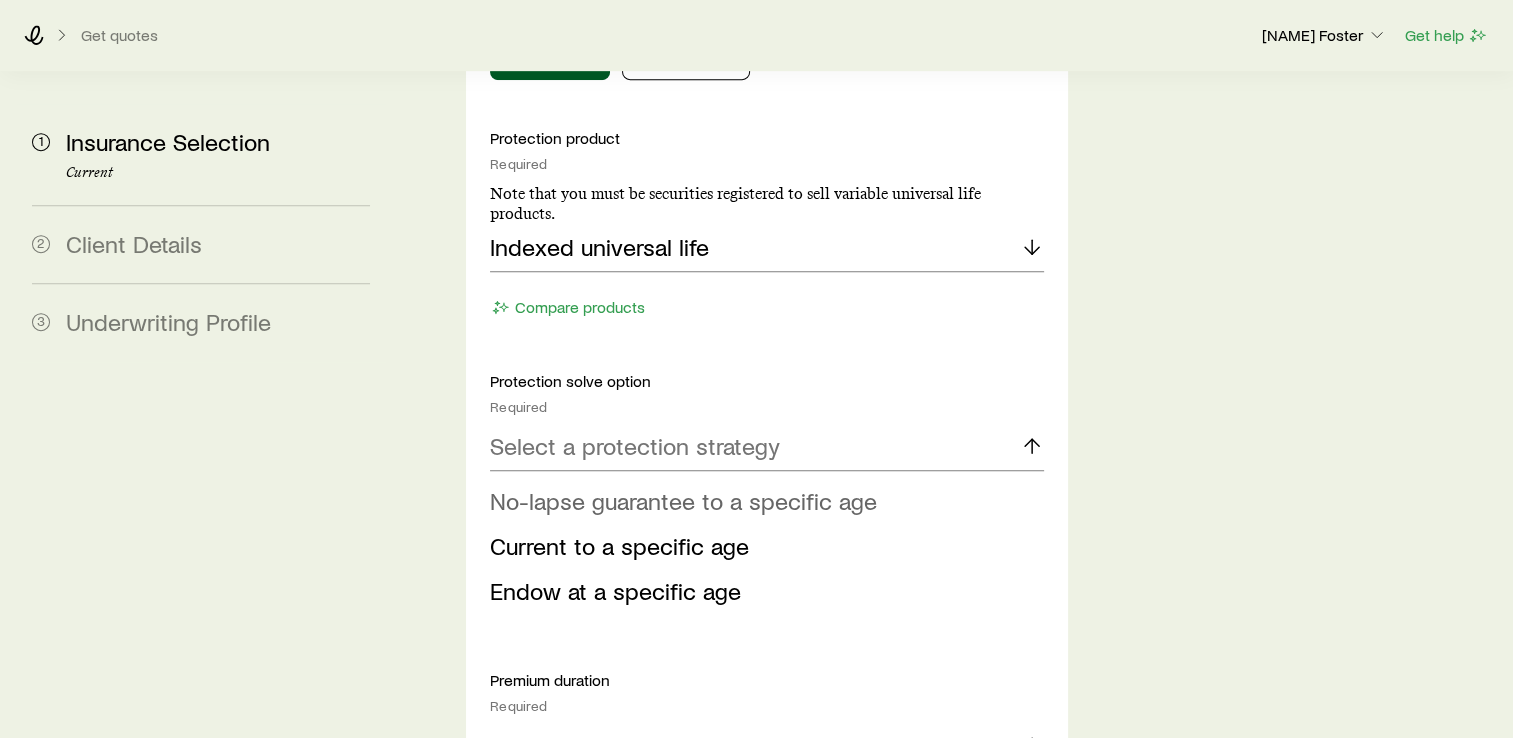 click on "No-lapse guarantee to a specific age" at bounding box center [683, 500] 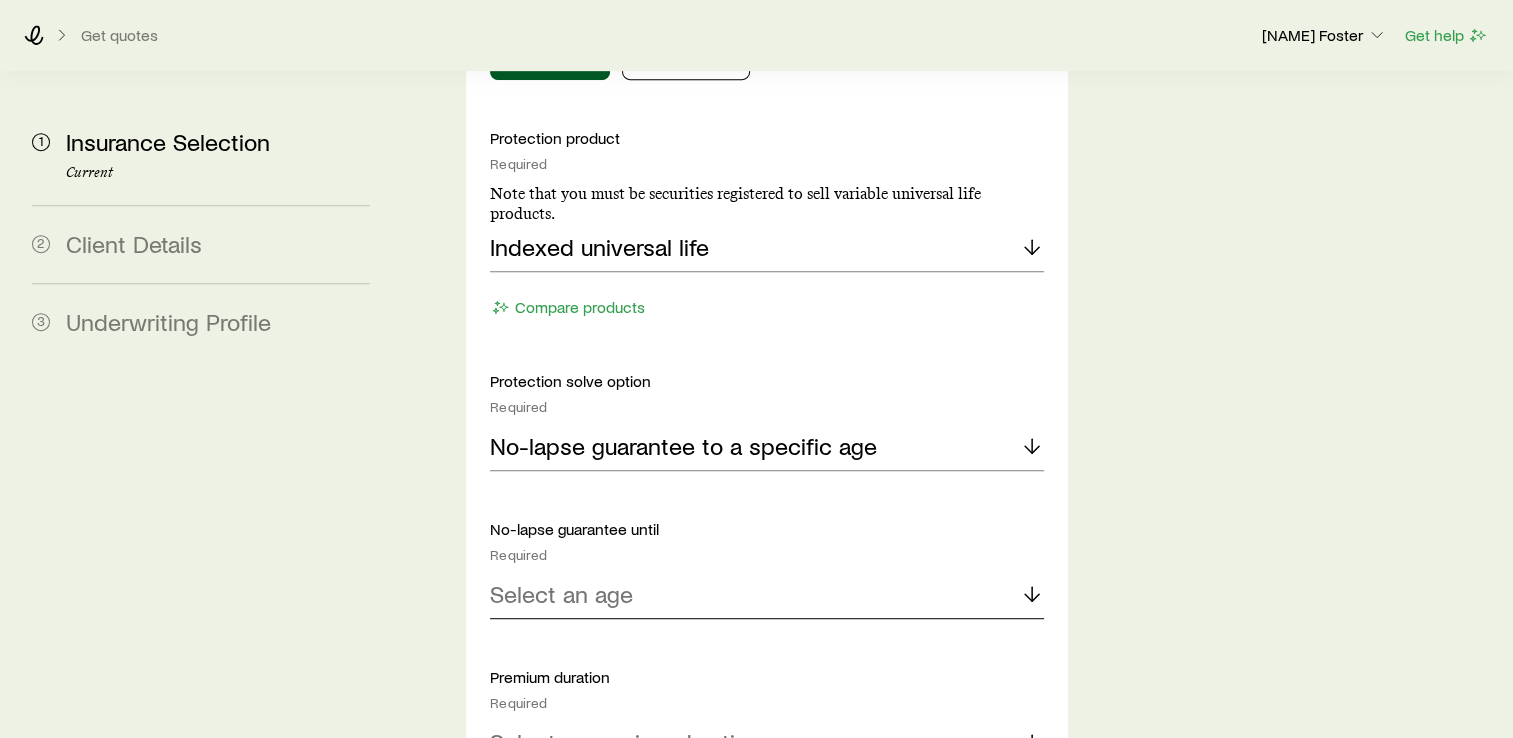 click on "Select an age" at bounding box center (767, 595) 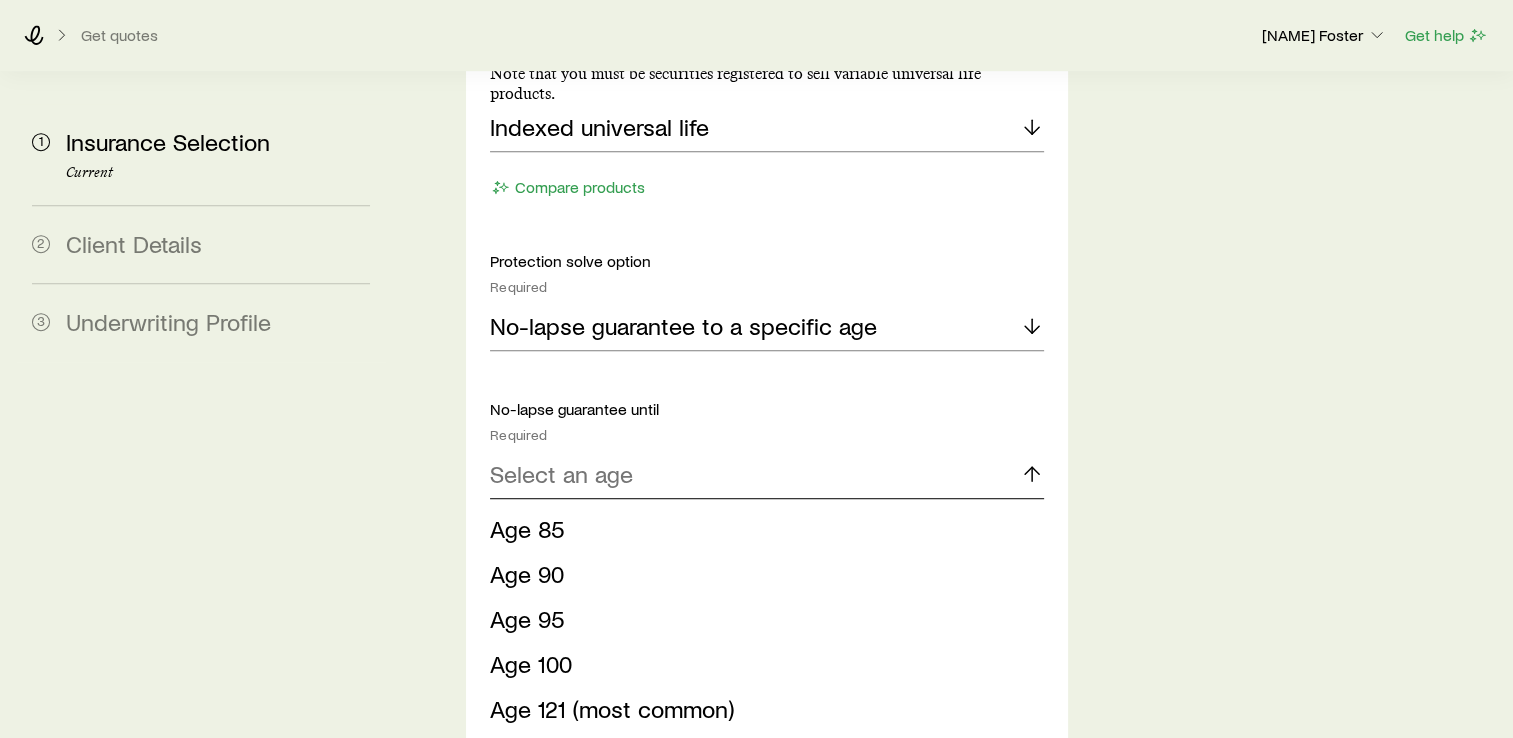 scroll, scrollTop: 1187, scrollLeft: 0, axis: vertical 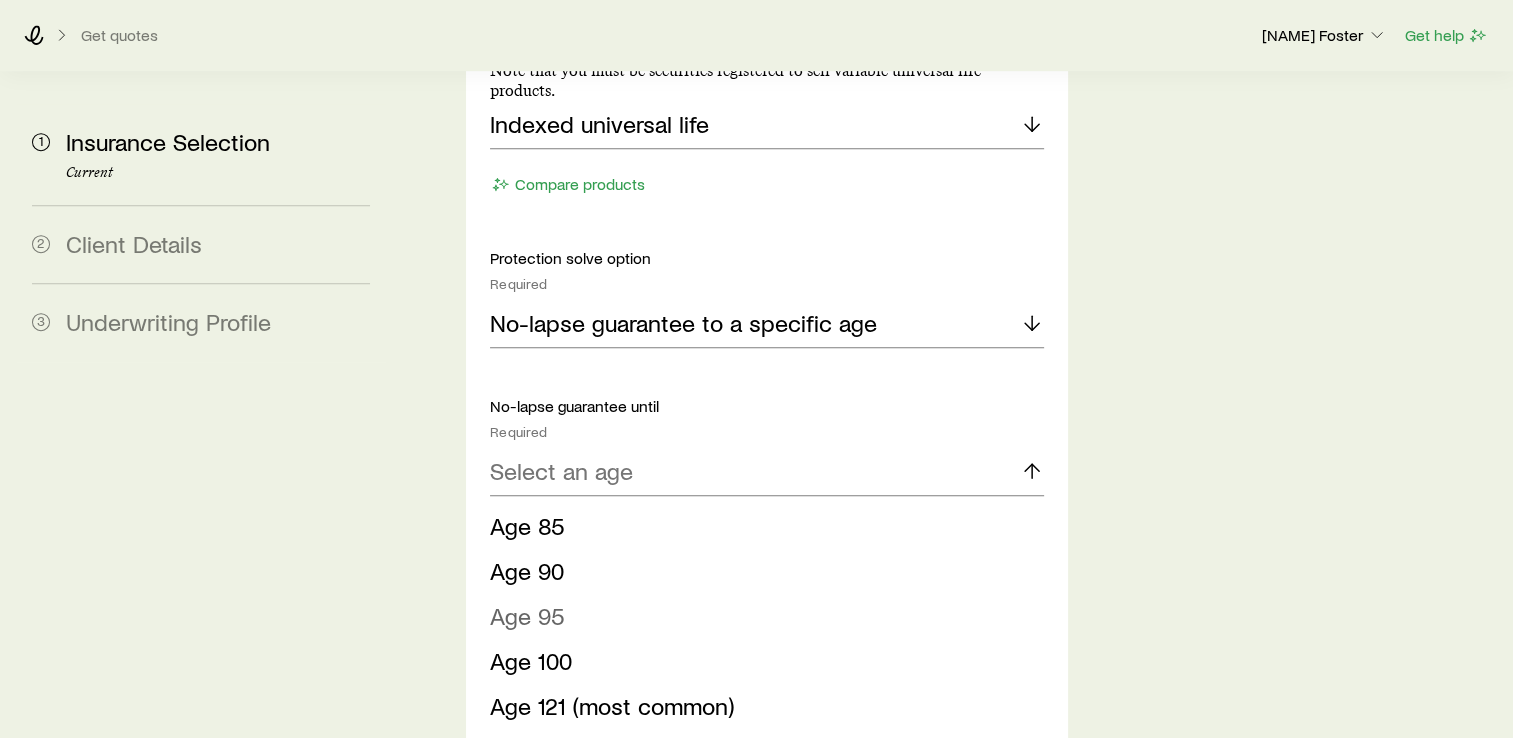 click on "Age 95" at bounding box center (527, 615) 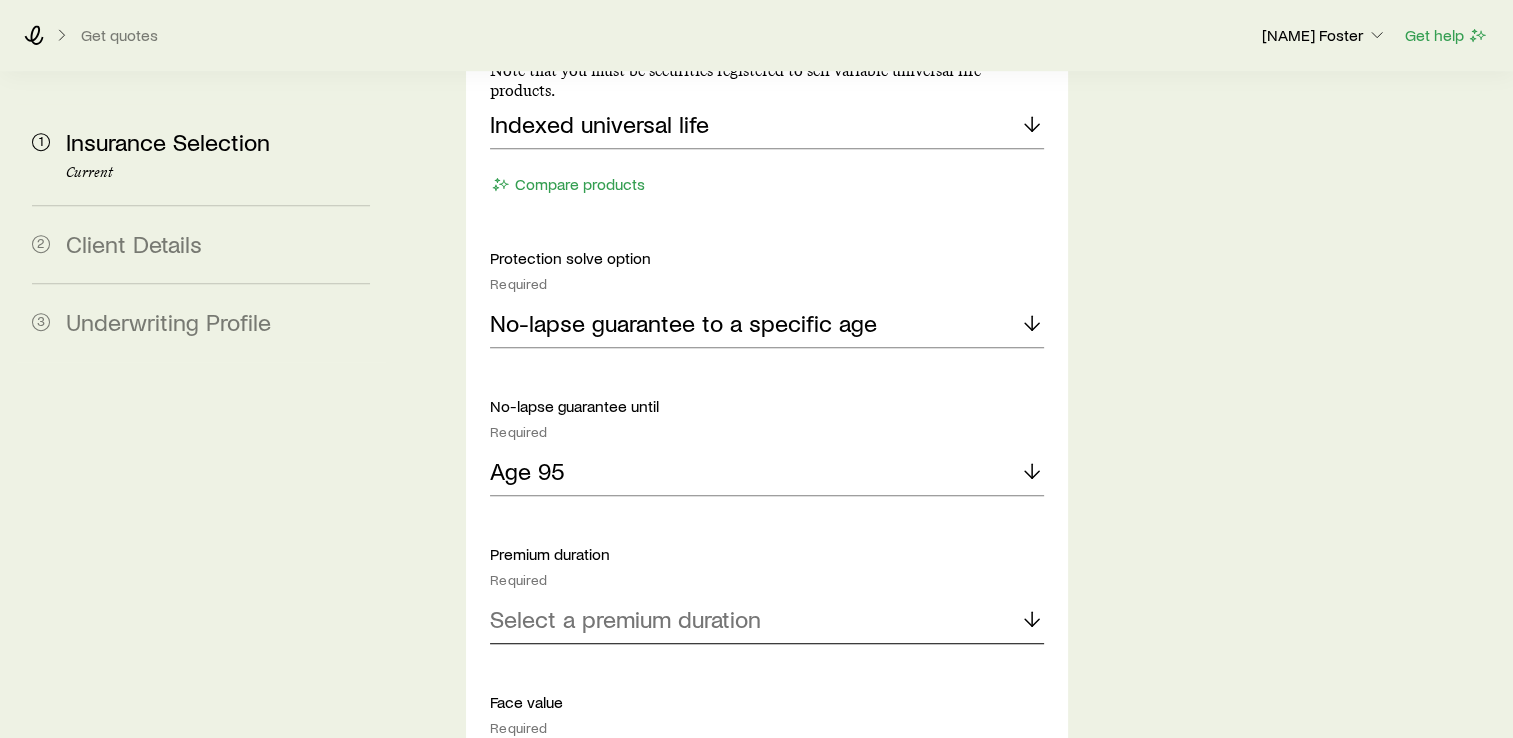 click on "Select a premium duration" at bounding box center [767, 620] 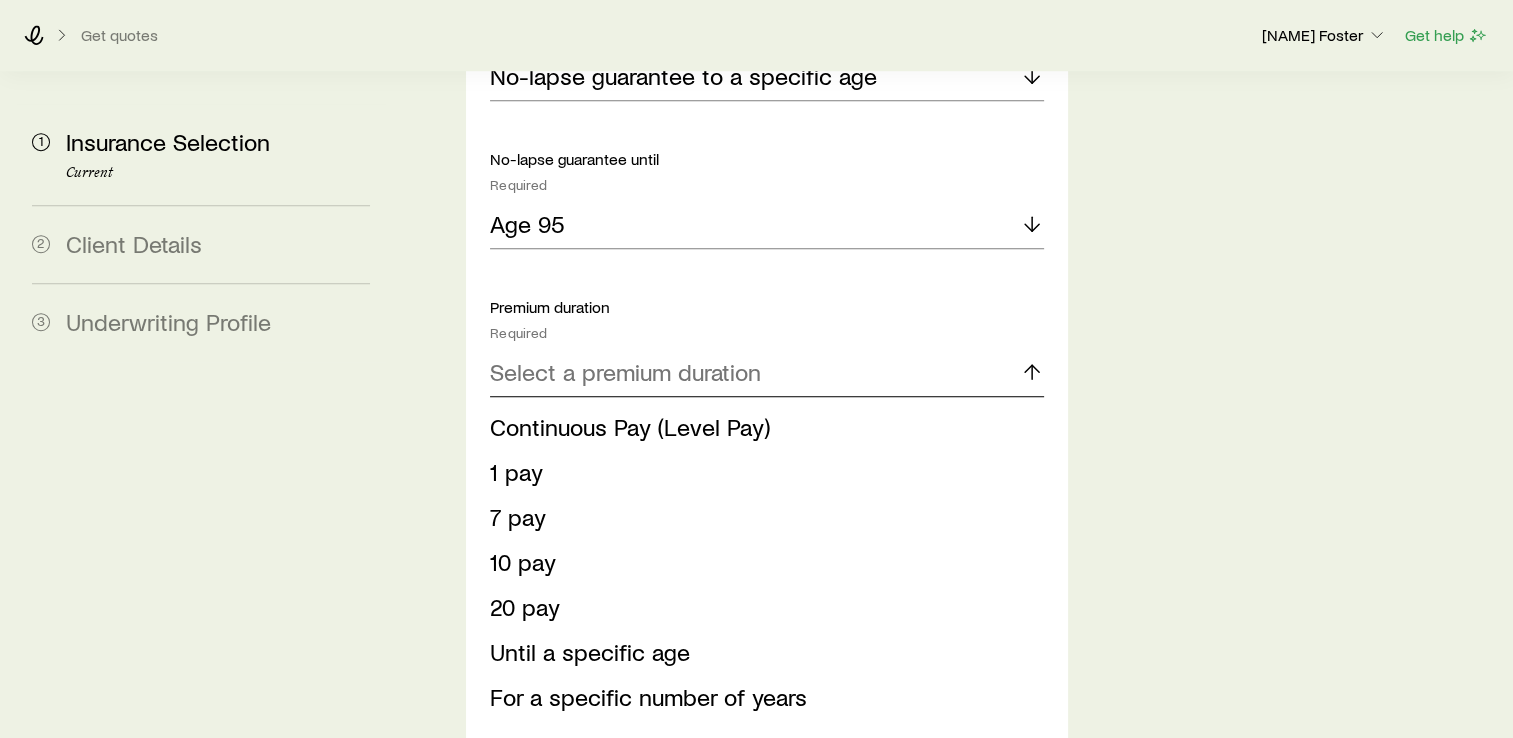 scroll, scrollTop: 1439, scrollLeft: 0, axis: vertical 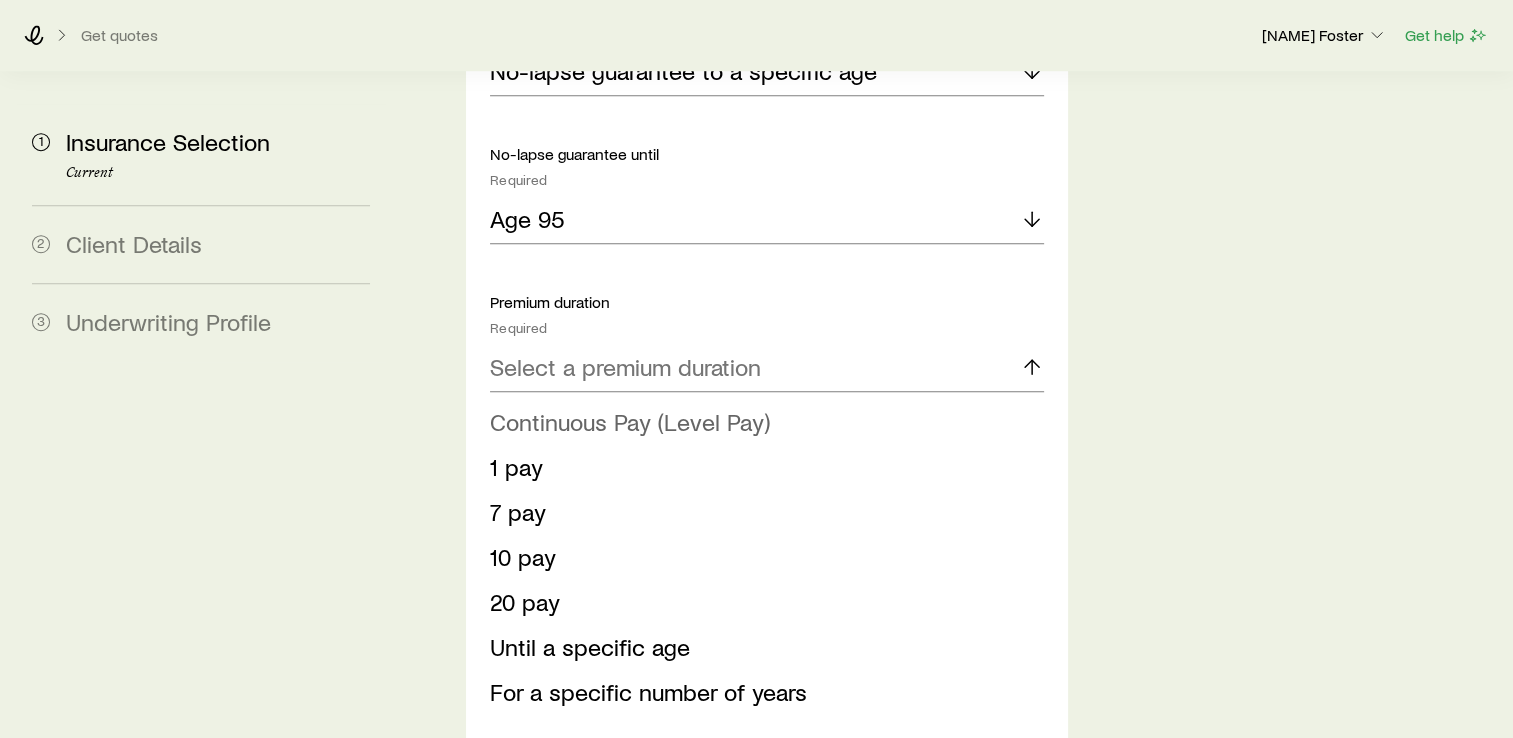 click on "Continuous Pay (Level Pay)" at bounding box center (630, 421) 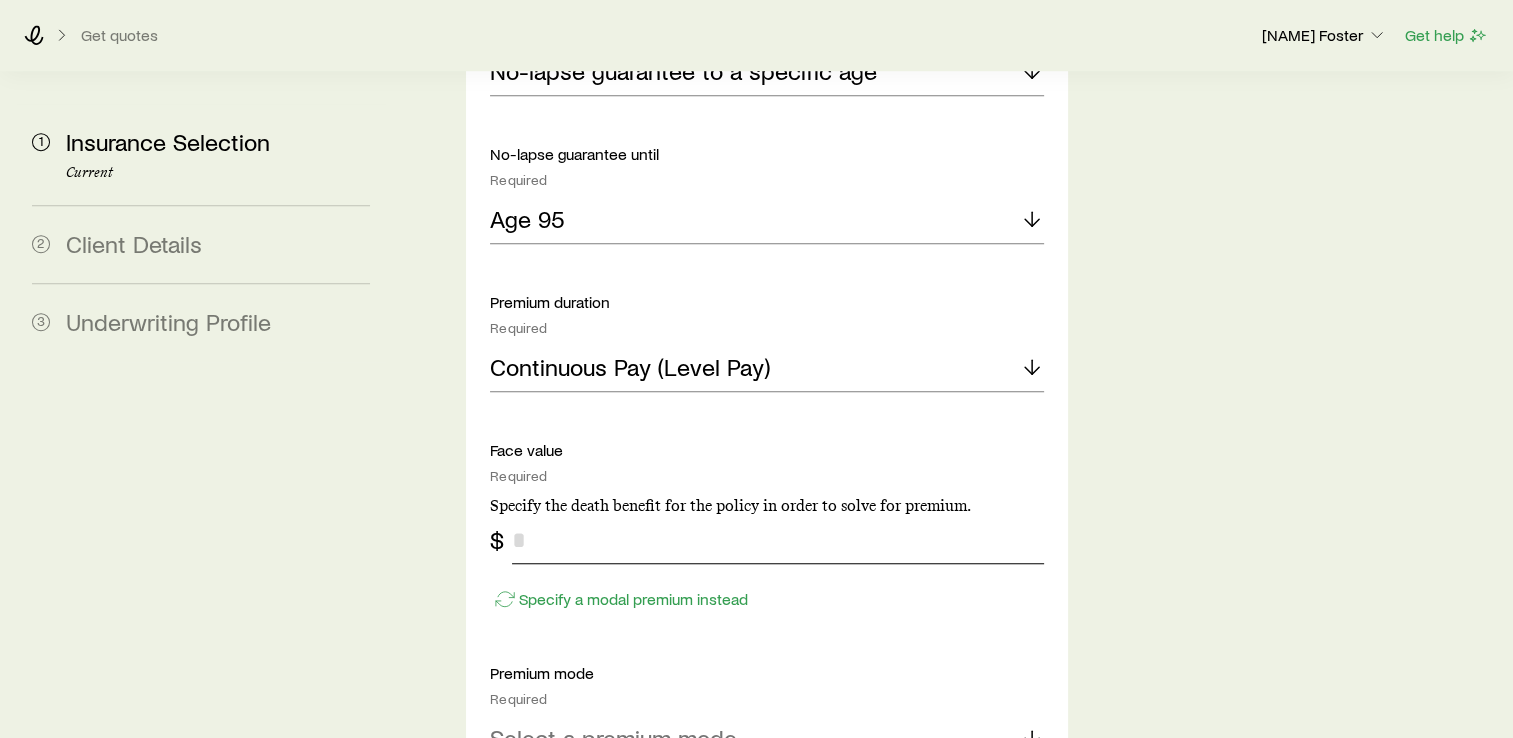 click at bounding box center [778, 540] 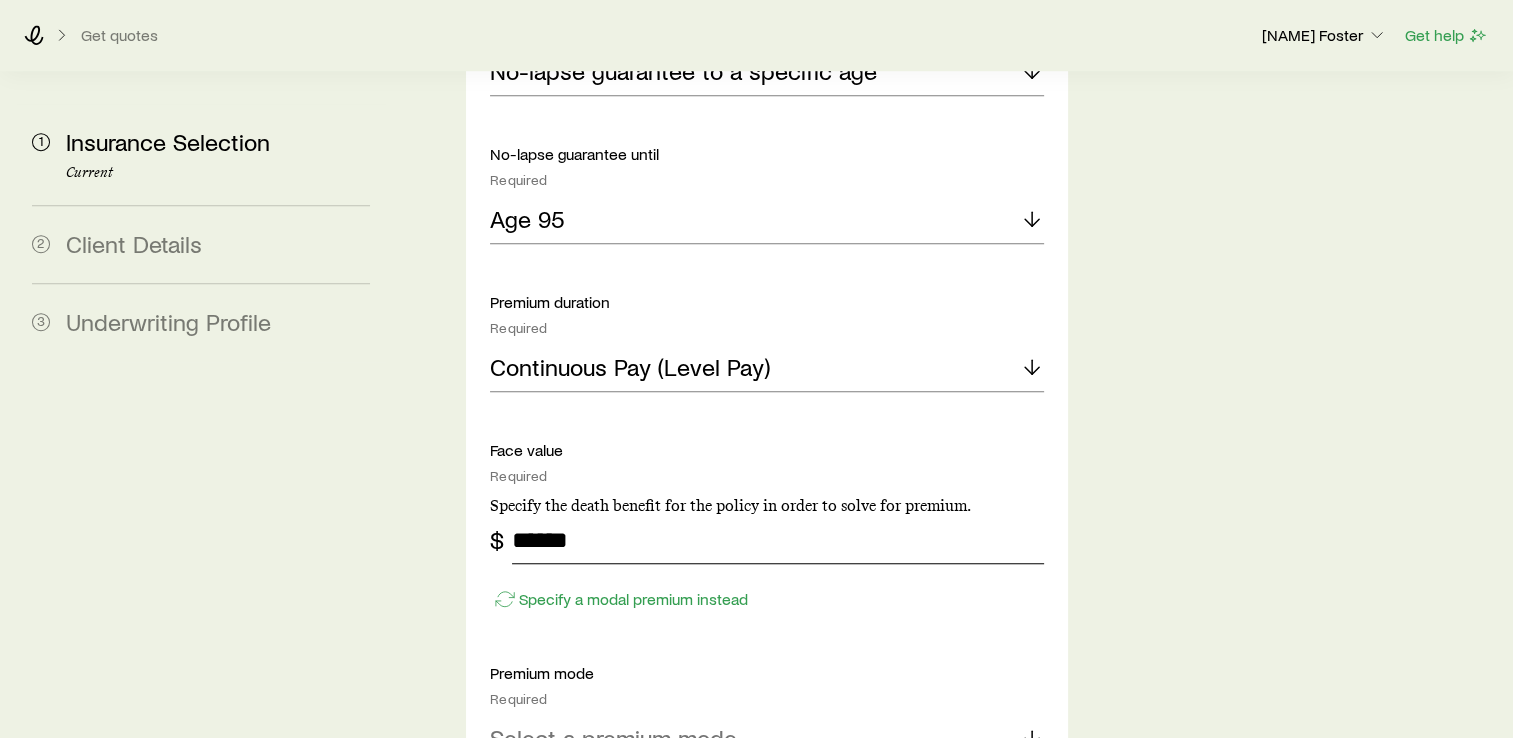 type on "******" 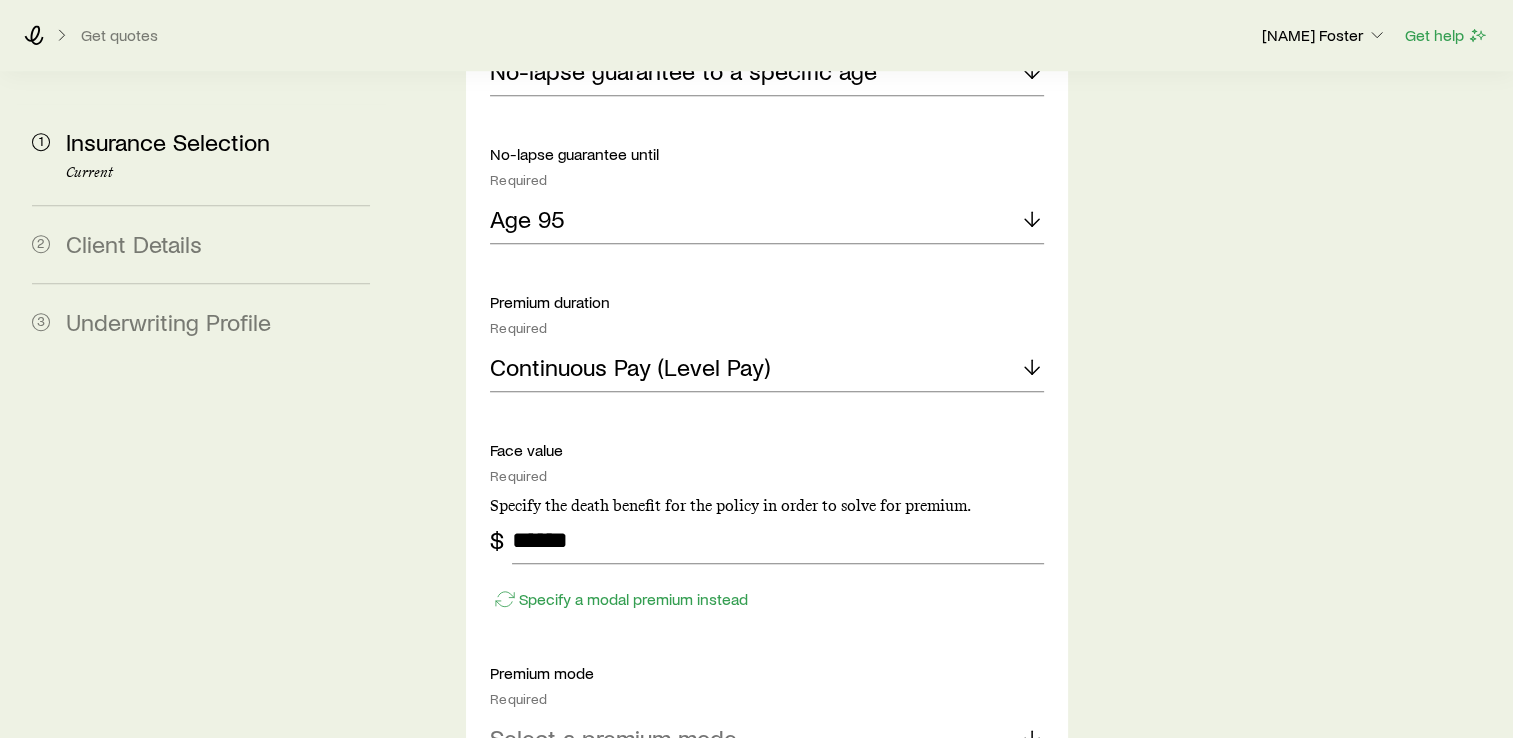 click on "Insurance Selection Start by specifying details about any product types you are considering. What type of product are you looking for? At least one is required Permanent life Term life Long term care (linked benefit) Annuity Disability permanent life Solve Details Coverage goal Required Protection Accumulation Protection product Required Note that you must be securities registered to sell variable universal life products. Indexed universal life Compare products Protection solve option Required No-lapse guarantee to a specific age No-lapse guarantee until Required Age 95 Premium duration Required Continuous Pay (Level Pay) Face value Required Specify the death benefit for the policy in order to solve for premium. $ ****** Specify a modal premium instead Premium mode Required Select a premium mode Illustrated rate Required Use the current illustrated rate Death benefit option Required Select a death benefit option Compare options 1035 exchange Yes No View requirements Lump sum payment Yes No Riders Required Yes" at bounding box center (953, 313) 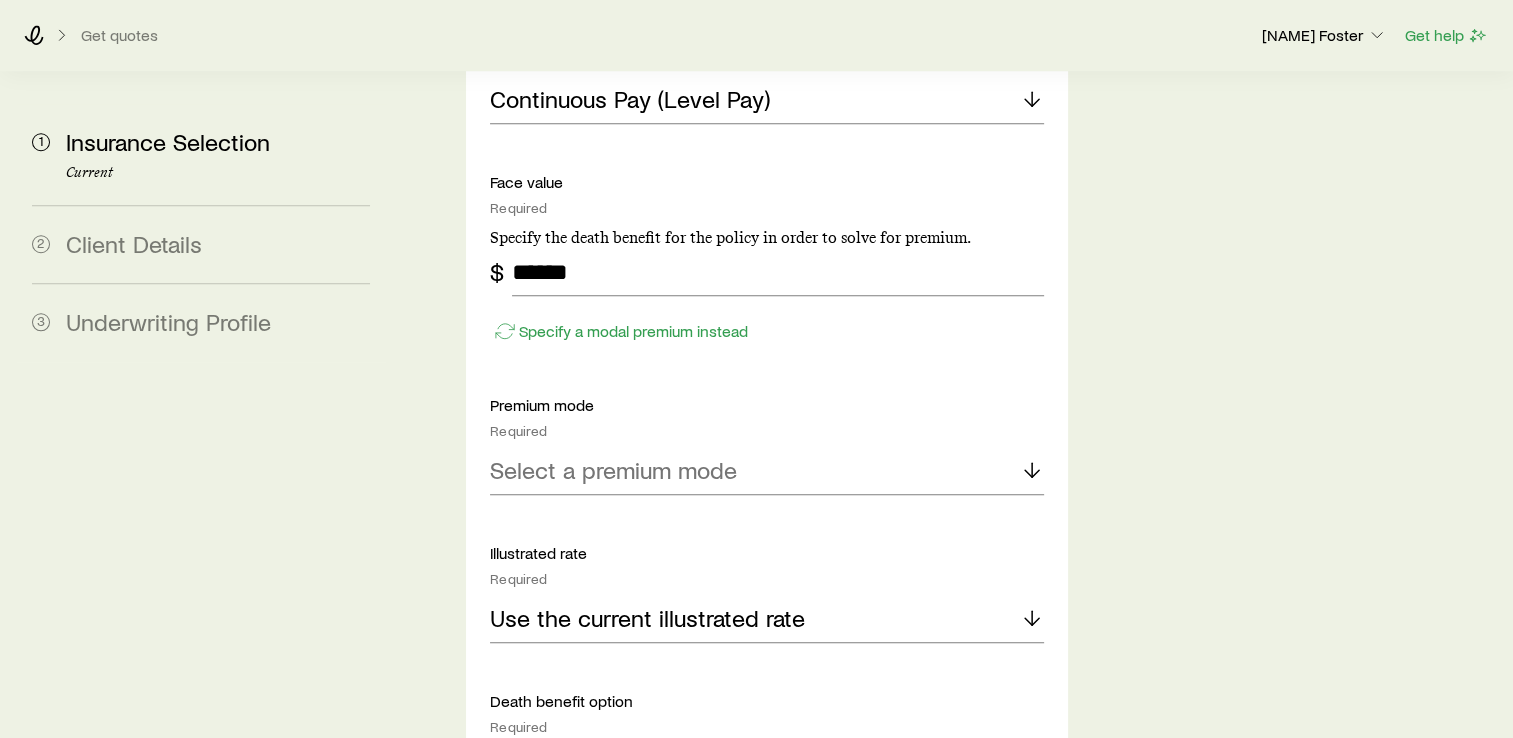 scroll, scrollTop: 1759, scrollLeft: 0, axis: vertical 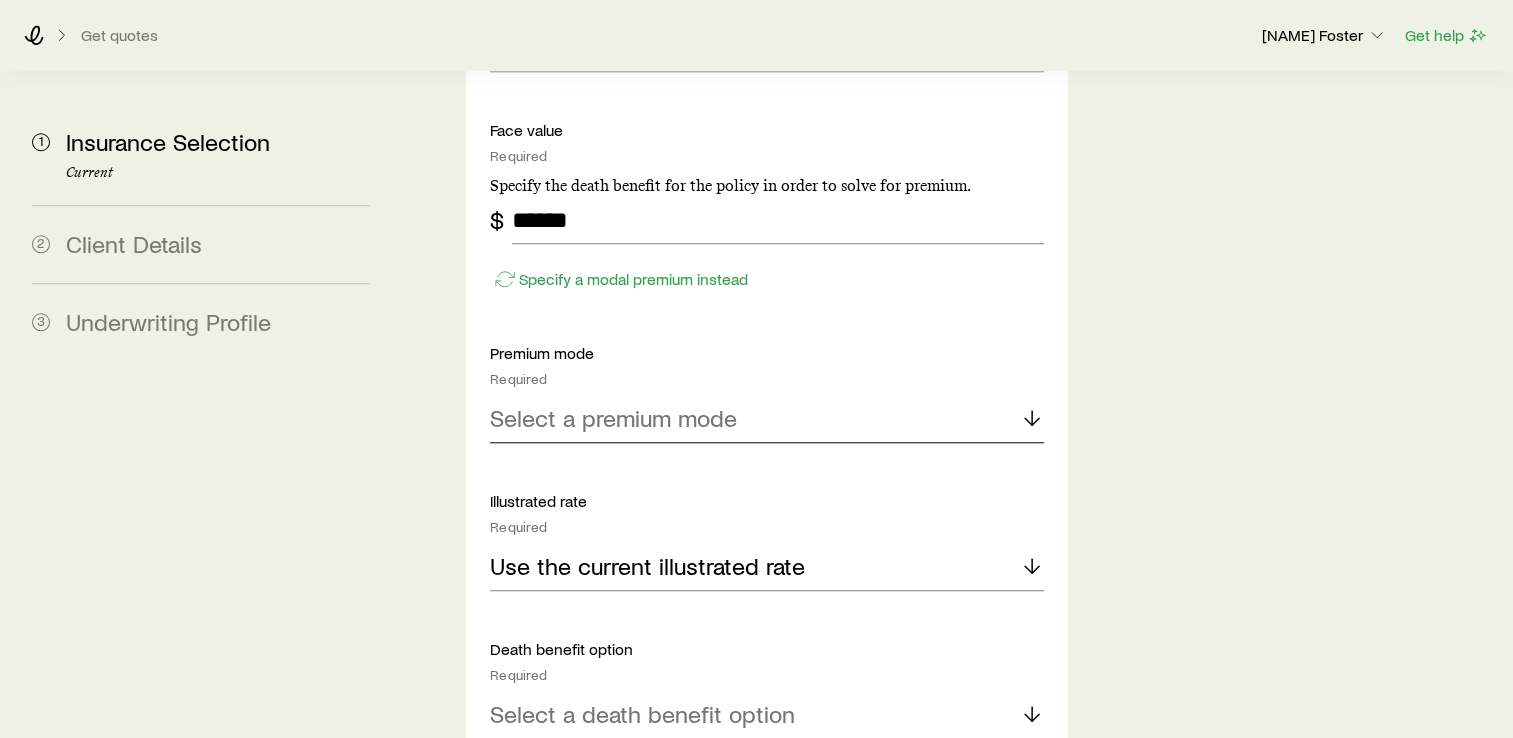 click on "Select a premium mode" at bounding box center (613, 418) 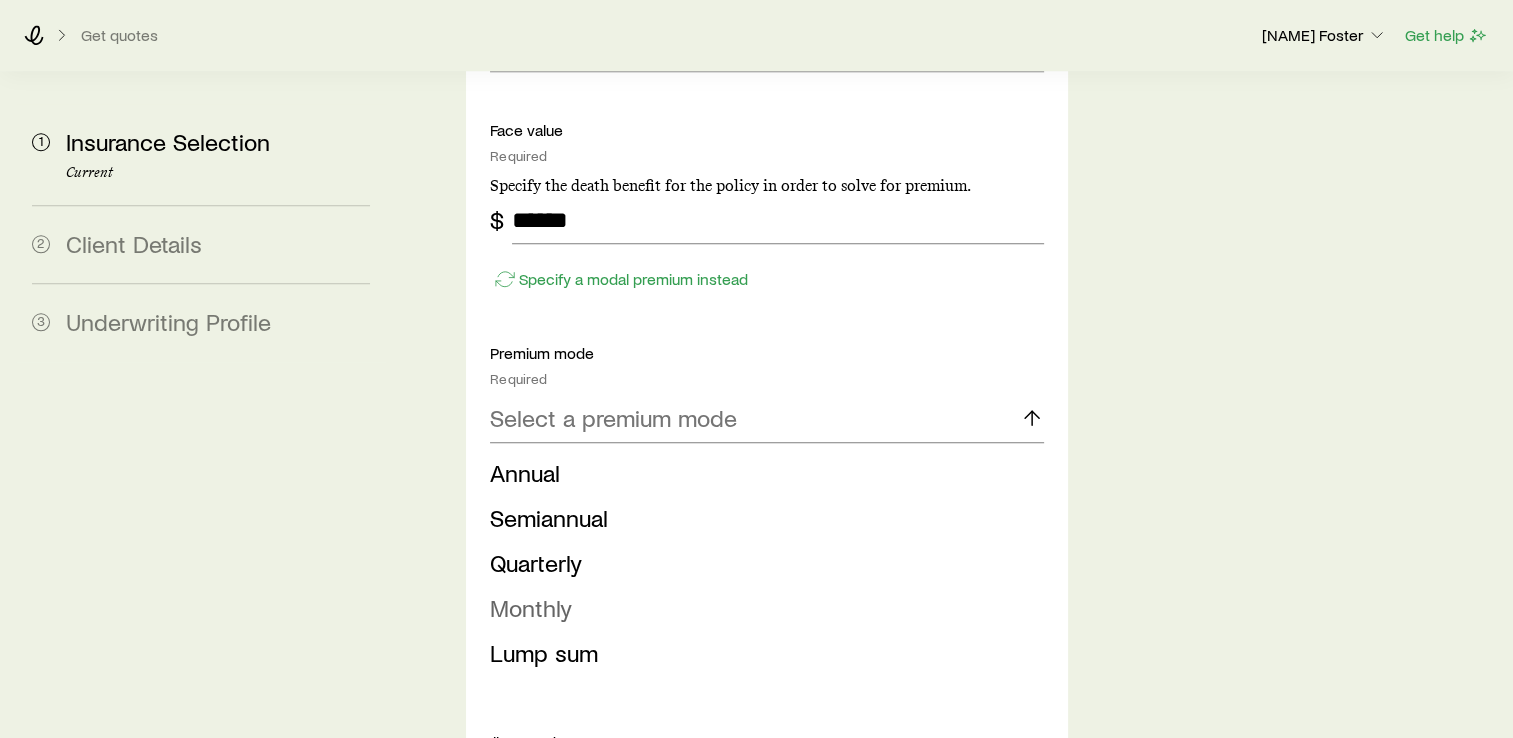 click on "Monthly" at bounding box center (531, 607) 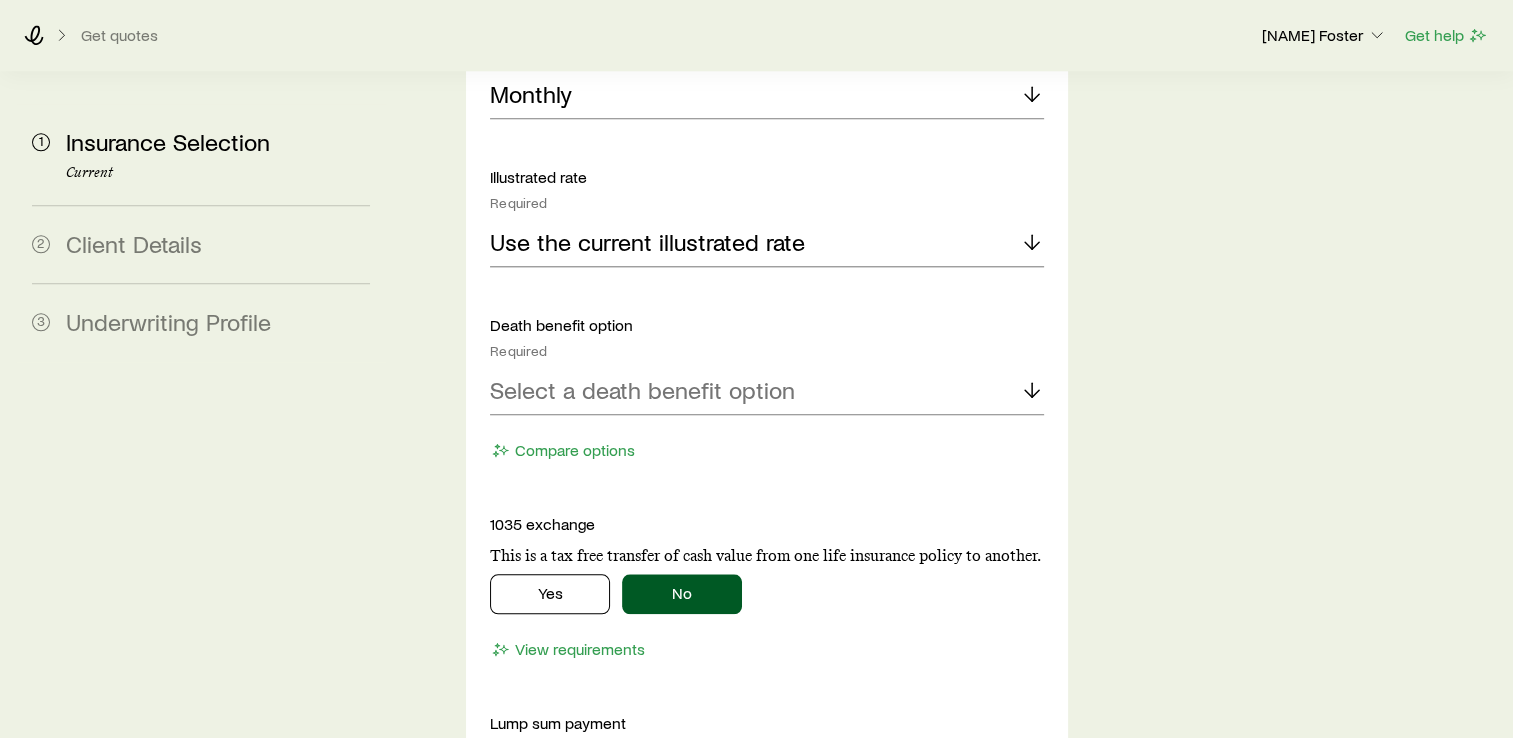 scroll, scrollTop: 2091, scrollLeft: 0, axis: vertical 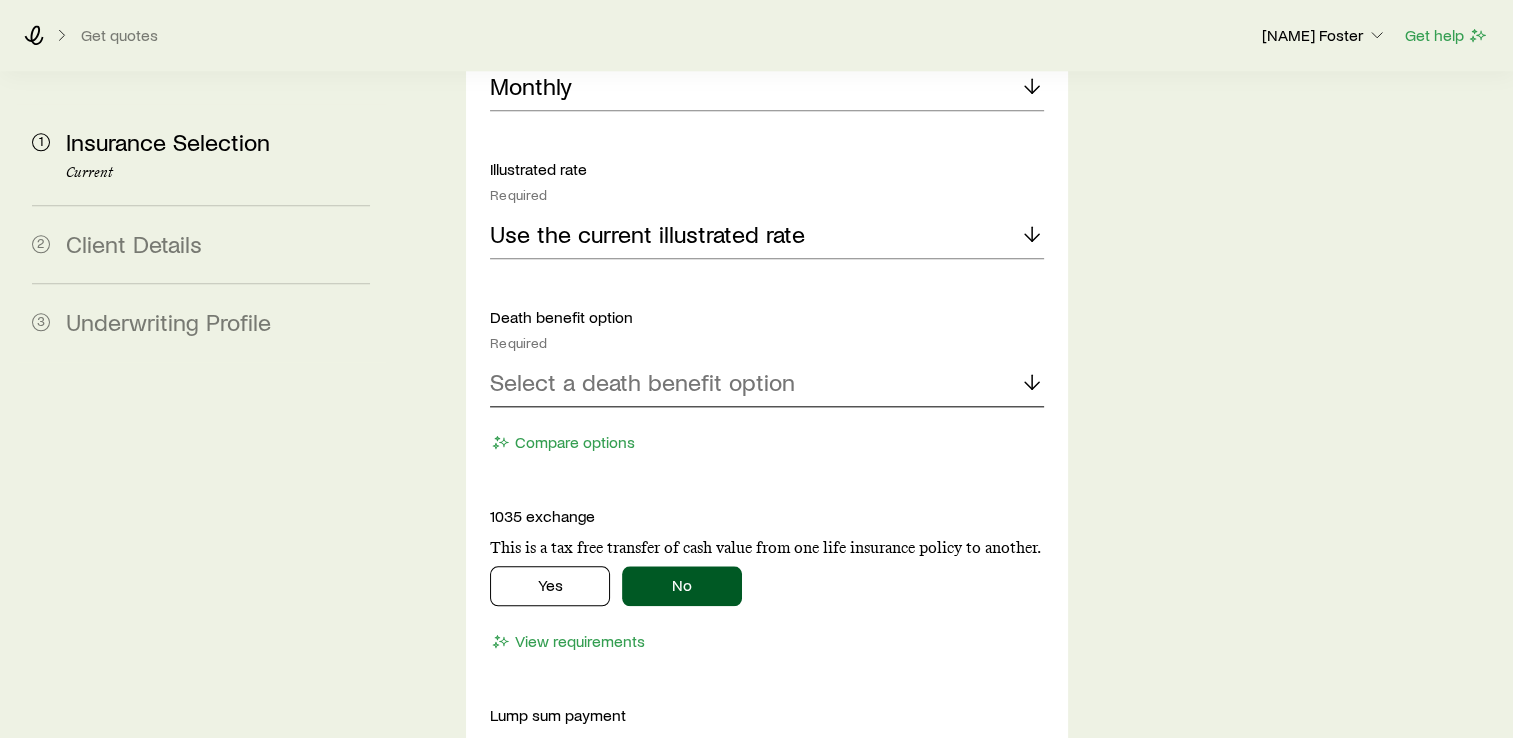 click on "Select a death benefit option" at bounding box center (642, 382) 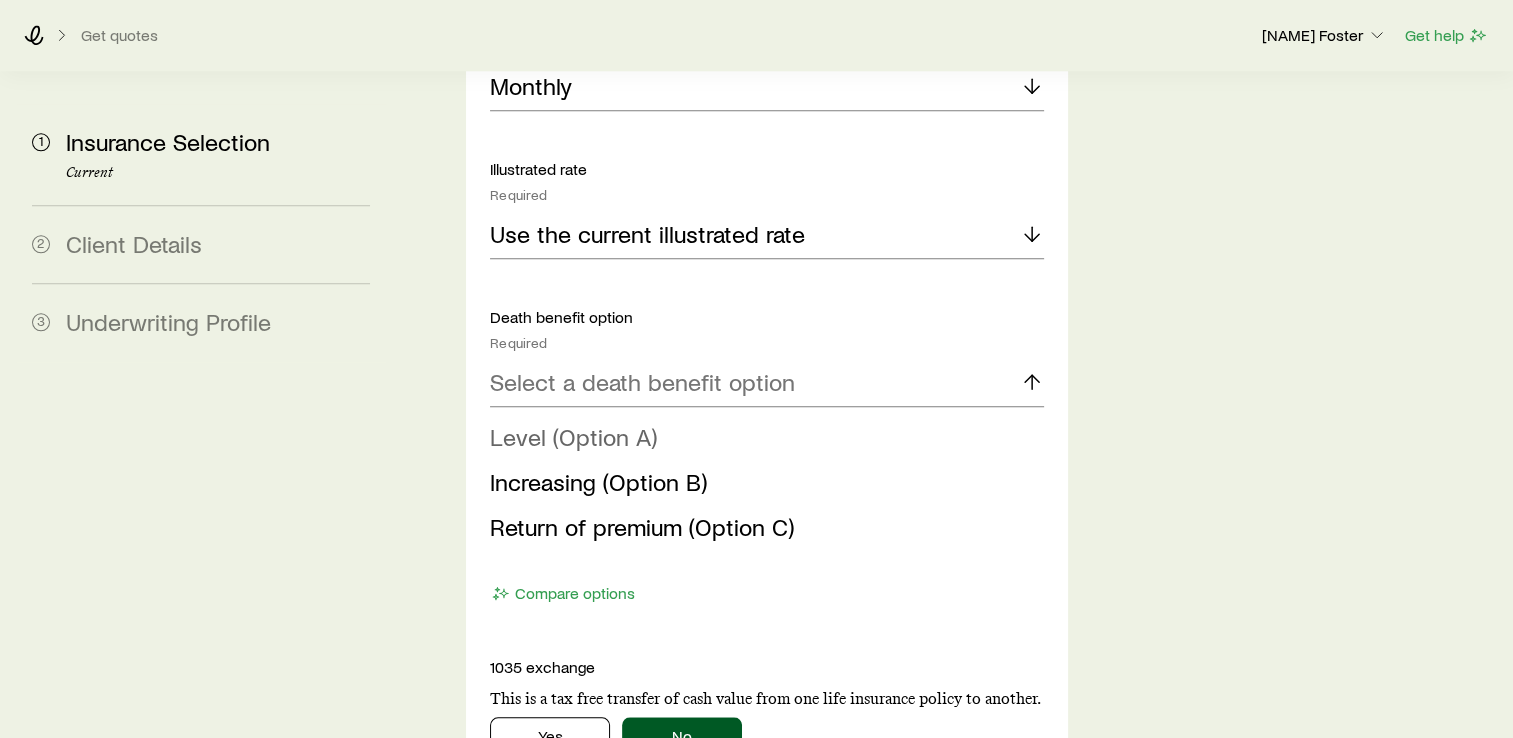 click on "Level (Option A)" at bounding box center [573, 436] 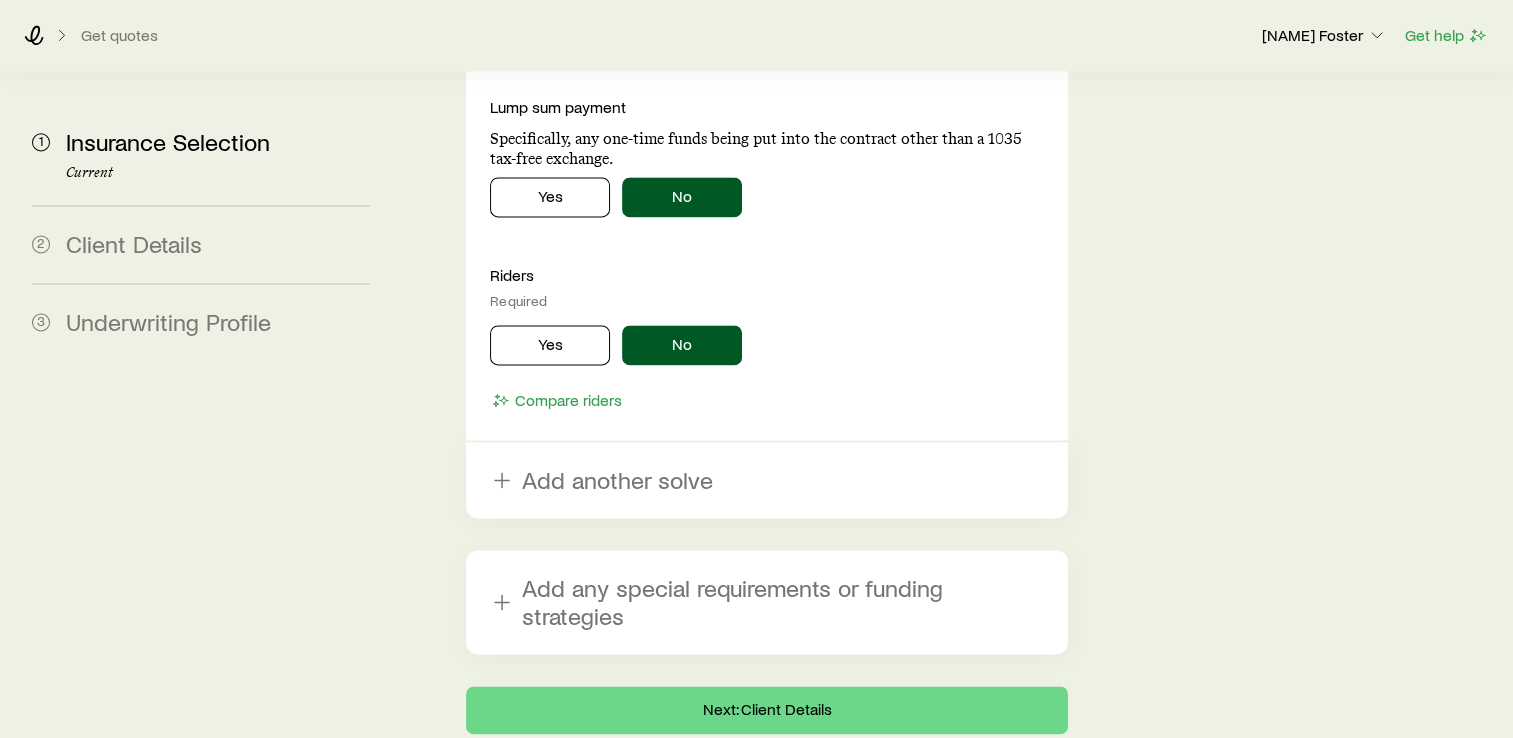 scroll, scrollTop: 2704, scrollLeft: 0, axis: vertical 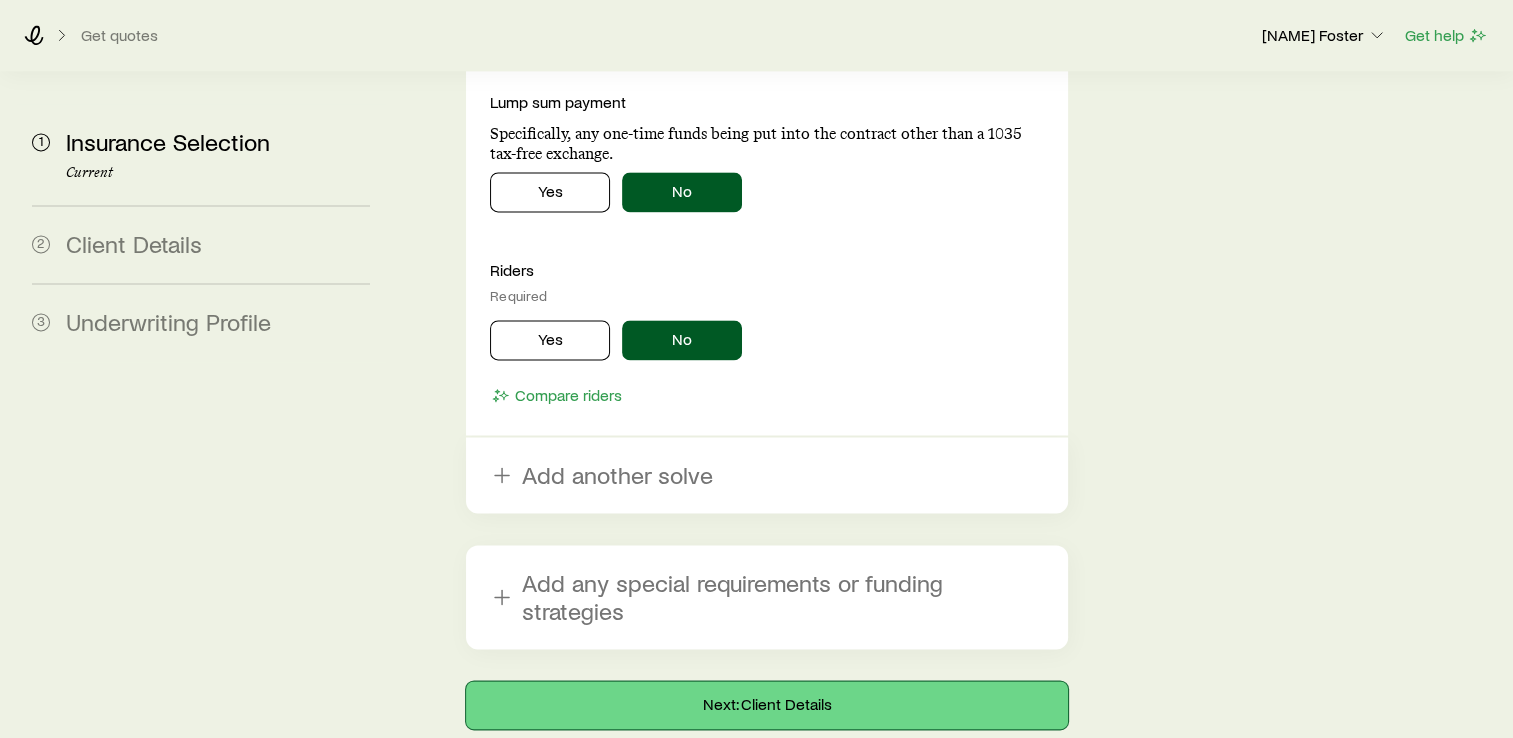 click on "Next: Client Details" at bounding box center [767, 705] 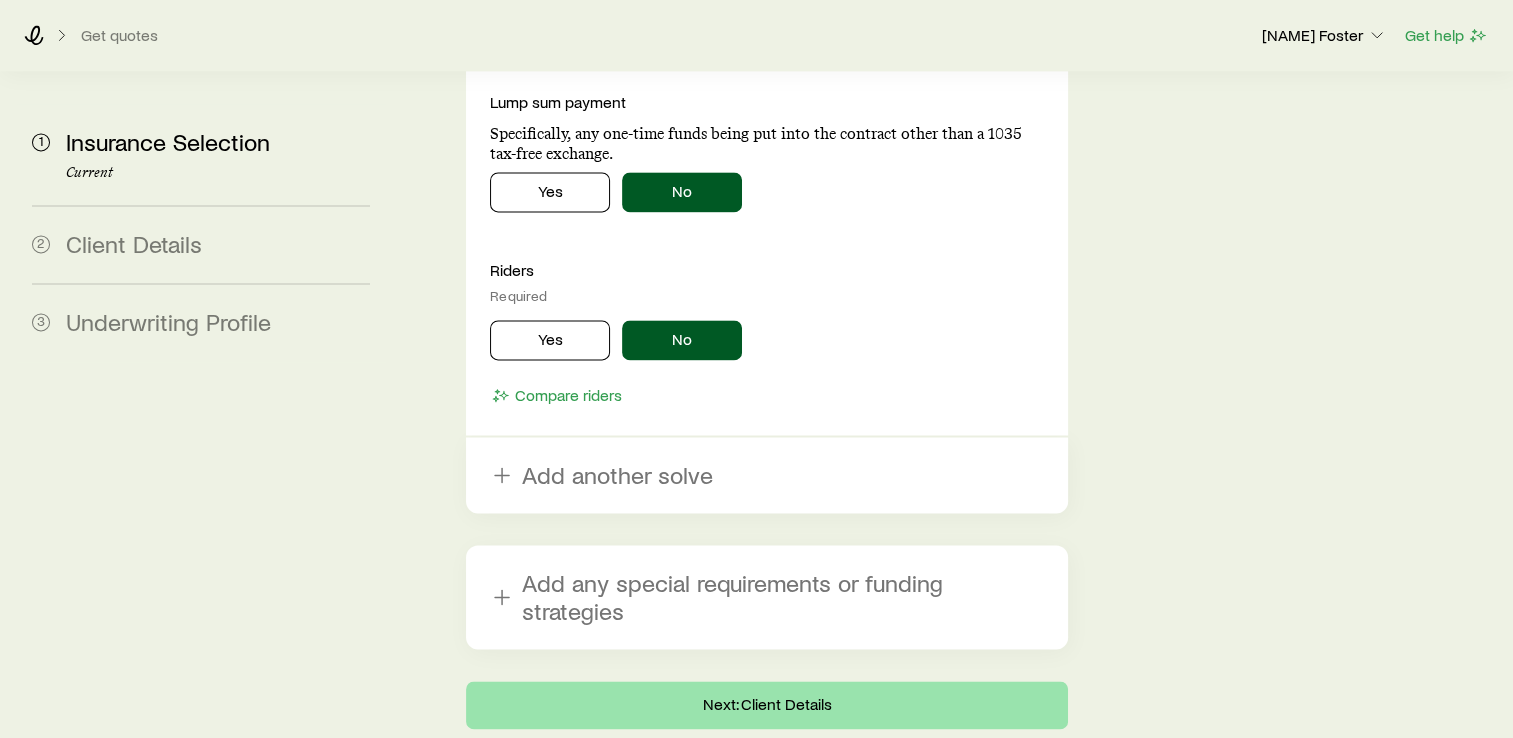 scroll, scrollTop: 0, scrollLeft: 0, axis: both 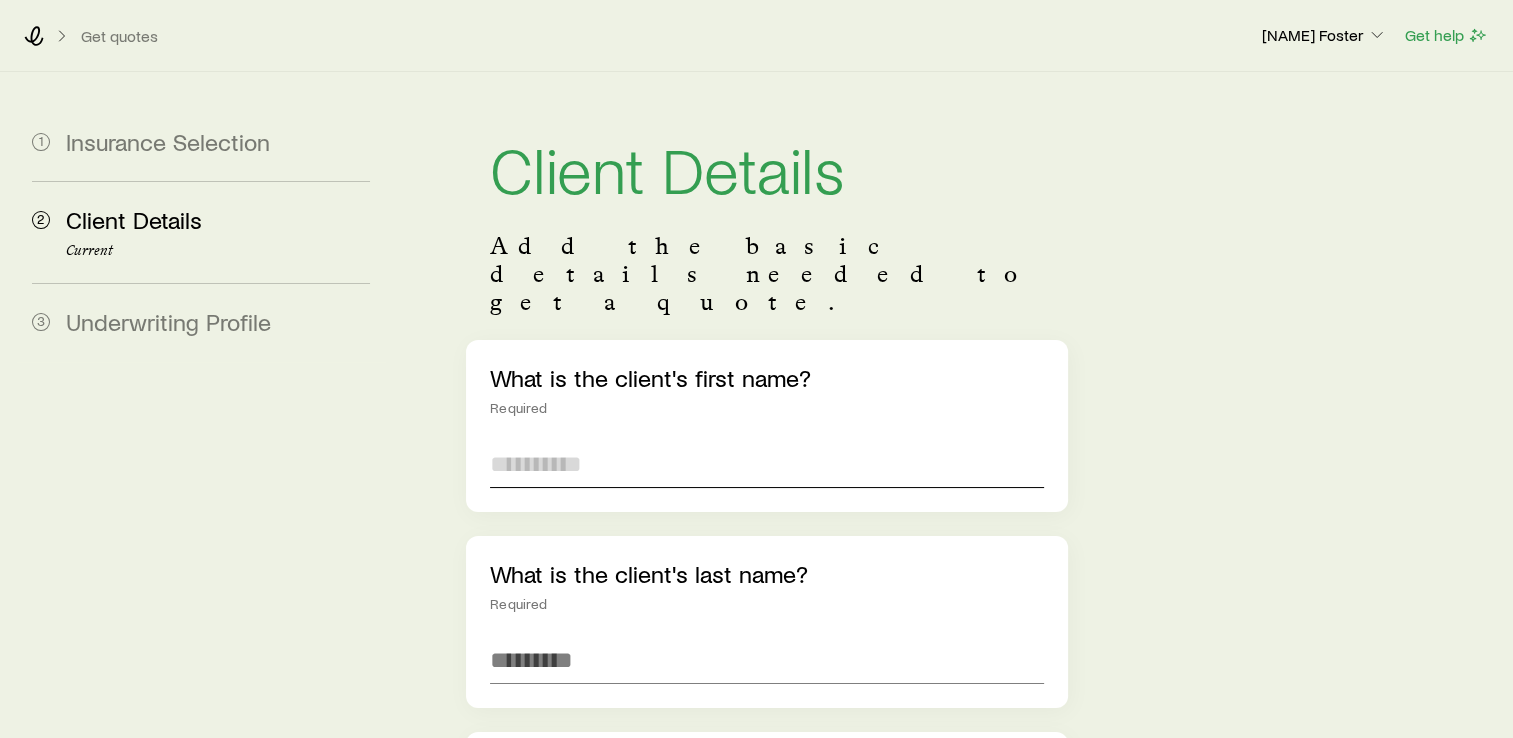 click at bounding box center [767, 464] 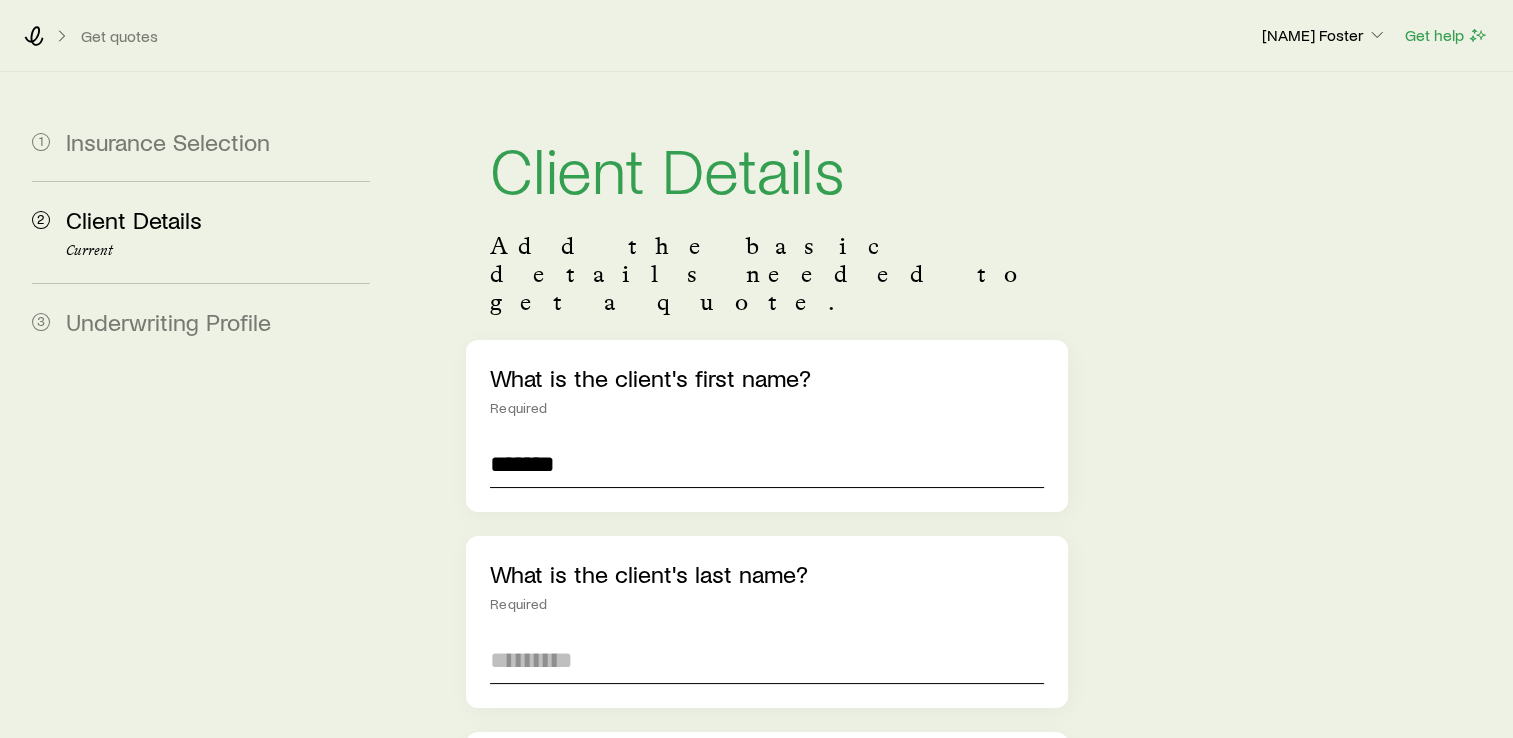 type on "*******" 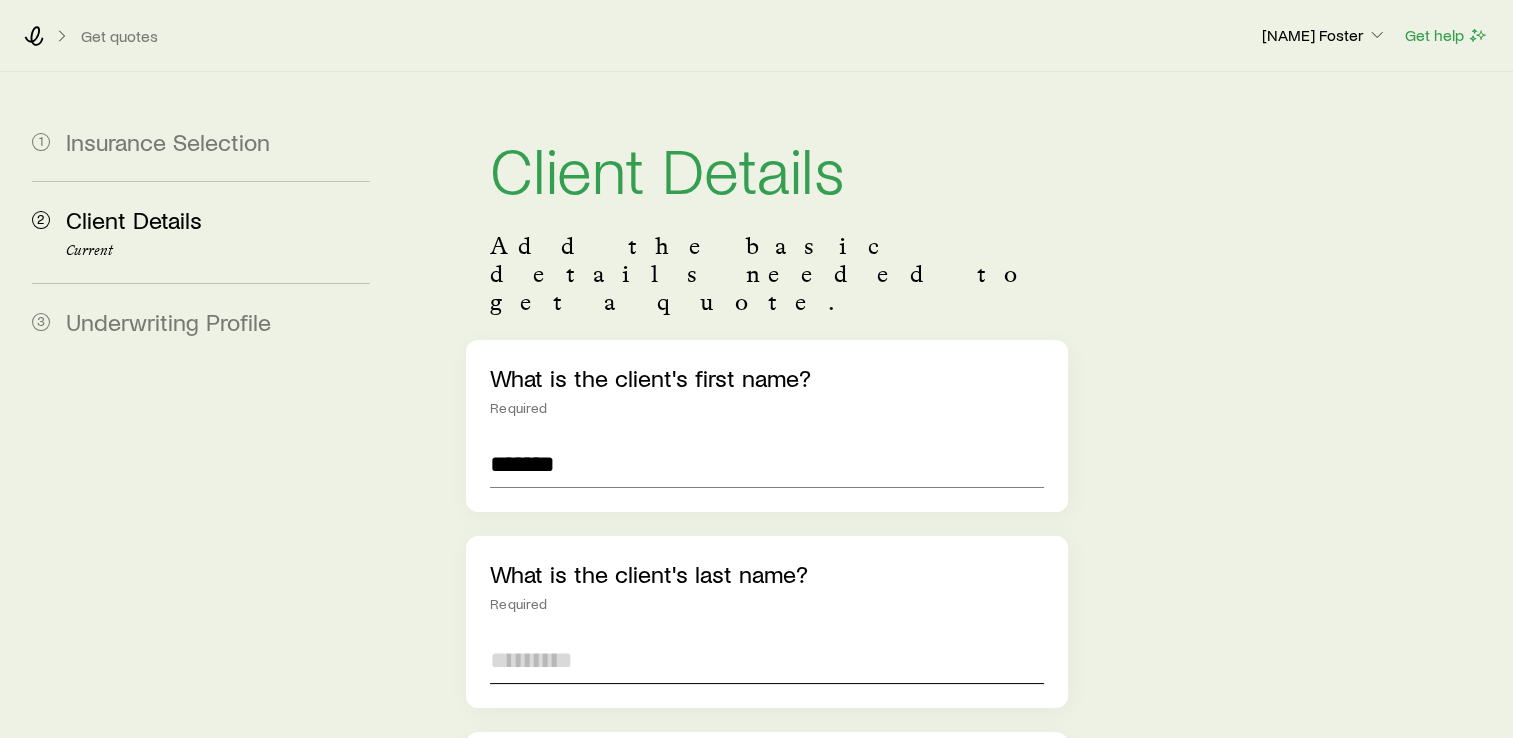 click at bounding box center (767, 660) 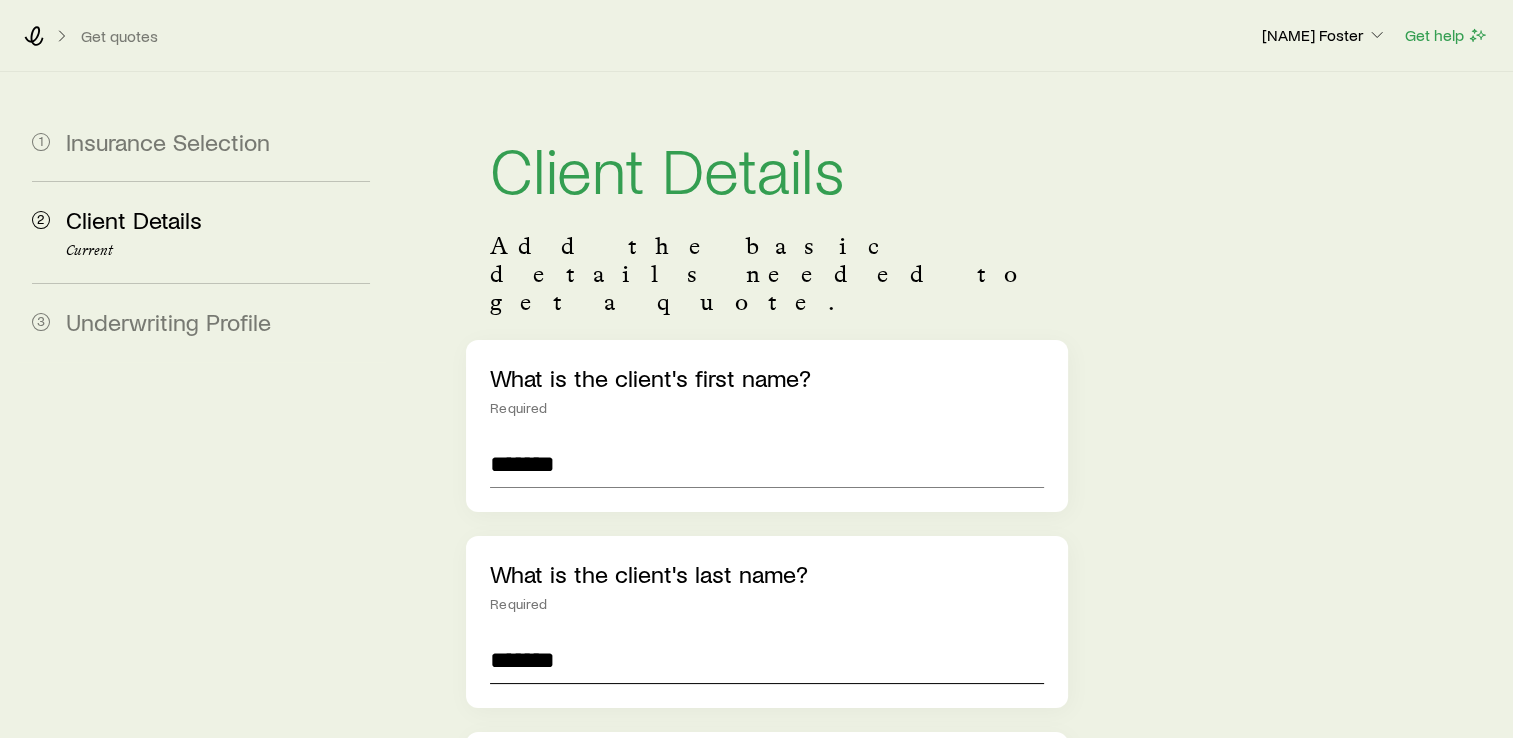 click on "*******" at bounding box center [767, 660] 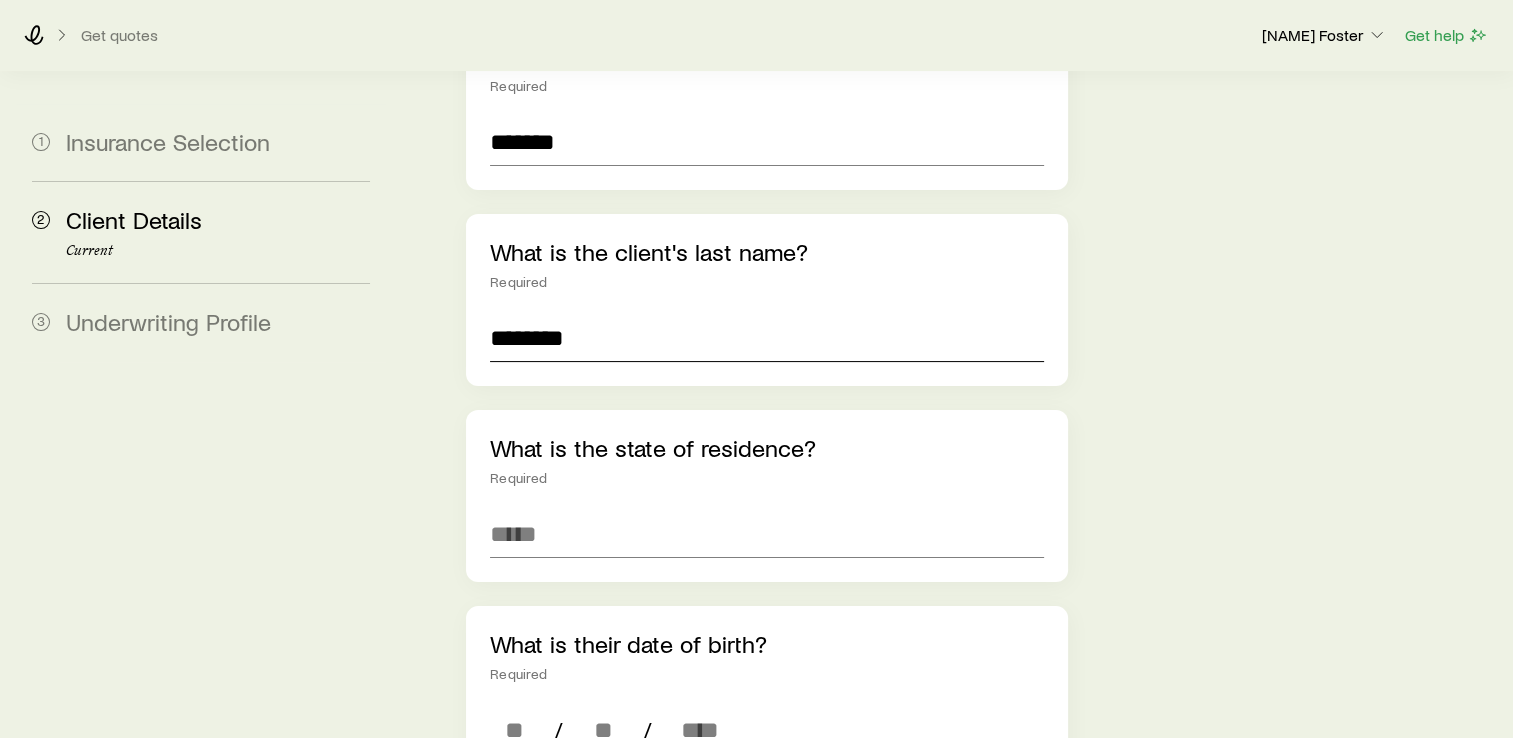 scroll, scrollTop: 323, scrollLeft: 0, axis: vertical 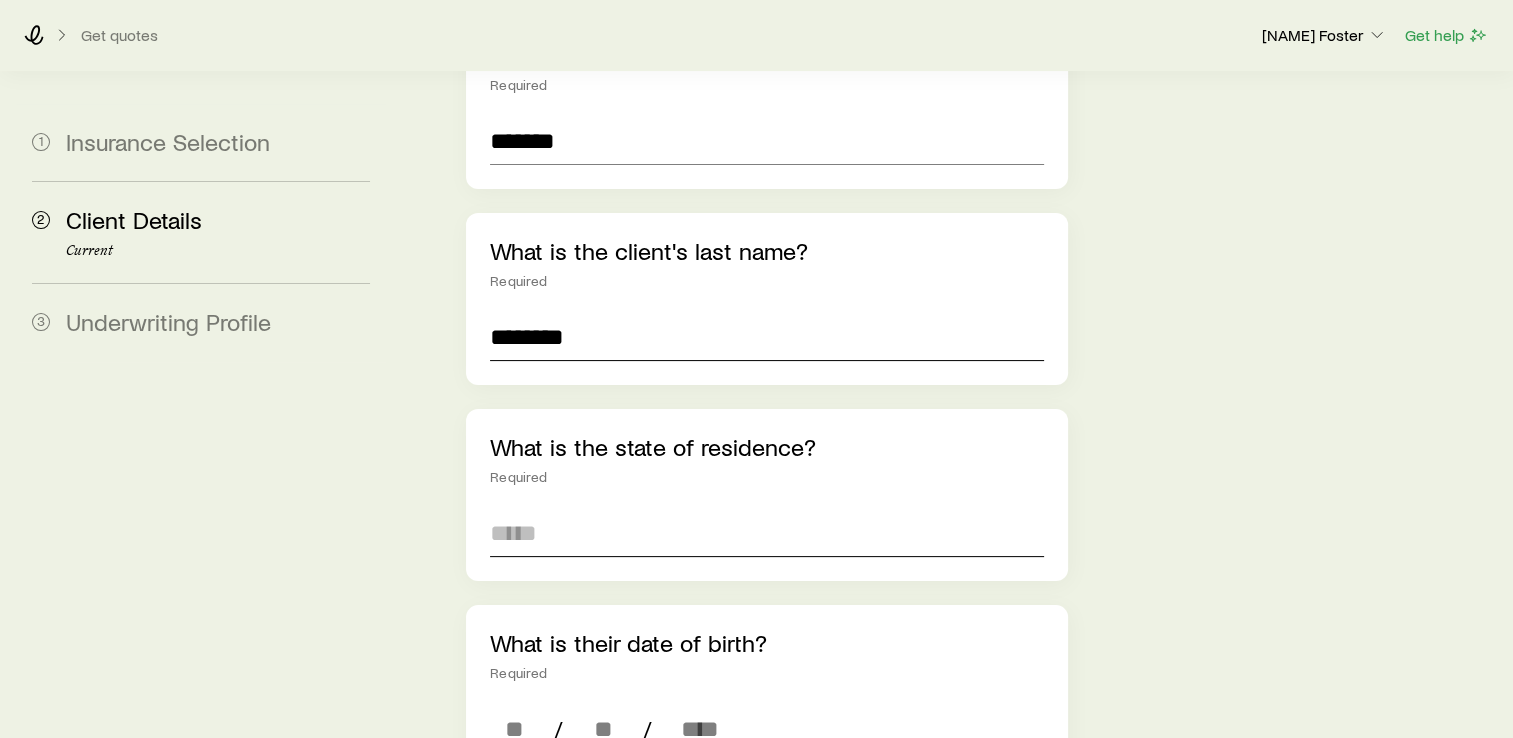 type on "********" 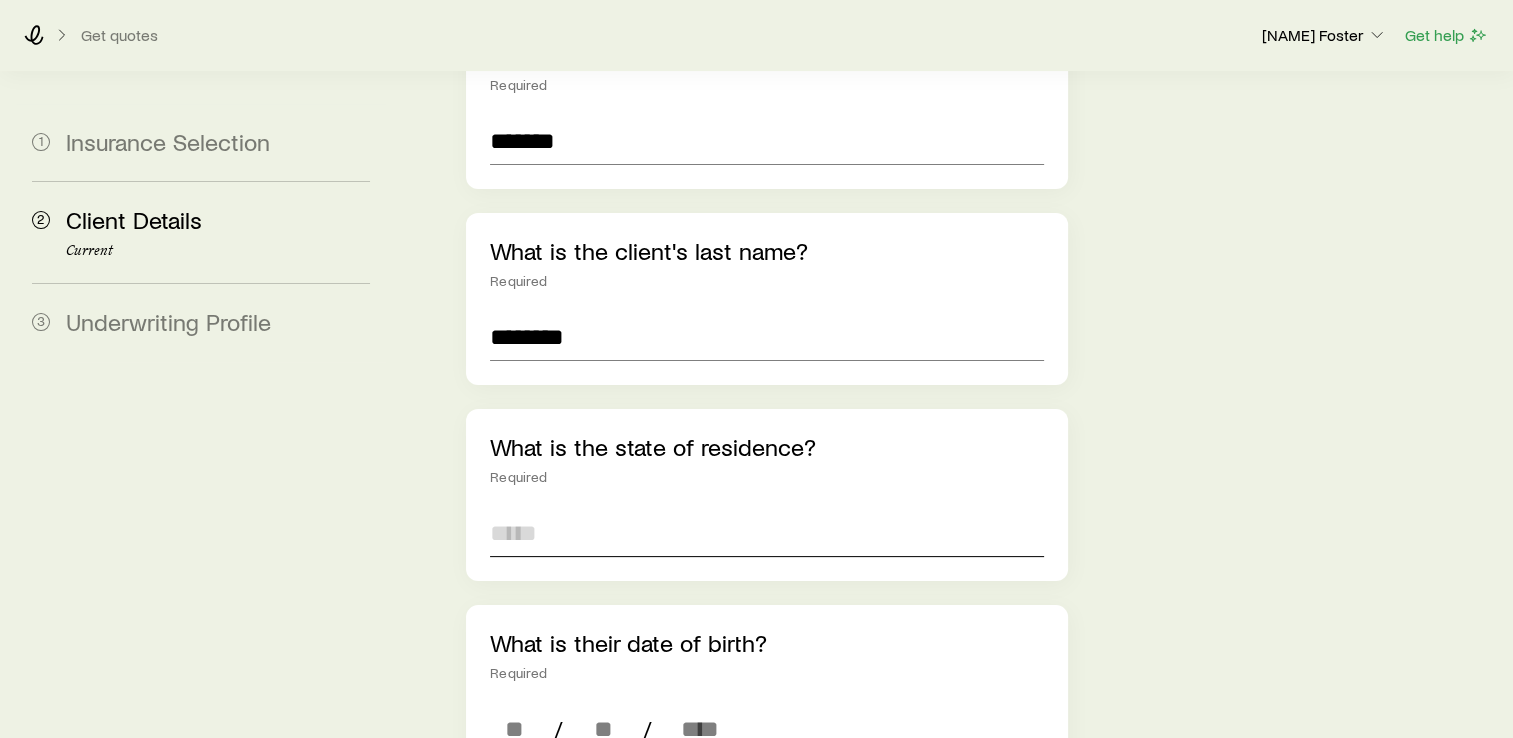 click at bounding box center [767, 533] 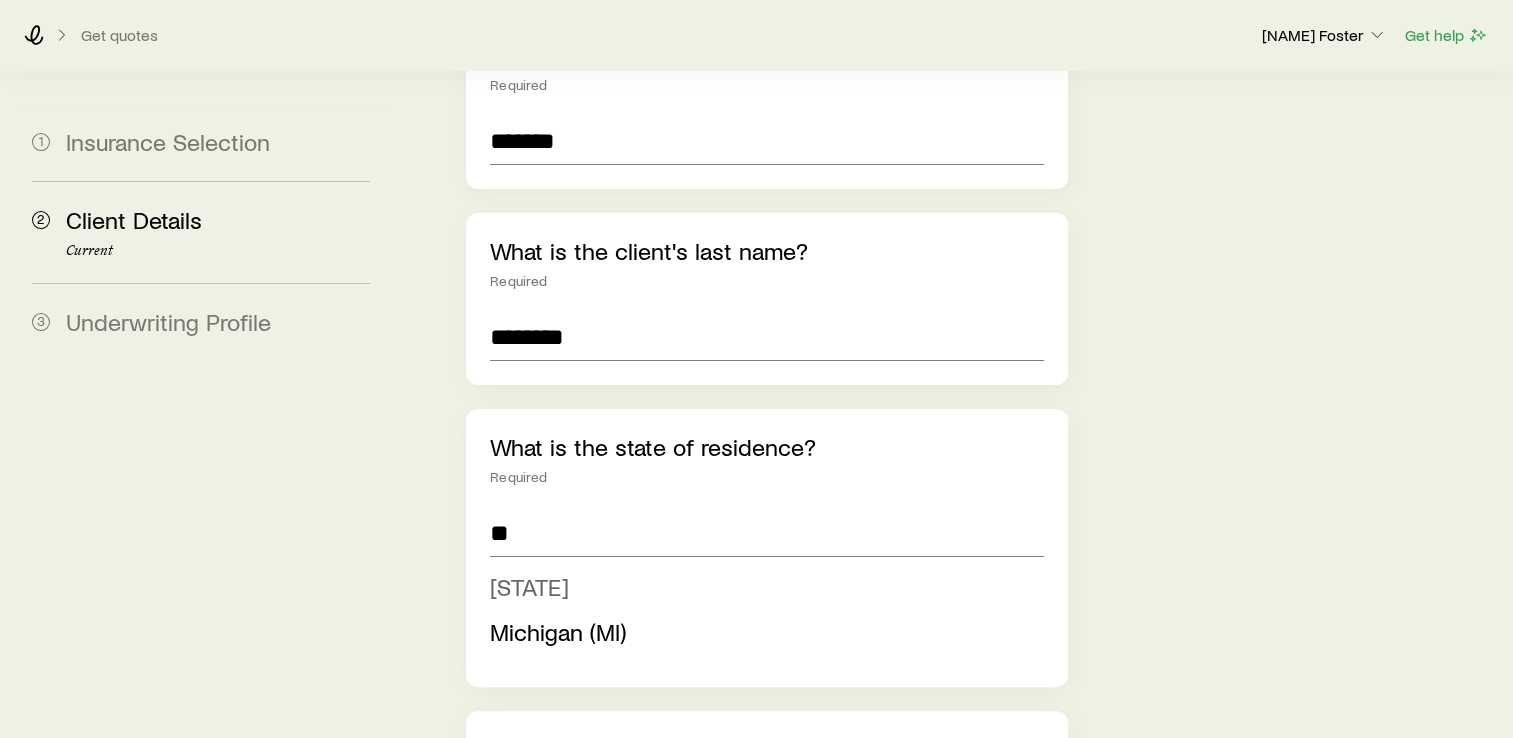 click on "[STATE]" at bounding box center (529, 586) 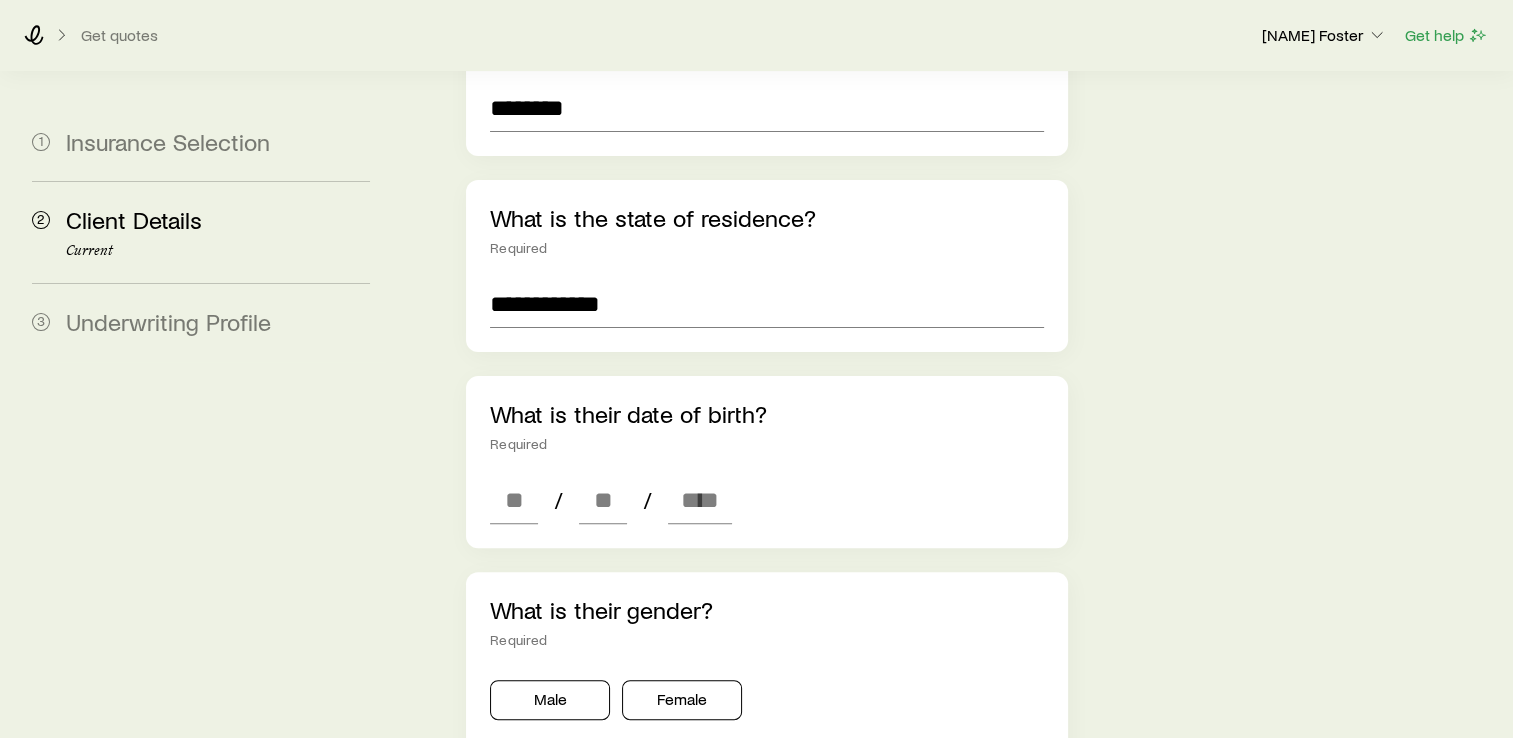 scroll, scrollTop: 553, scrollLeft: 0, axis: vertical 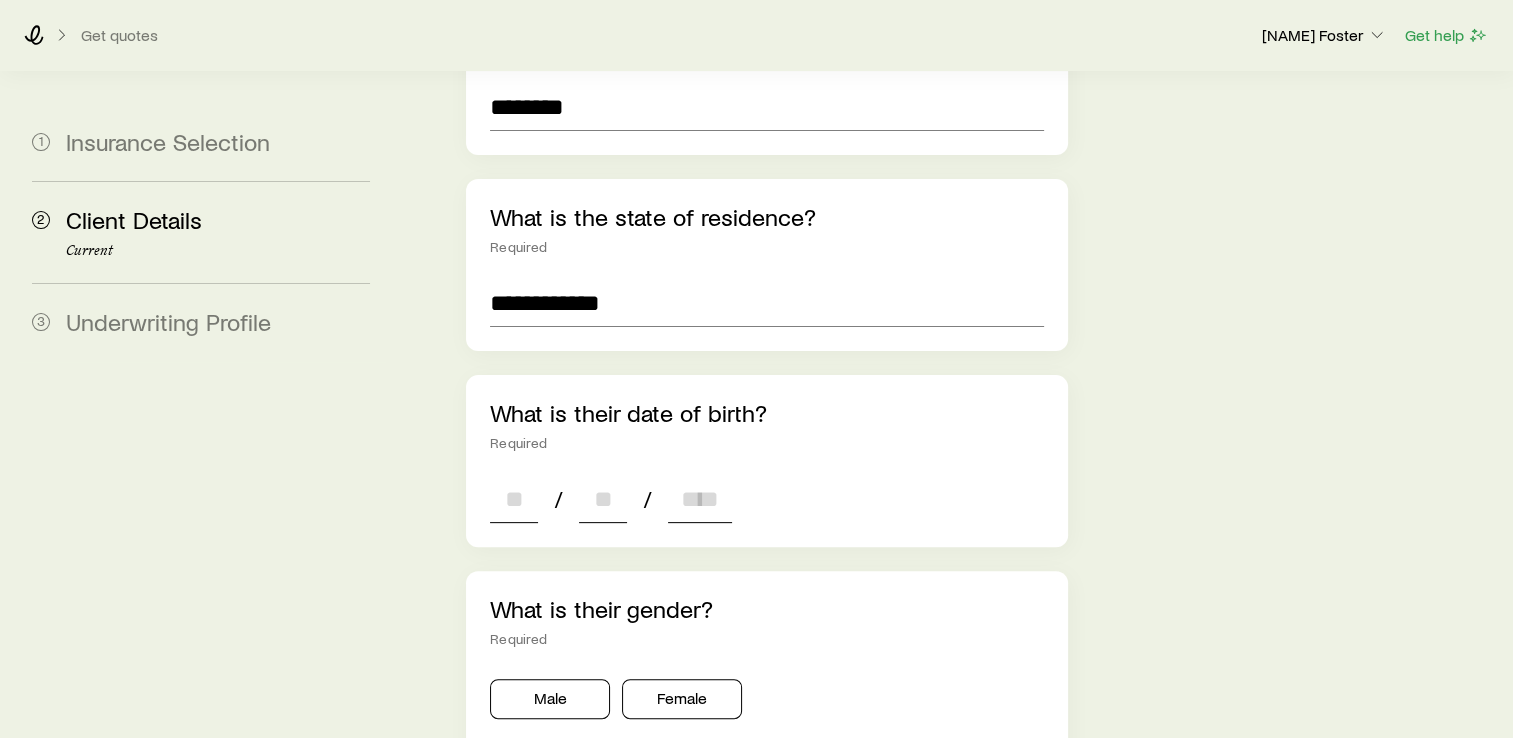 click at bounding box center (514, 499) 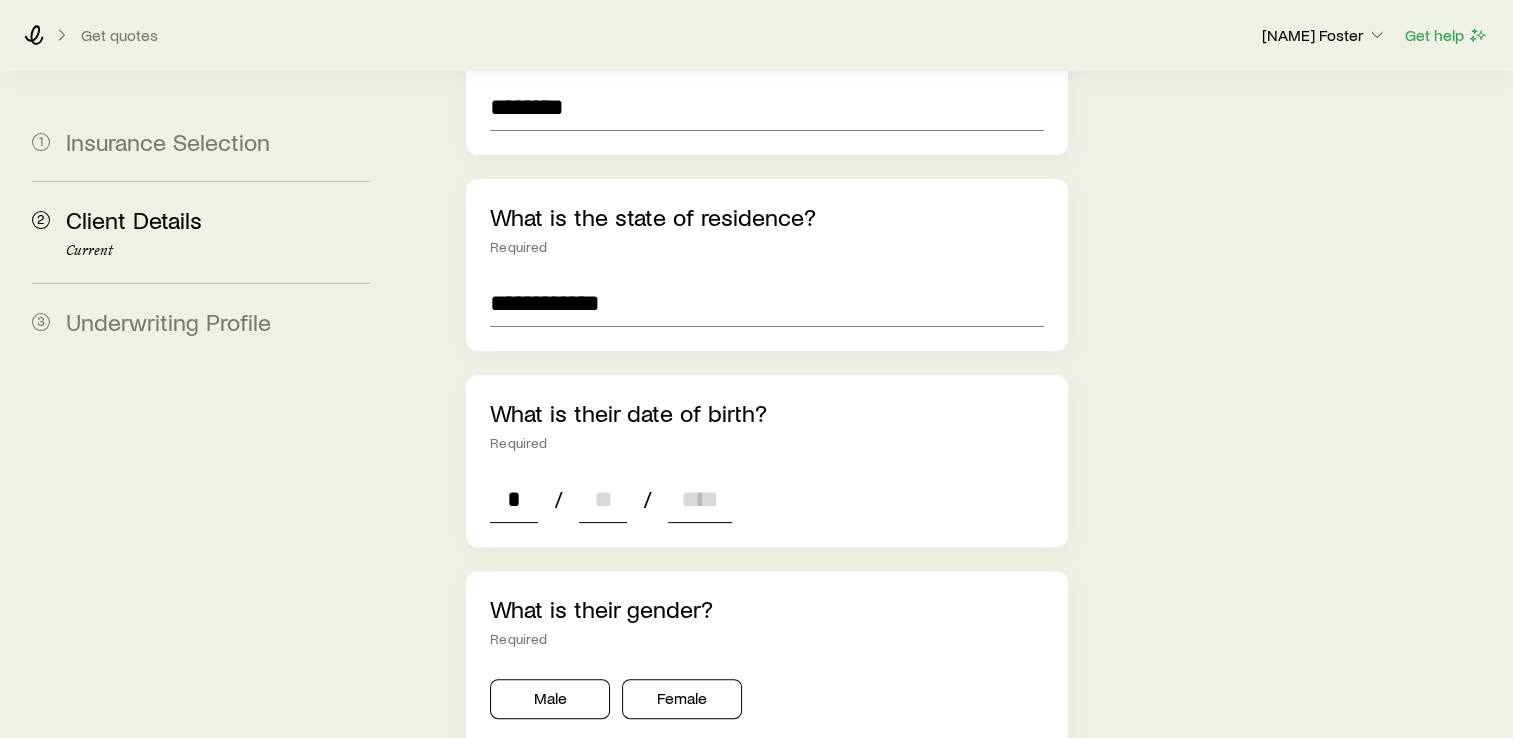 type on "**" 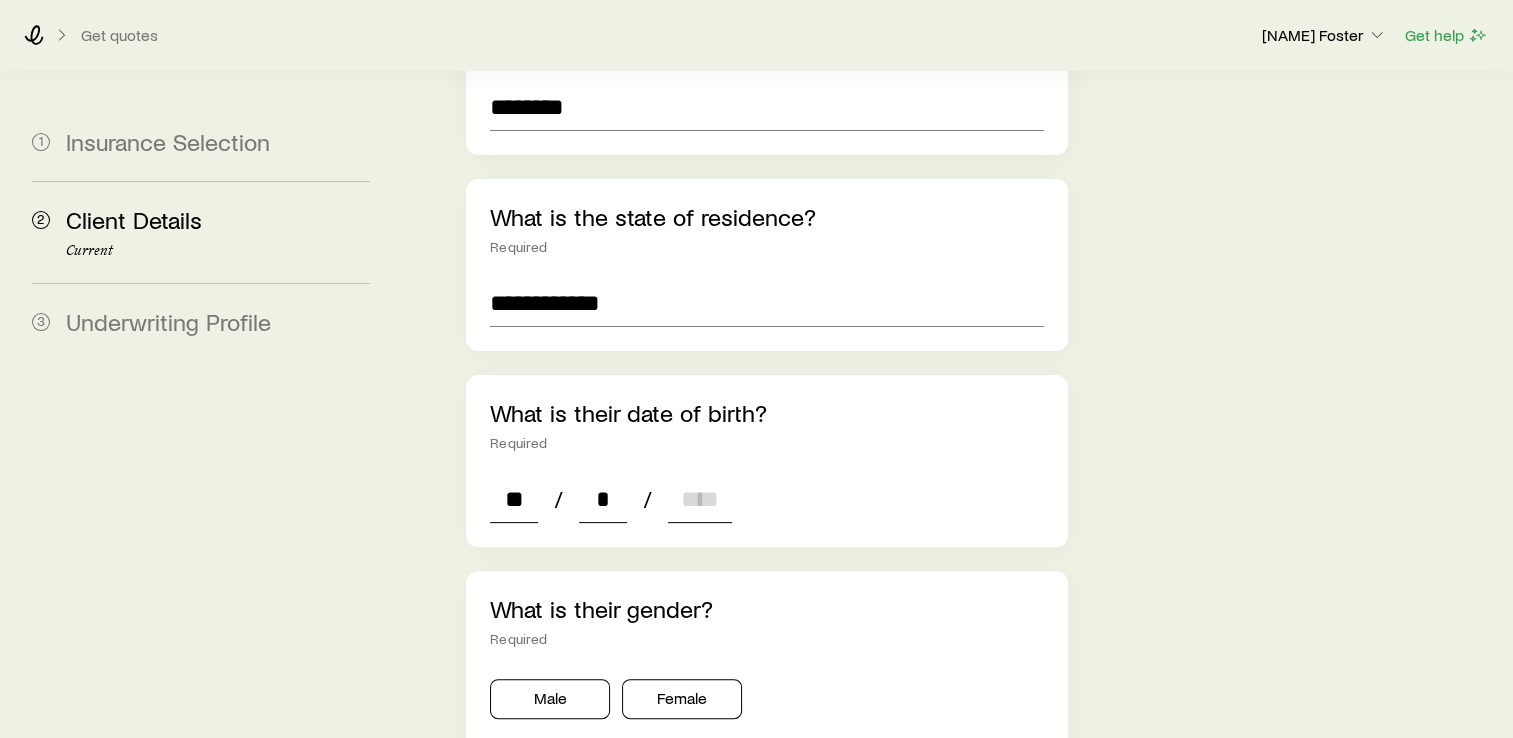 type on "**" 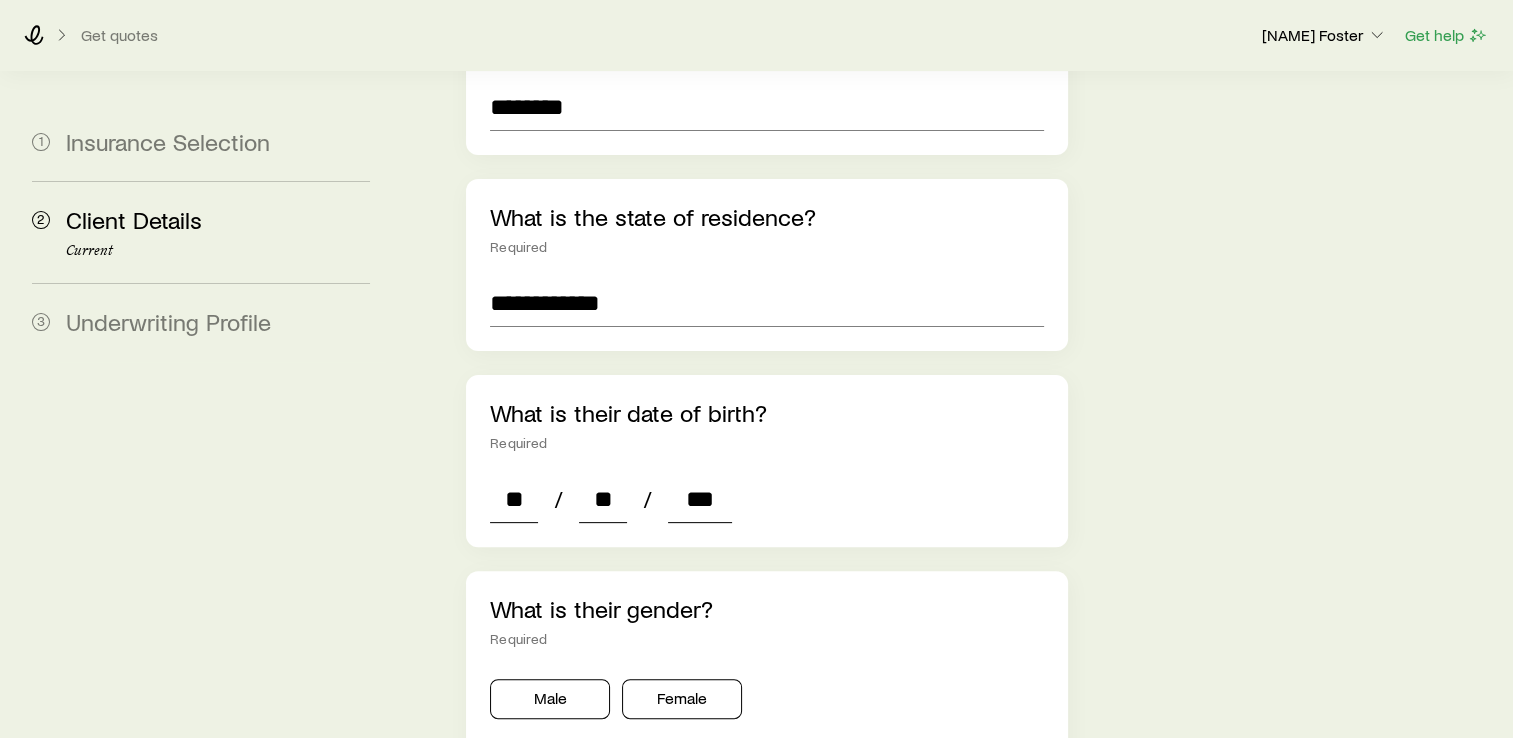 type on "****" 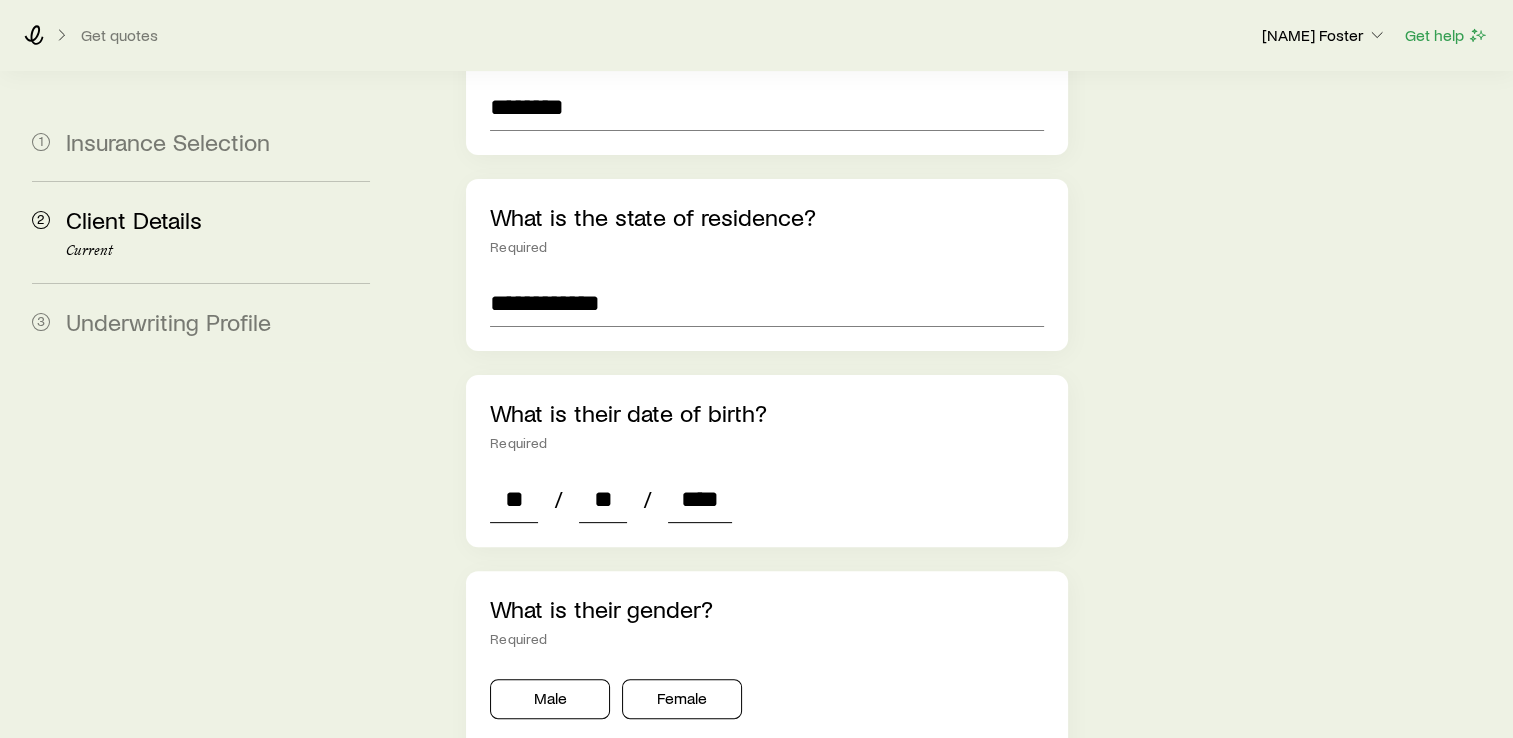 type on "*" 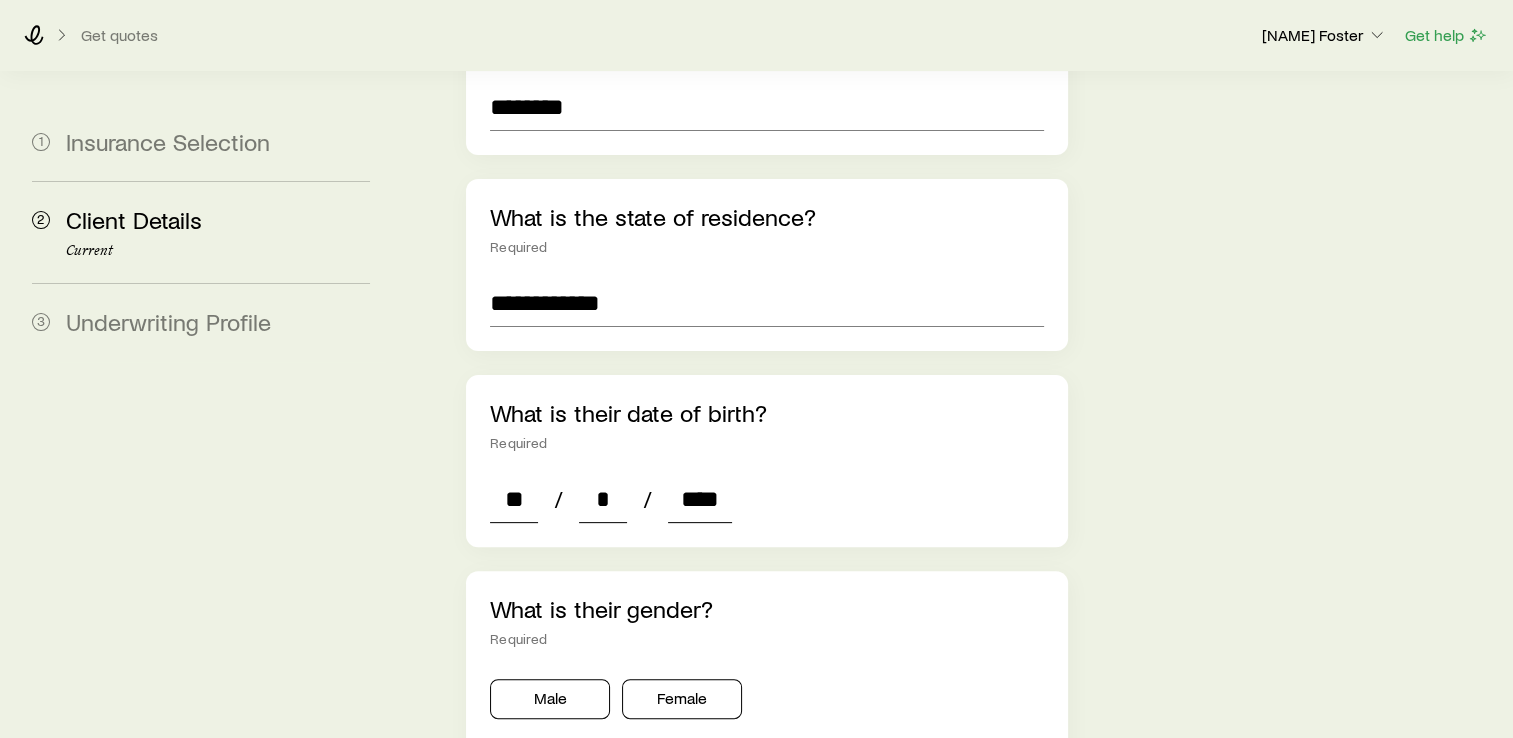 type on "****" 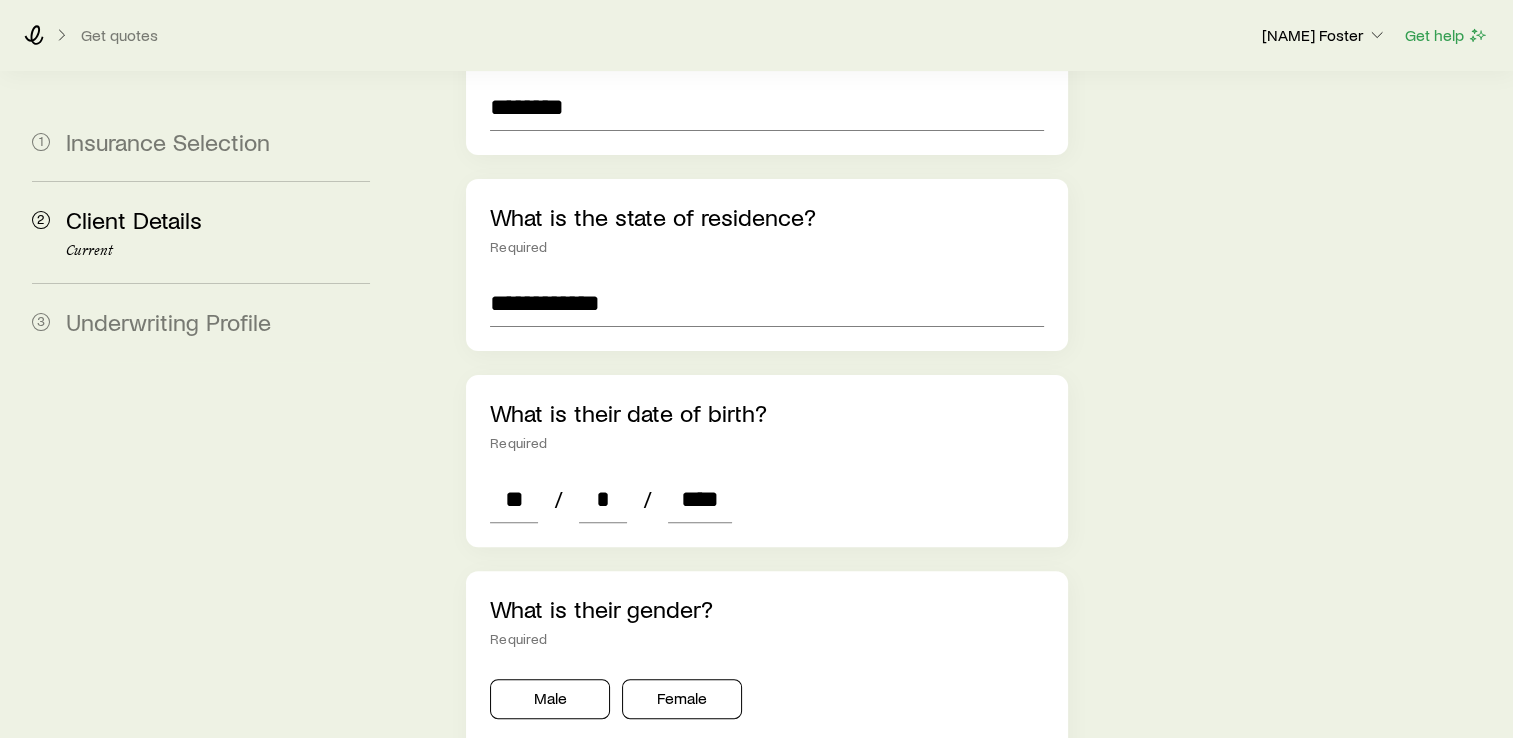 click on "**********" at bounding box center (953, 506) 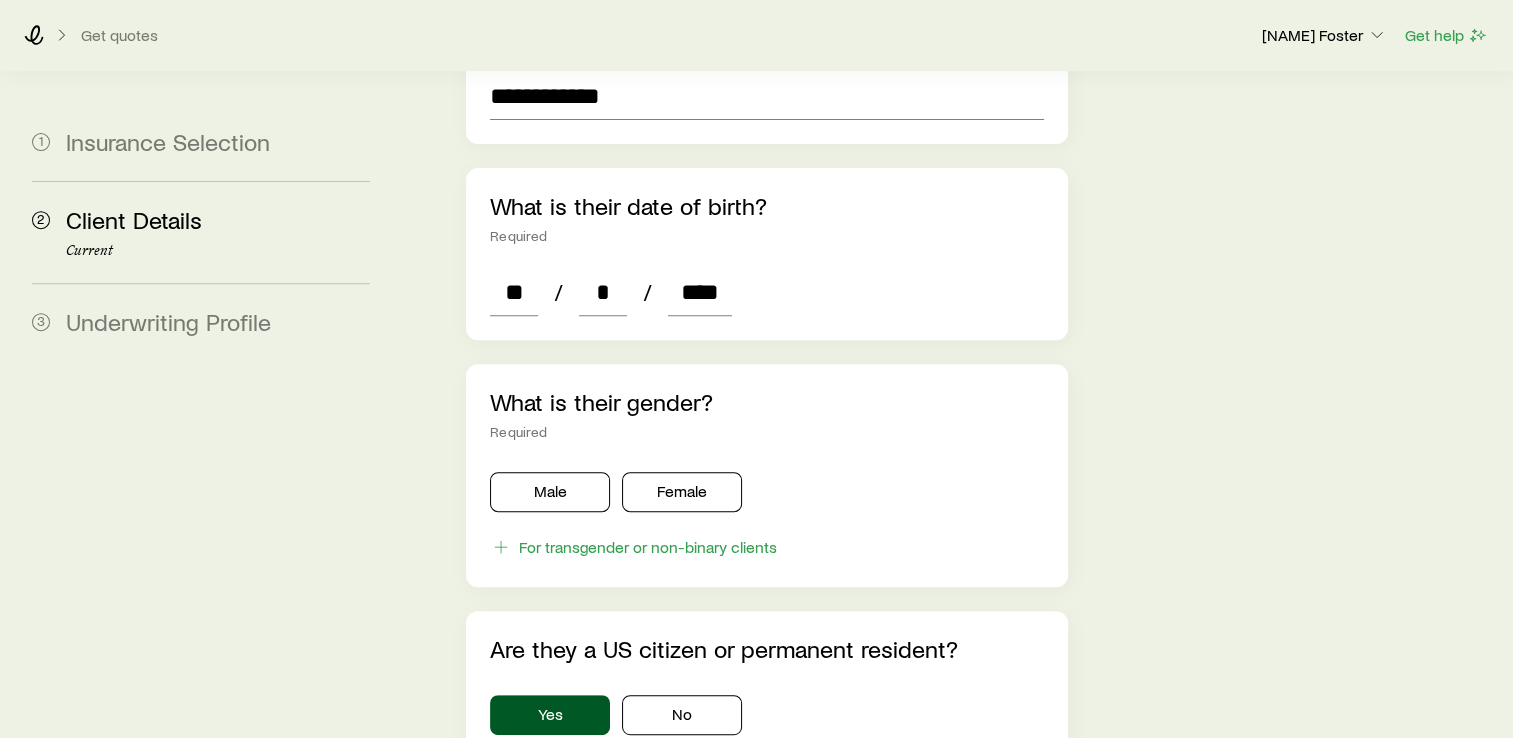 scroll, scrollTop: 809, scrollLeft: 0, axis: vertical 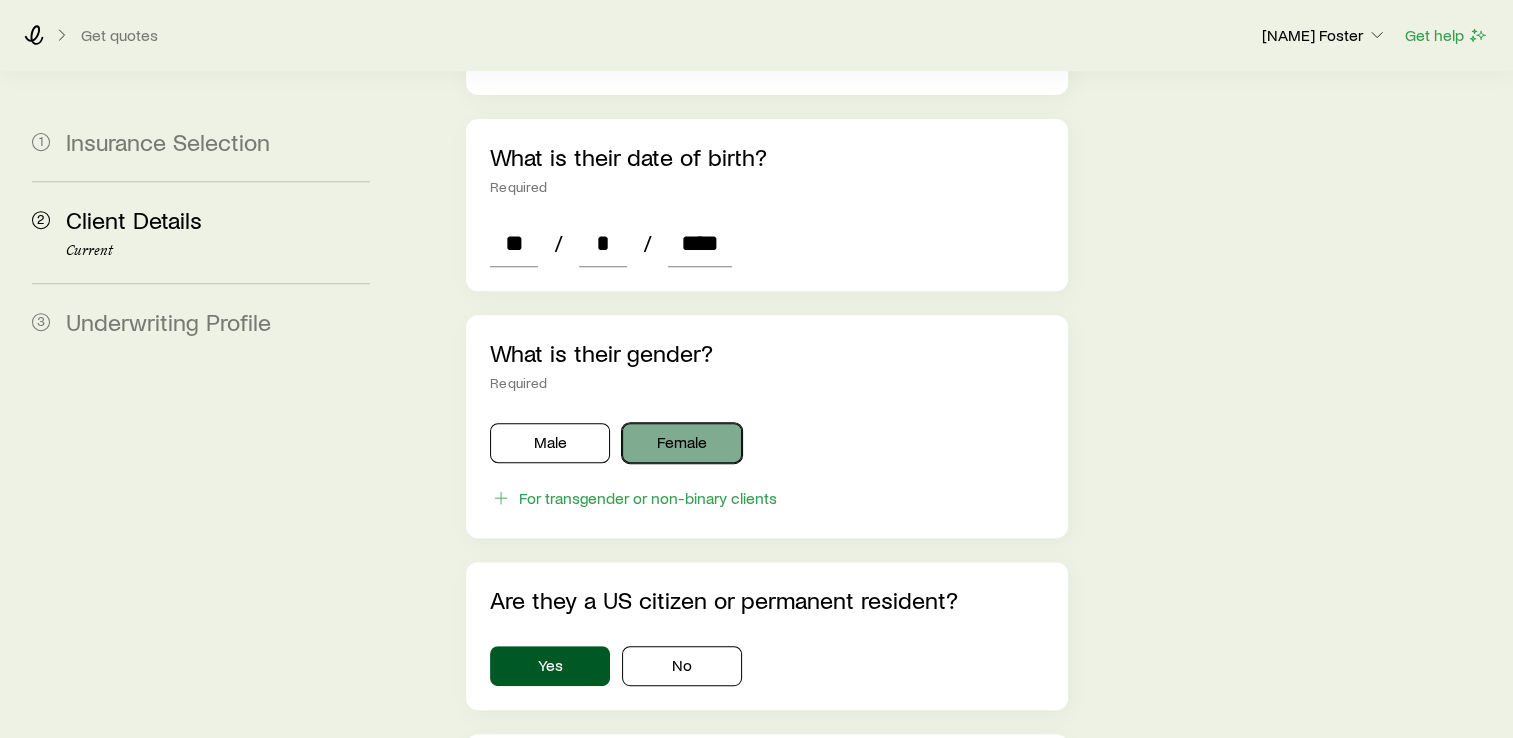 click on "Female" at bounding box center (682, 443) 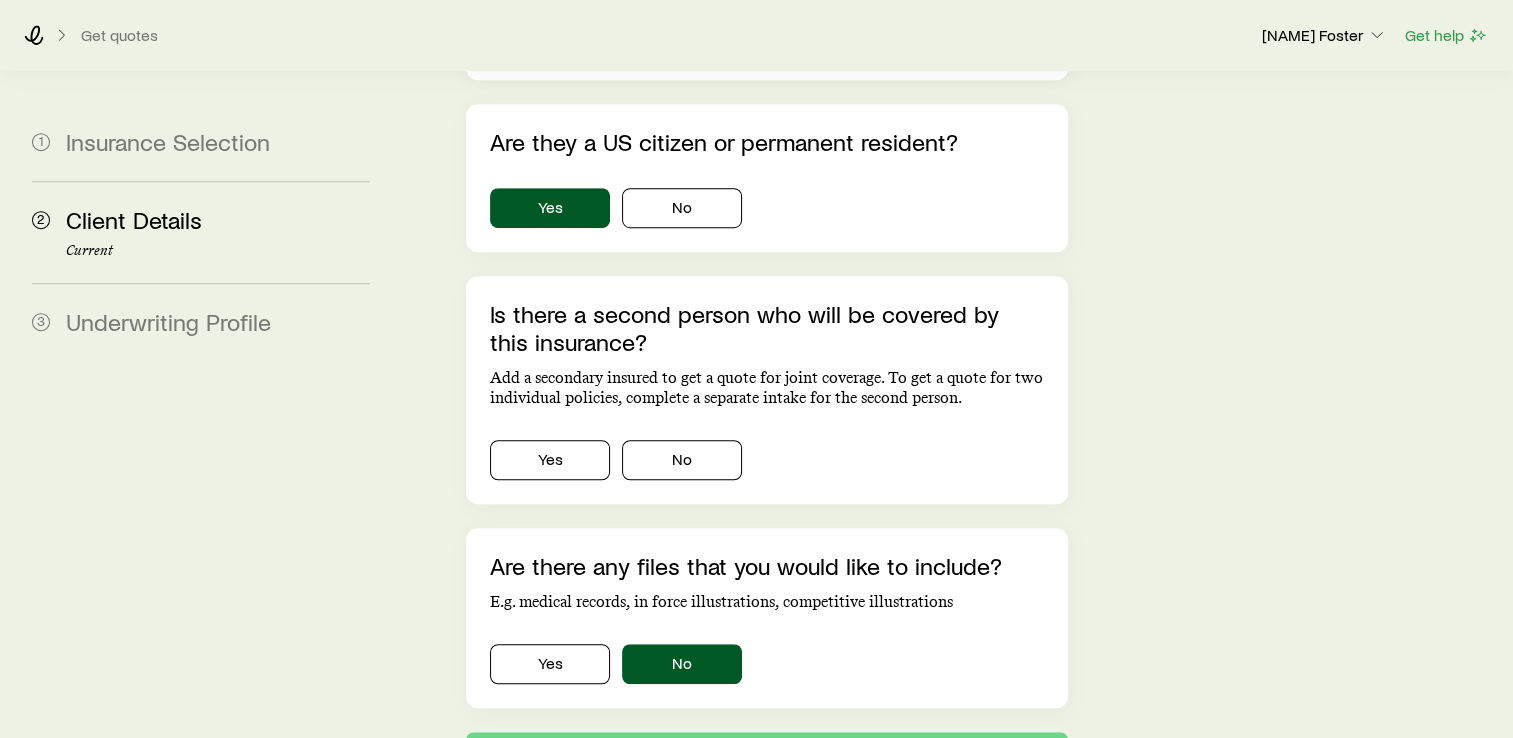 scroll, scrollTop: 1275, scrollLeft: 0, axis: vertical 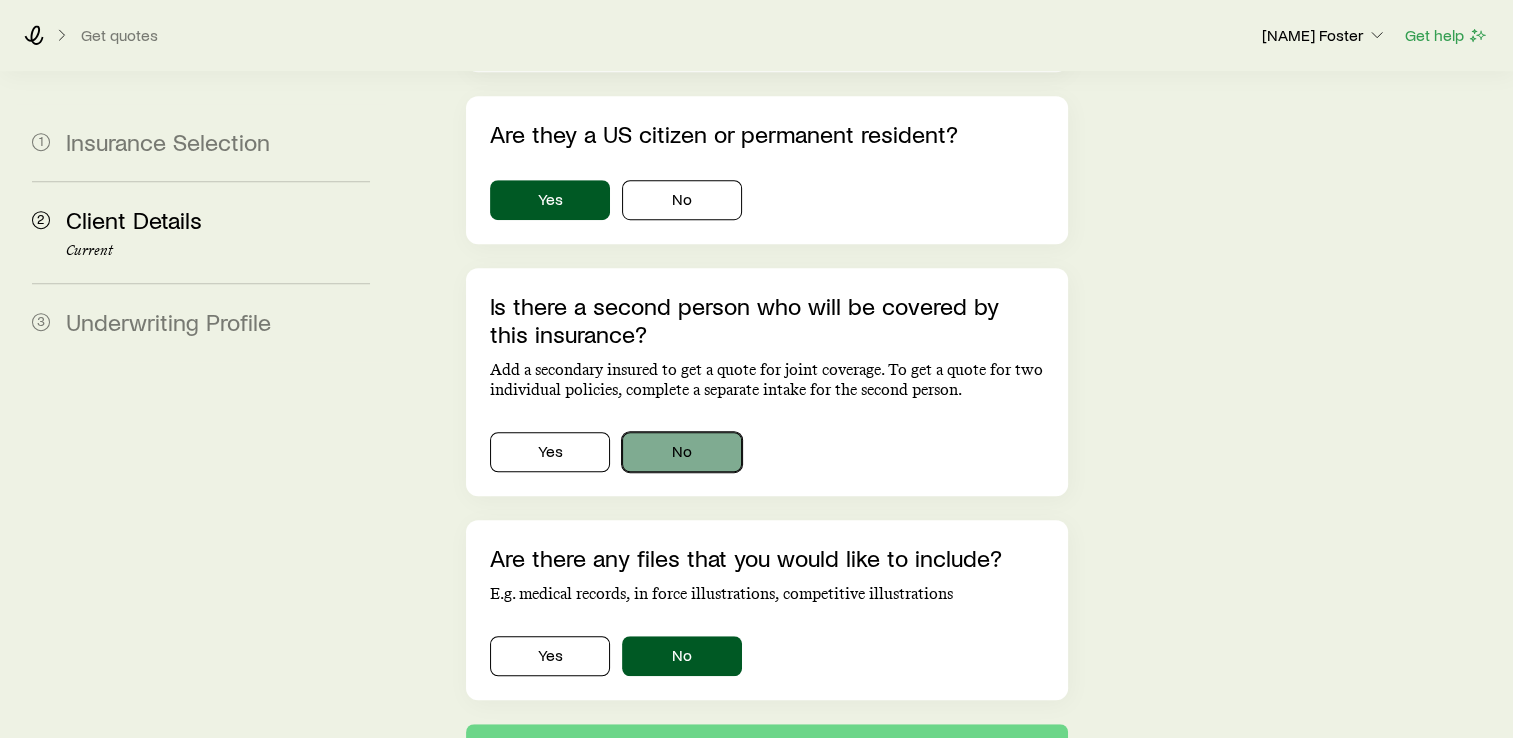 click on "No" at bounding box center [682, 452] 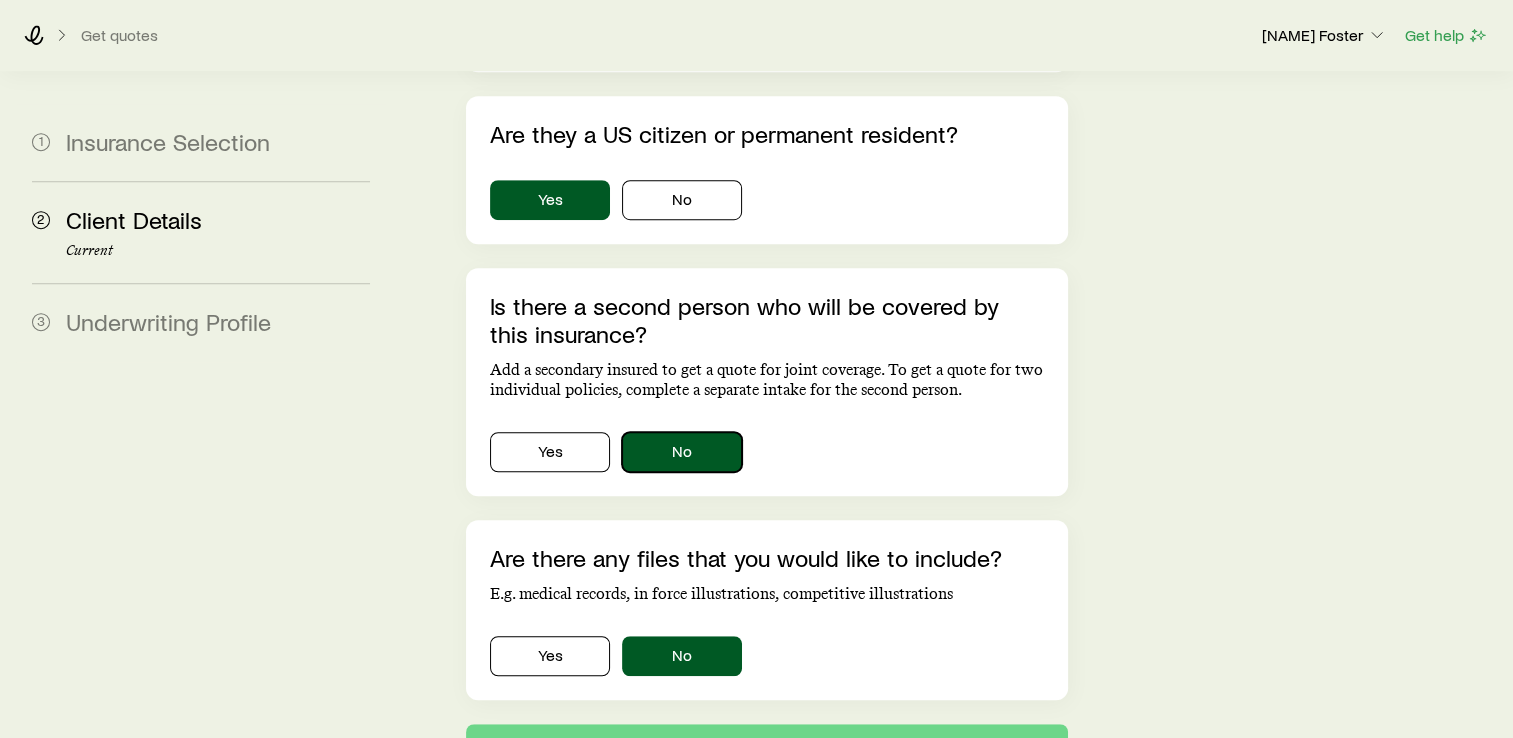 scroll, scrollTop: 1364, scrollLeft: 0, axis: vertical 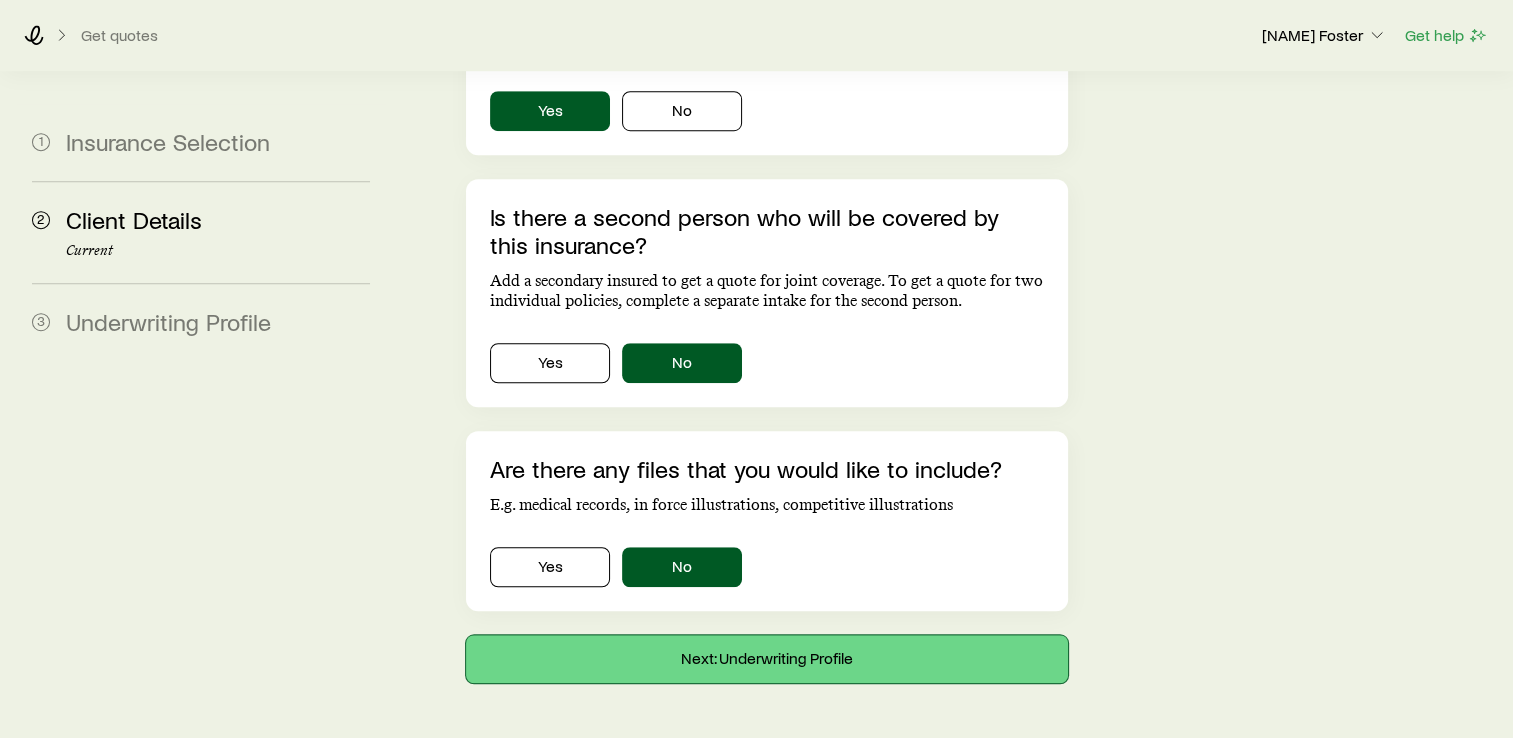 click on "Next: Underwriting Profile" at bounding box center (767, 659) 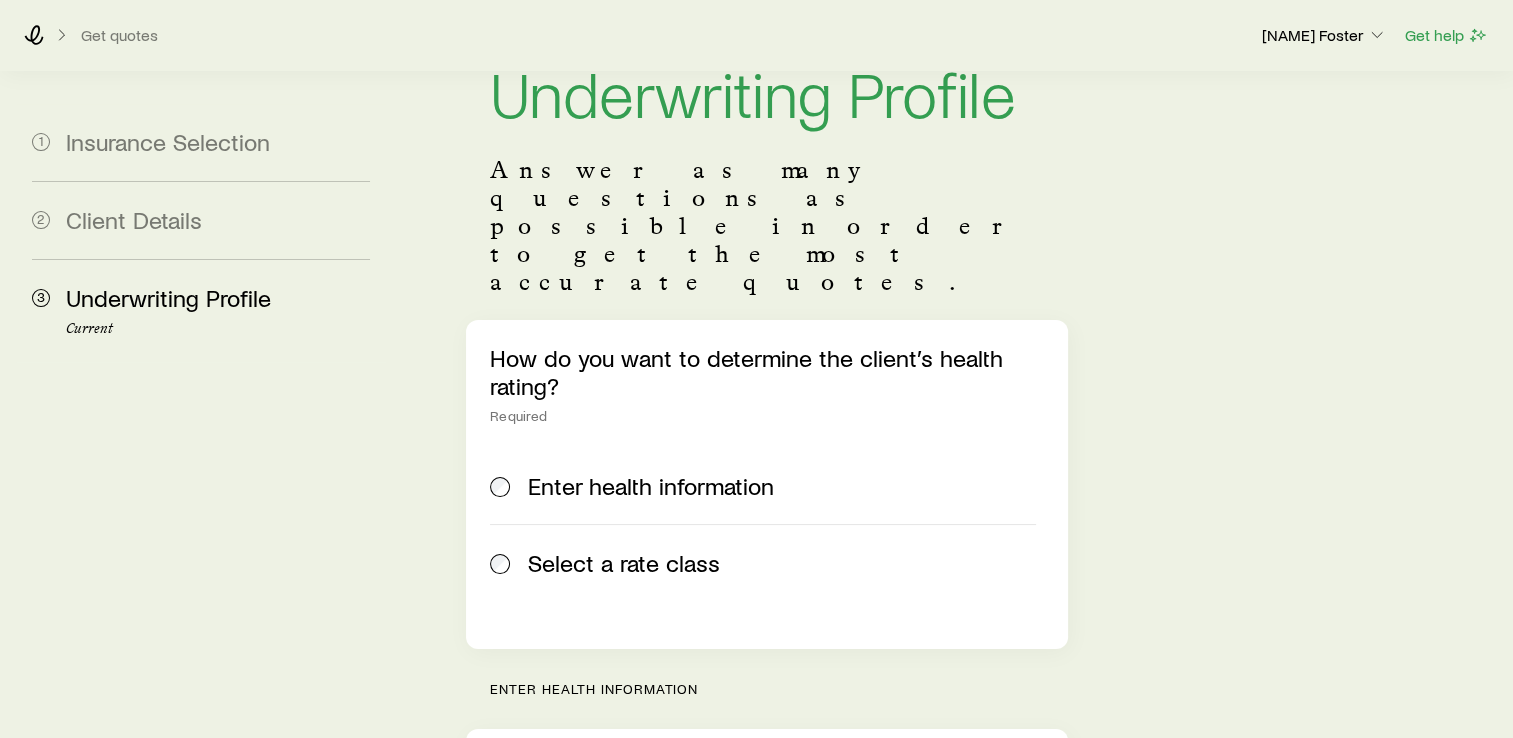 scroll, scrollTop: 78, scrollLeft: 0, axis: vertical 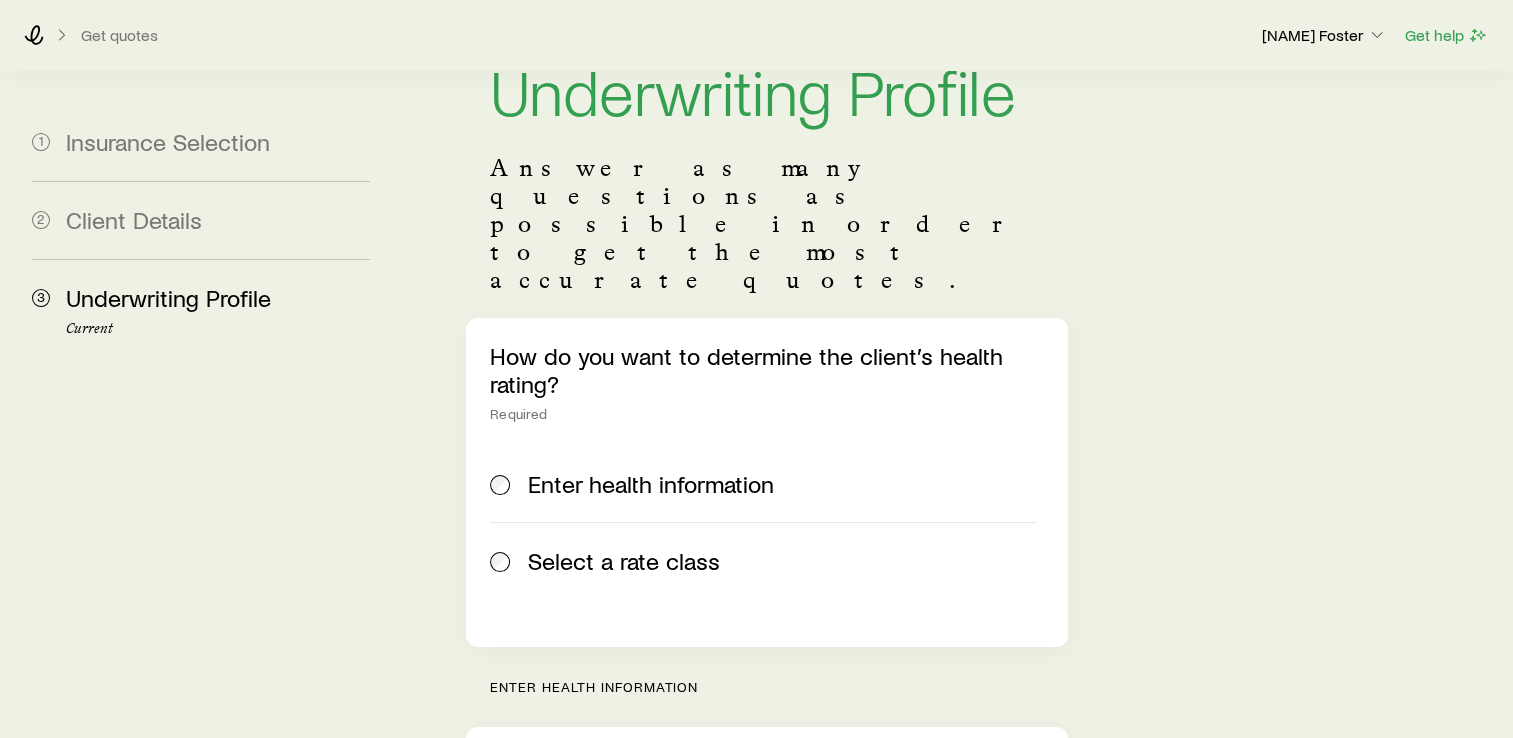 click on "Select a rate class" at bounding box center (763, 561) 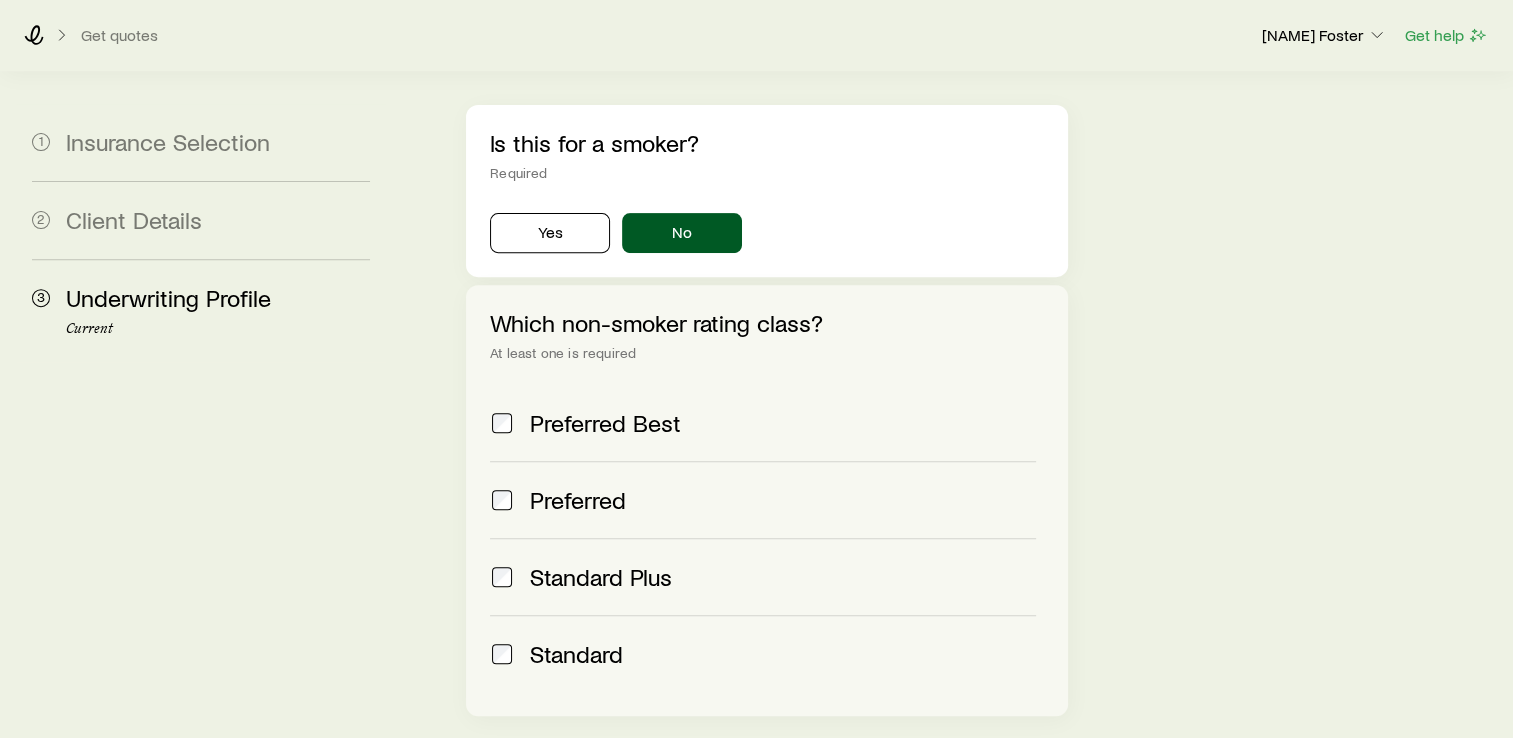 scroll, scrollTop: 715, scrollLeft: 0, axis: vertical 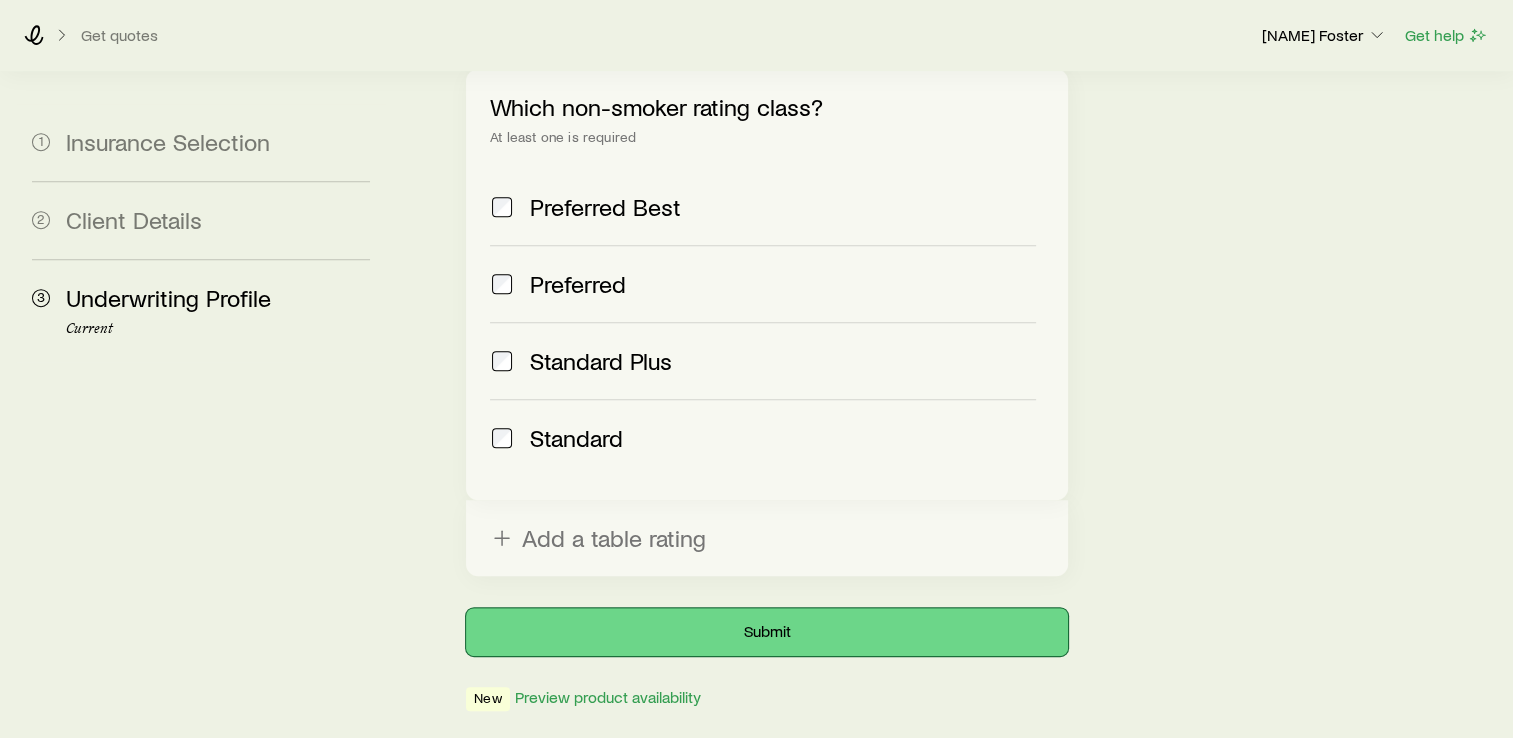 click on "Submit" at bounding box center (767, 632) 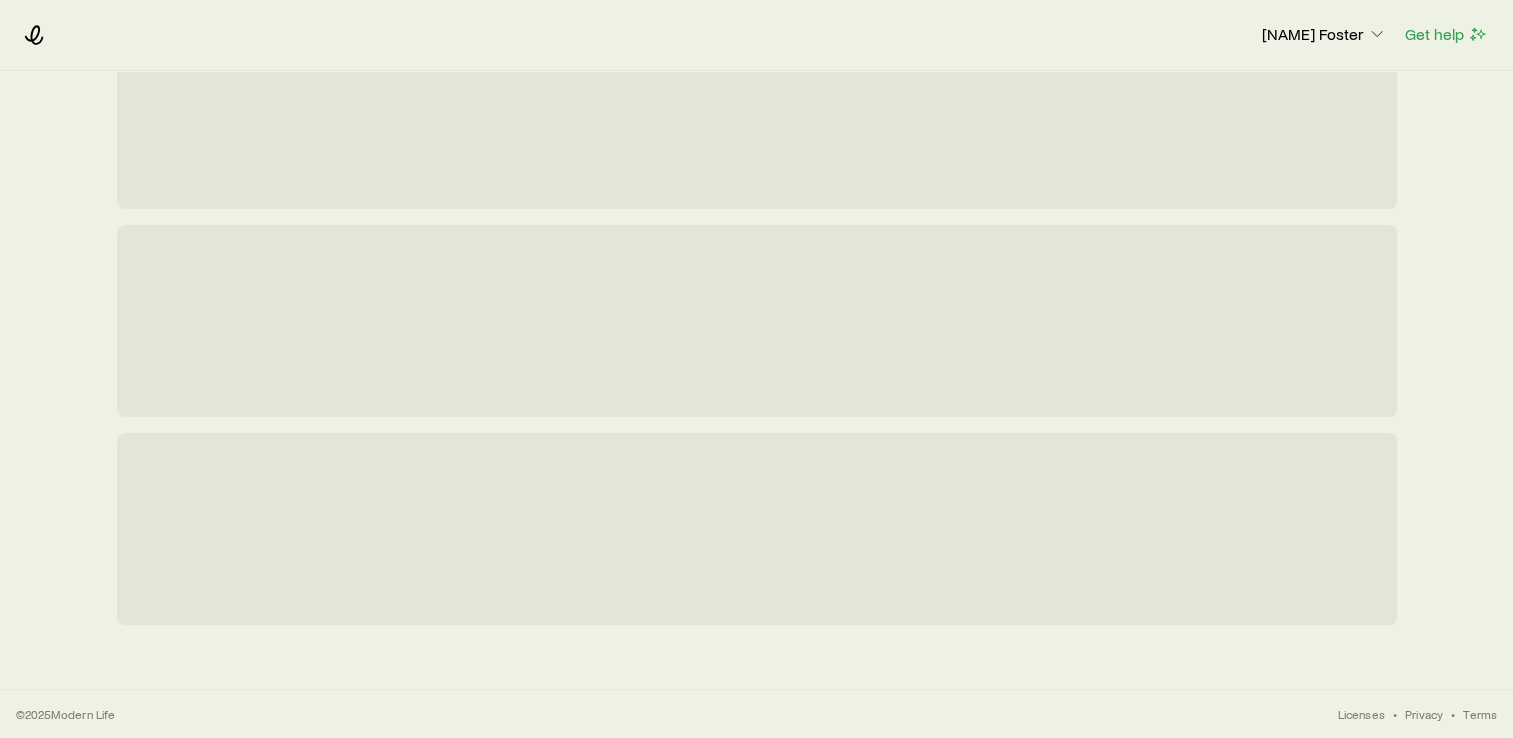 scroll, scrollTop: 0, scrollLeft: 0, axis: both 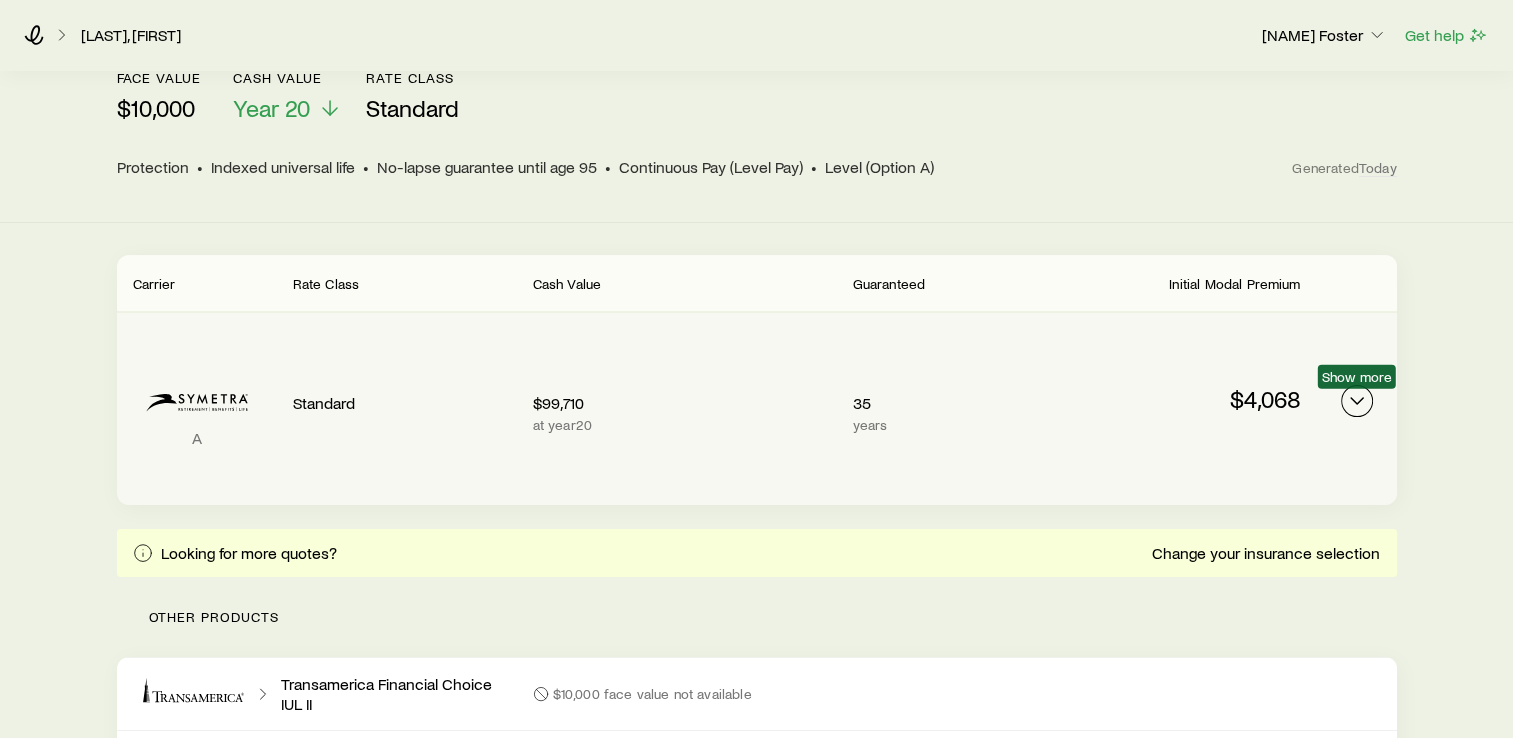 click 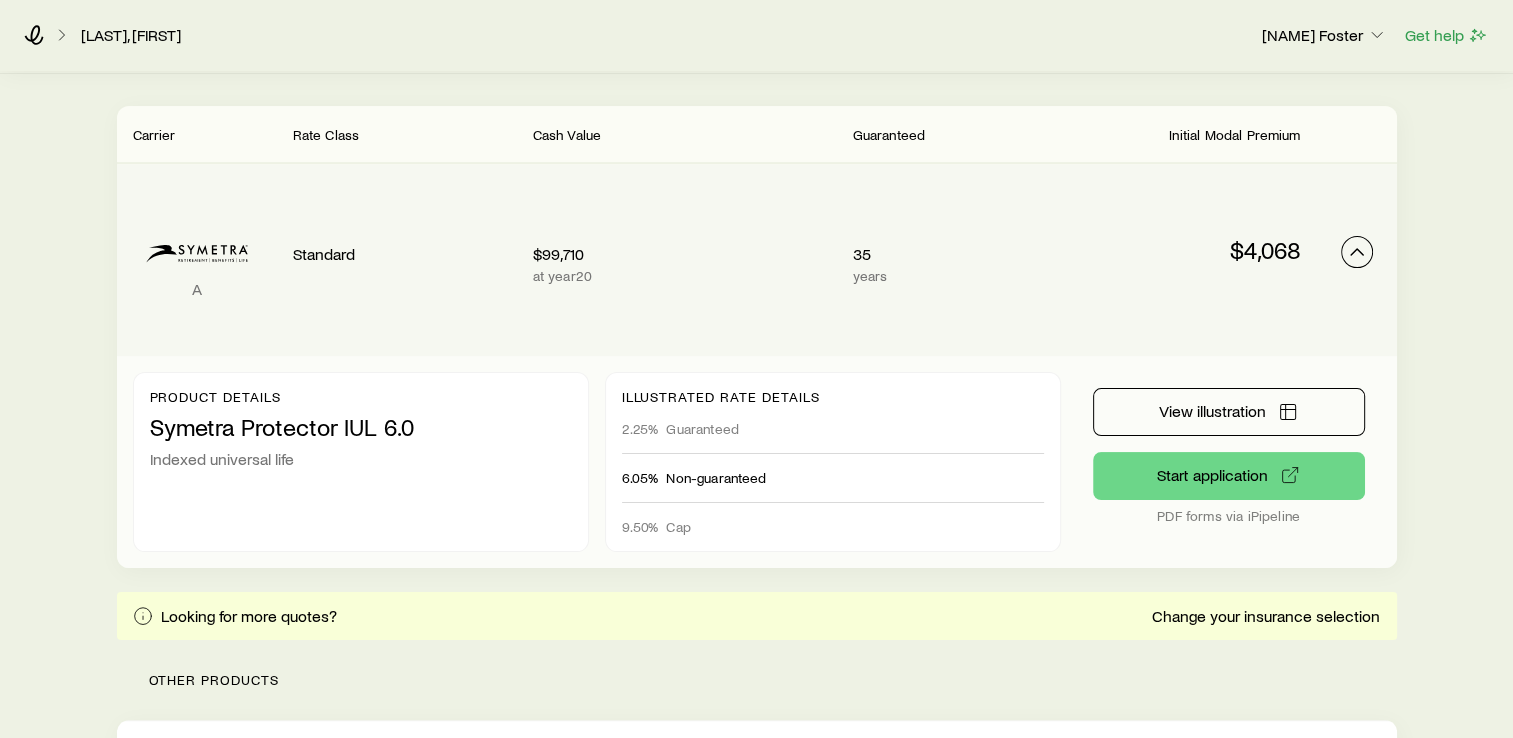 scroll, scrollTop: 274, scrollLeft: 0, axis: vertical 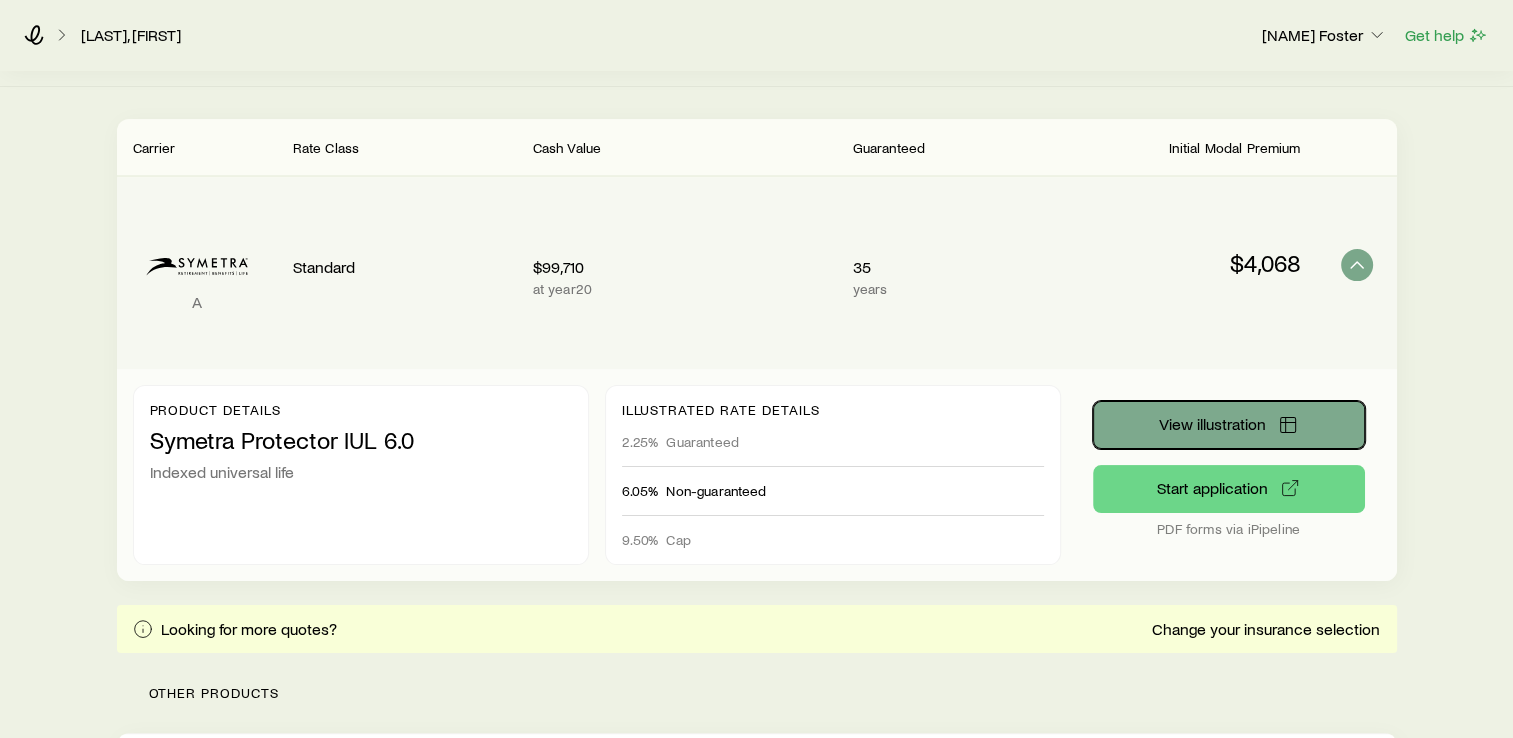 click on "View illustration" at bounding box center [1229, 425] 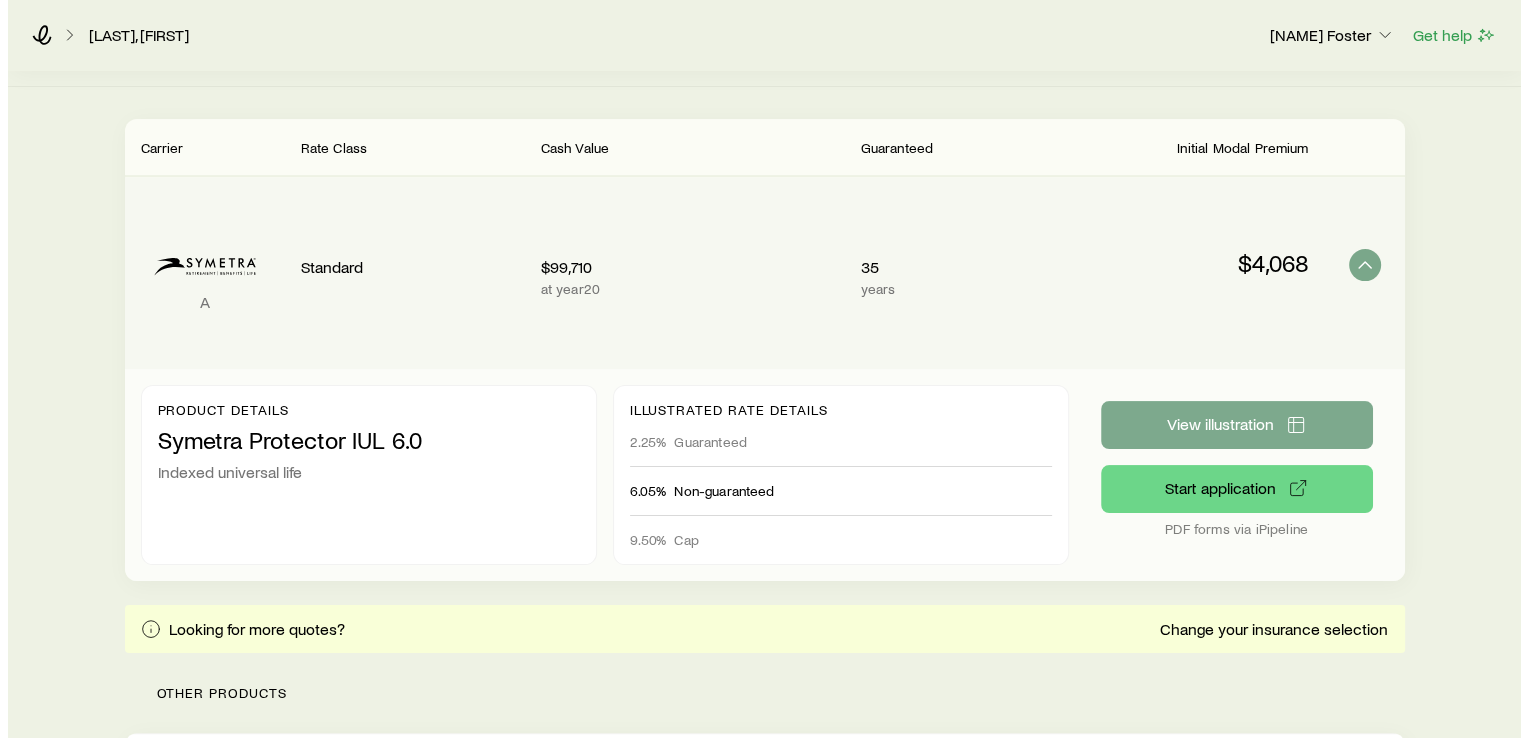 scroll, scrollTop: 0, scrollLeft: 0, axis: both 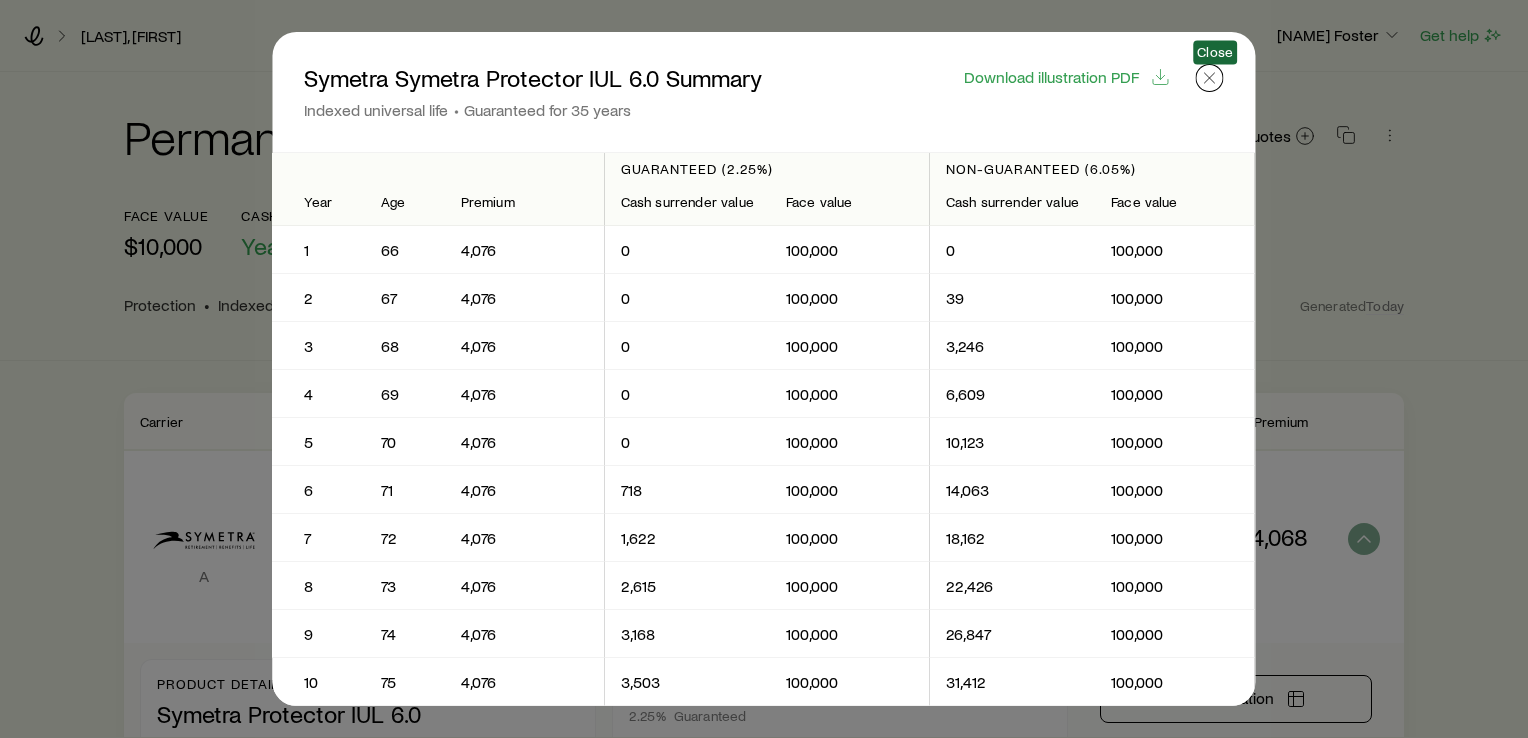 click at bounding box center [1210, 78] 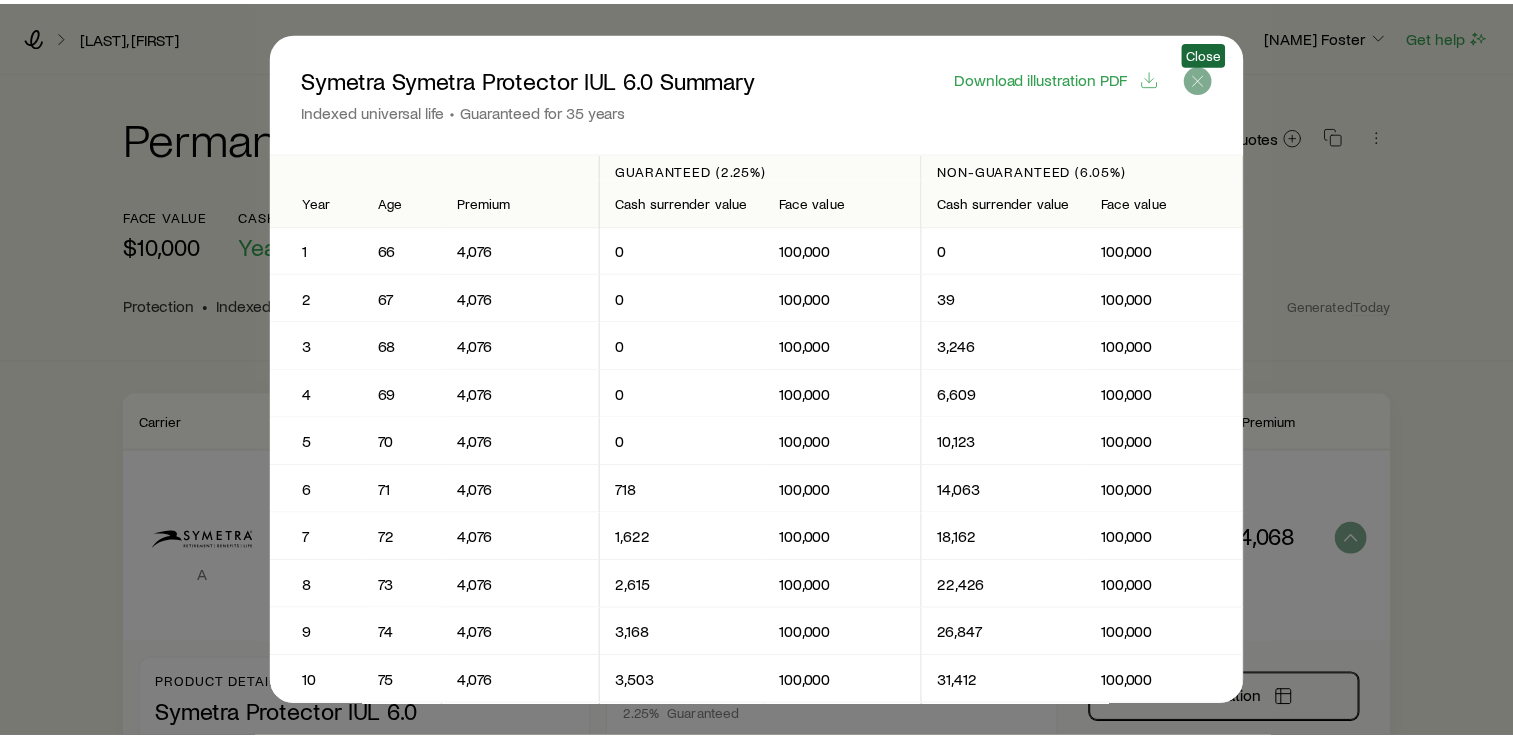 scroll, scrollTop: 274, scrollLeft: 0, axis: vertical 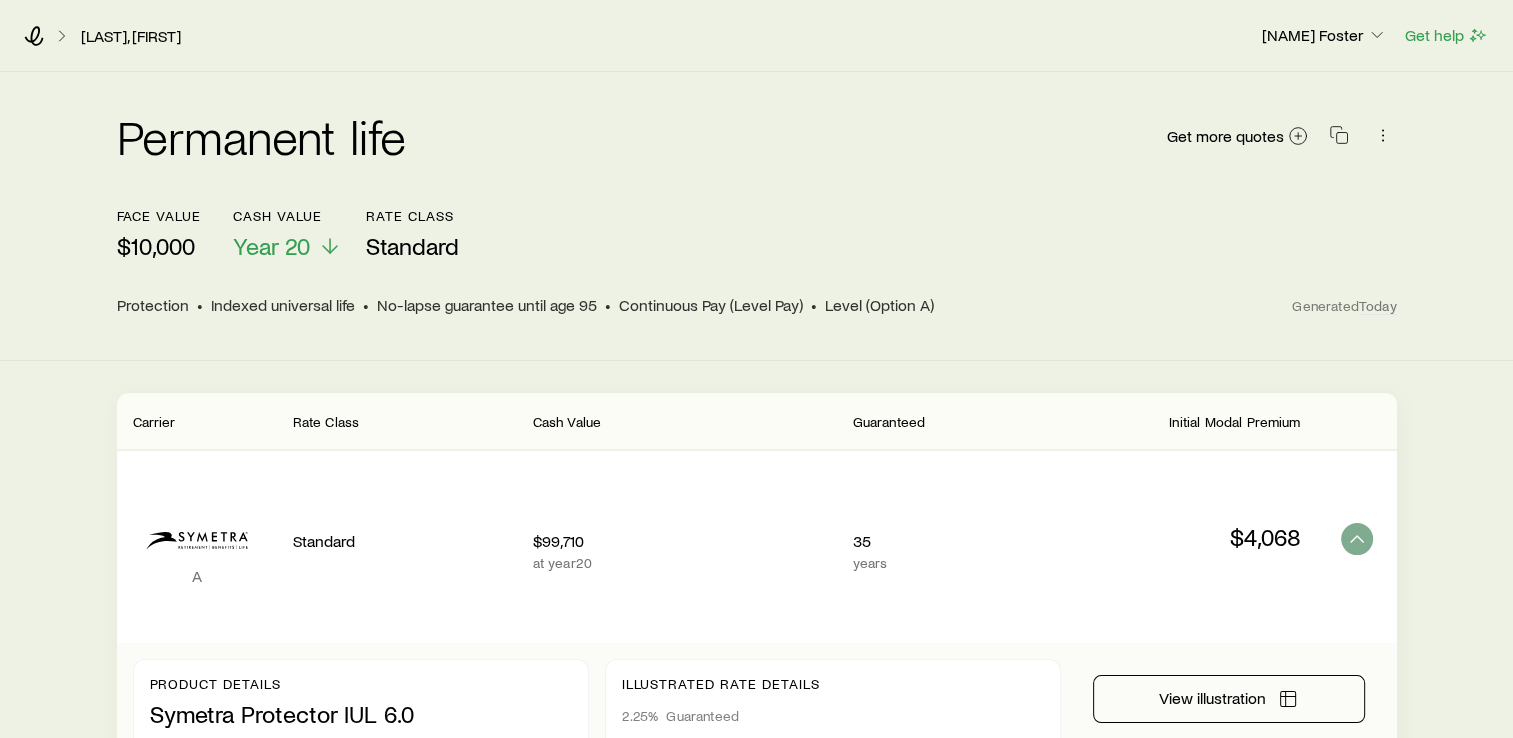 click on "$10,000" at bounding box center [159, 246] 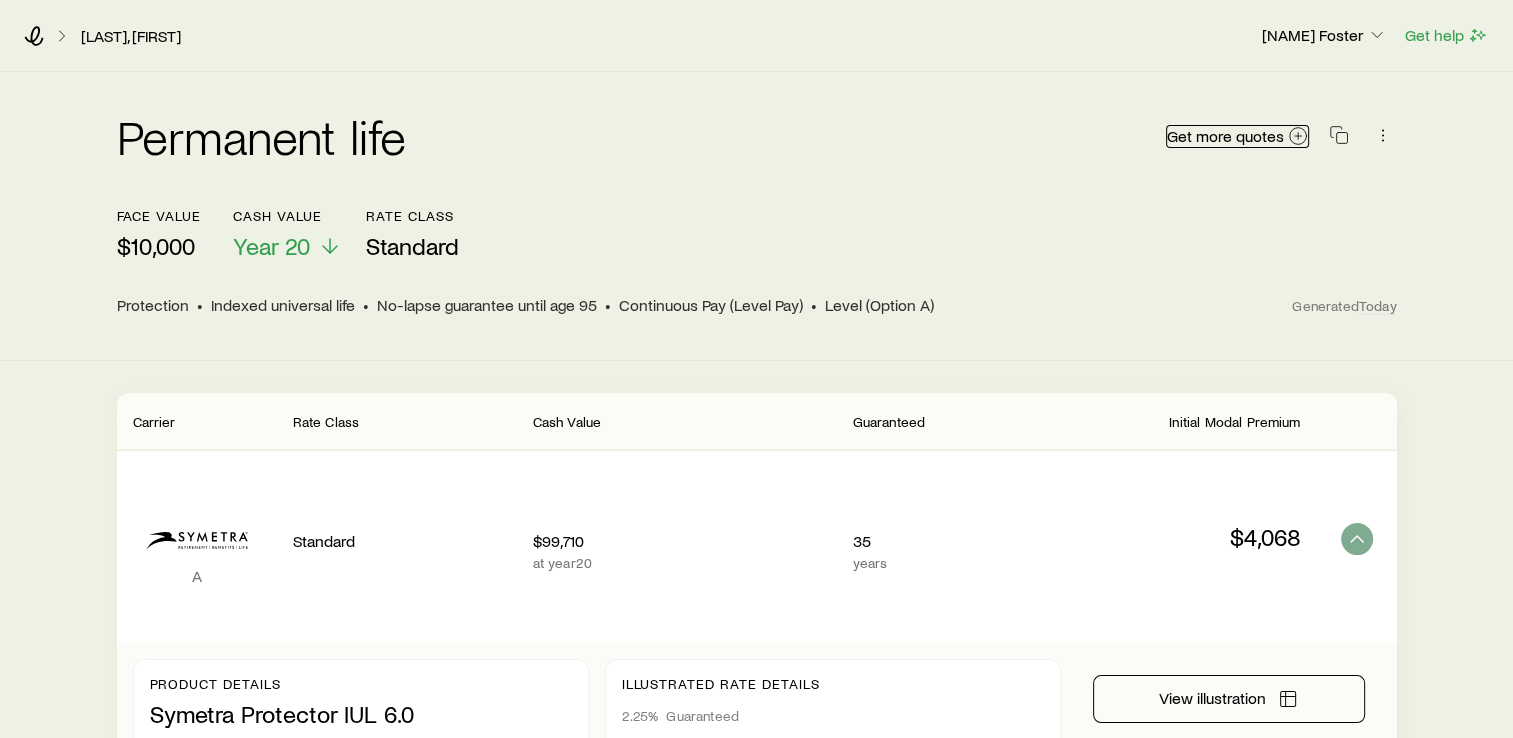 click on "Get more quotes" at bounding box center (1237, 136) 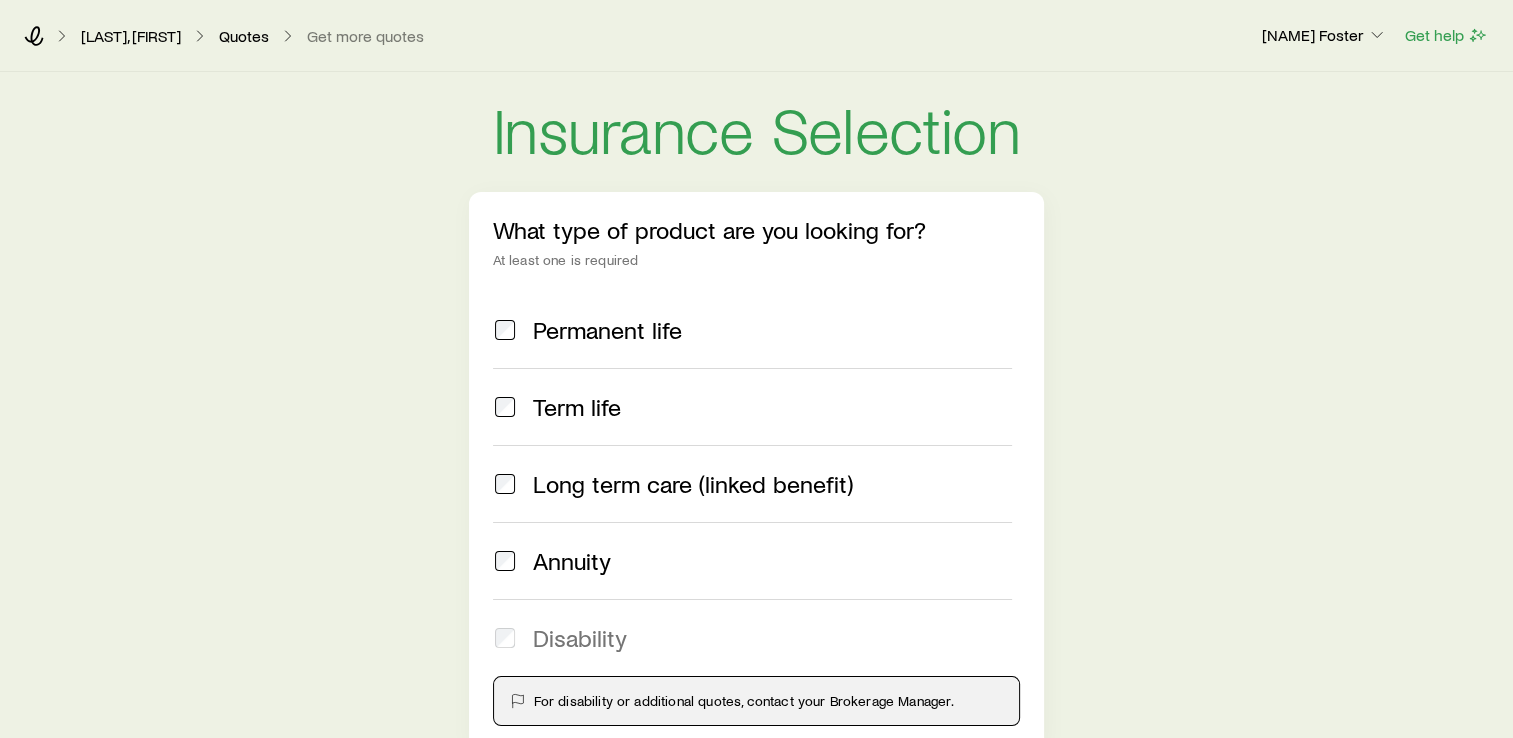 scroll, scrollTop: 108, scrollLeft: 0, axis: vertical 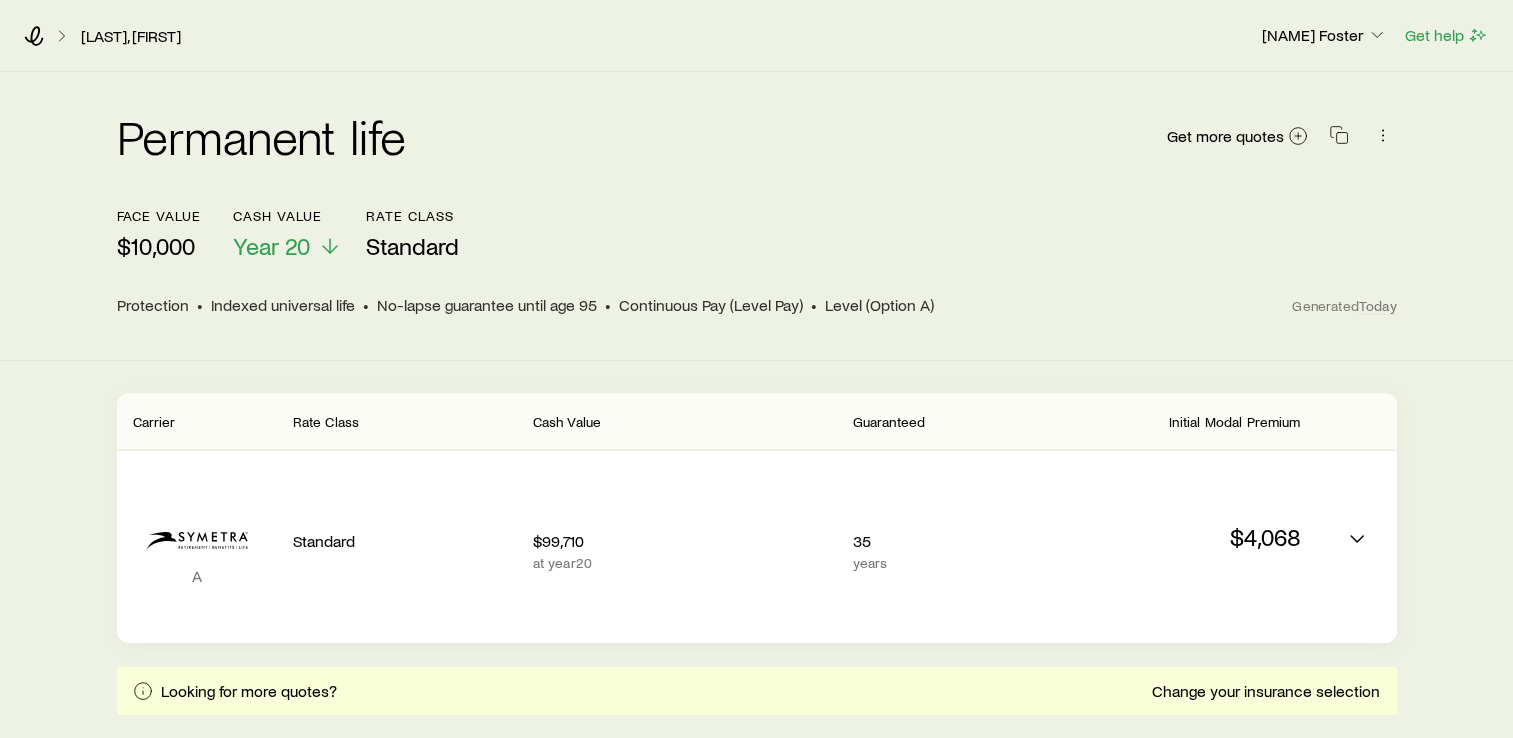 click on "Carrier Rate Class Cash Value Guaranteed Initial Modal Premium A Standard $99,710 at year 20 35 years $4,068 Looking for more quotes? Change your insurance selection Other products Transamerica Financial Choice IUL II $10,000 face value not available Symetra SwiftProtector $10,000 face value not available Symetra Protector This product is not available for new sales PruLife Founders Plus Indexed UL (2023) $10,000 face value not available Prudential Momentum IUL $10,000 face value not available Protective Indexed Choice UL 9-23 $10,000 face value not available Indexed Universal Life Flex II (12/2021) This product is not available for new sales Protection Builder IUL2 $10,000 face value not available Protection Builder $10,000 face value not available Nationwide Indexed UL Protector II 2020 $10,000 face value not available Protection Advantage $10,000 face value not available Indexed Universal Life Express $10,000 face value not available WealthPreserve 2 IUL (2020)-02/13/23 Protection IUL 24 Value Plus IUL" at bounding box center (757, 1178) 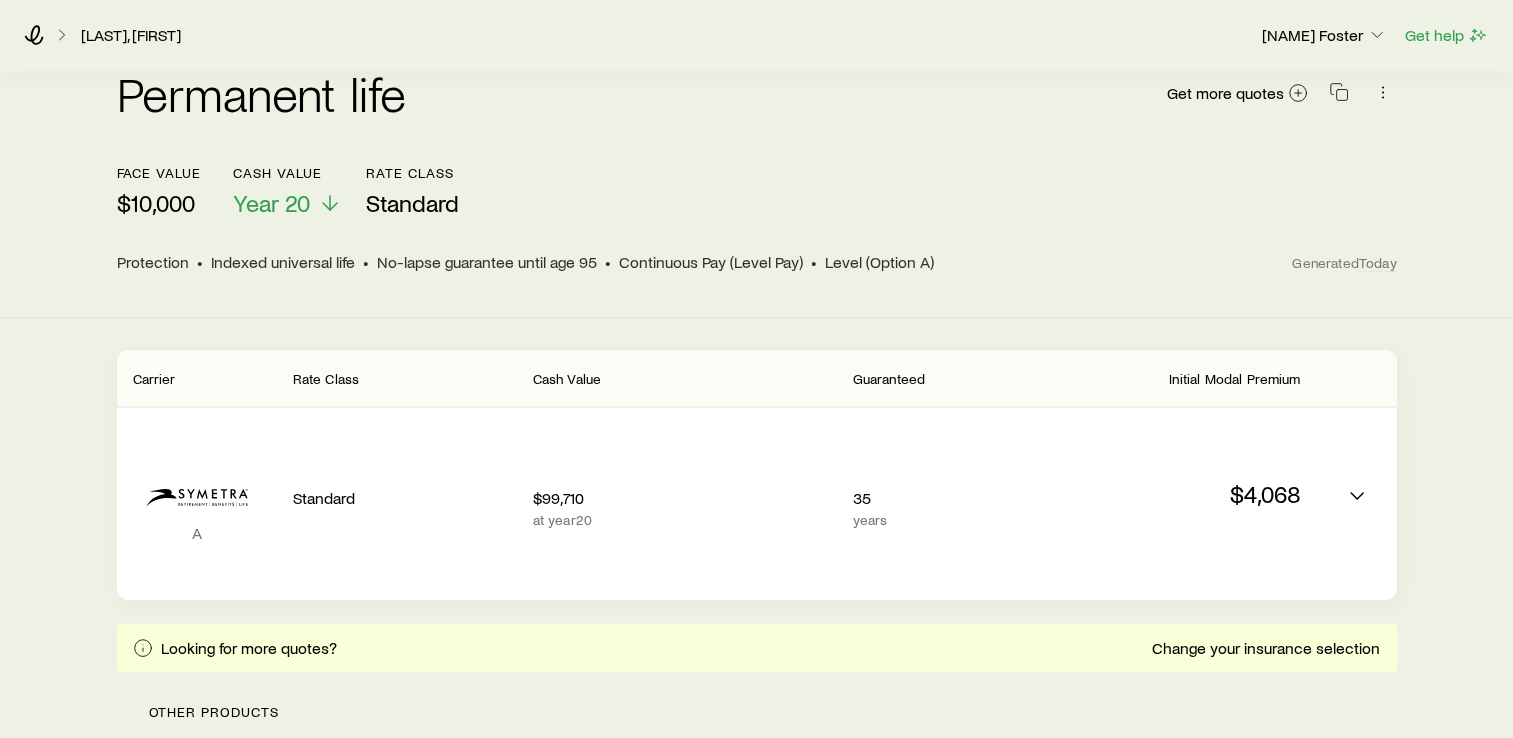 scroll, scrollTop: 42, scrollLeft: 0, axis: vertical 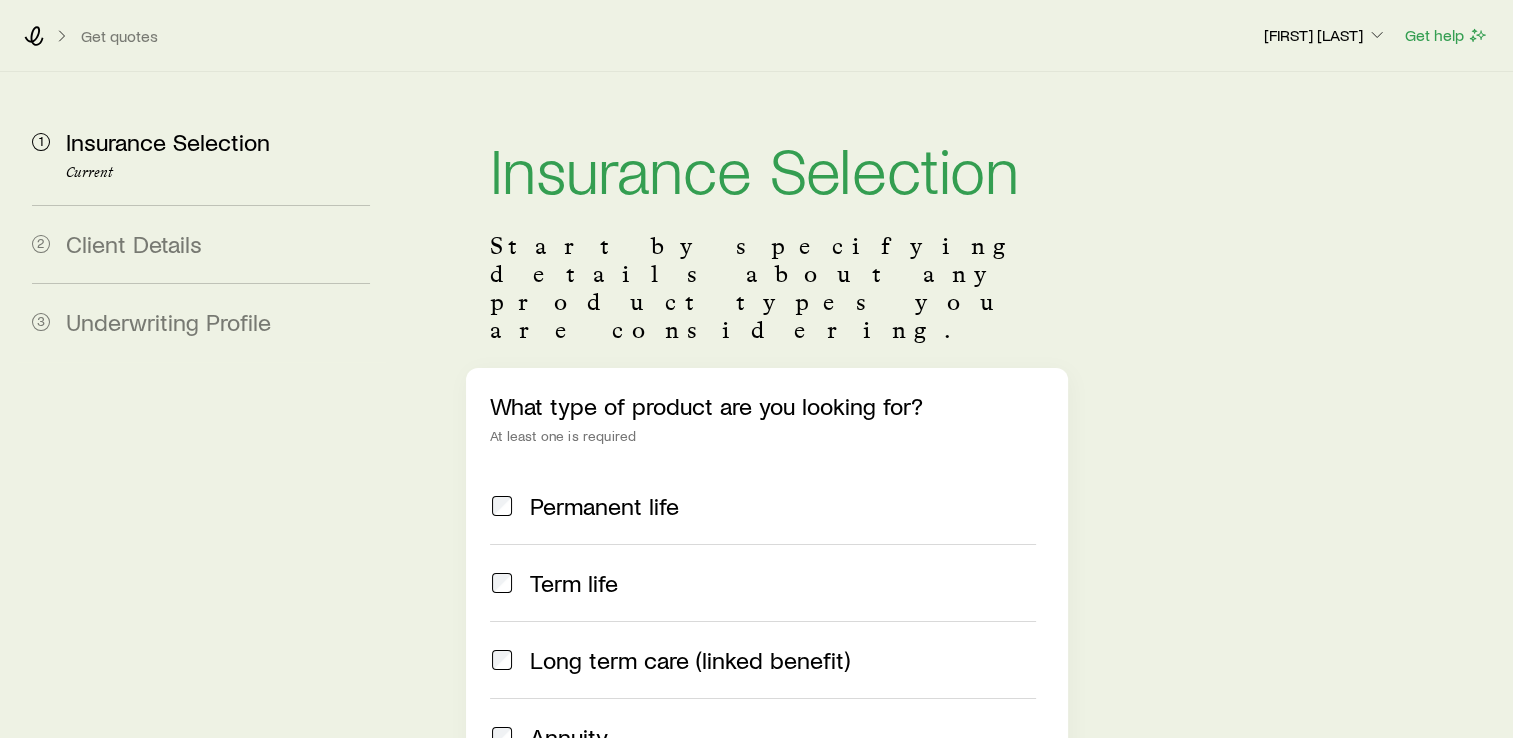 click at bounding box center (502, 506) 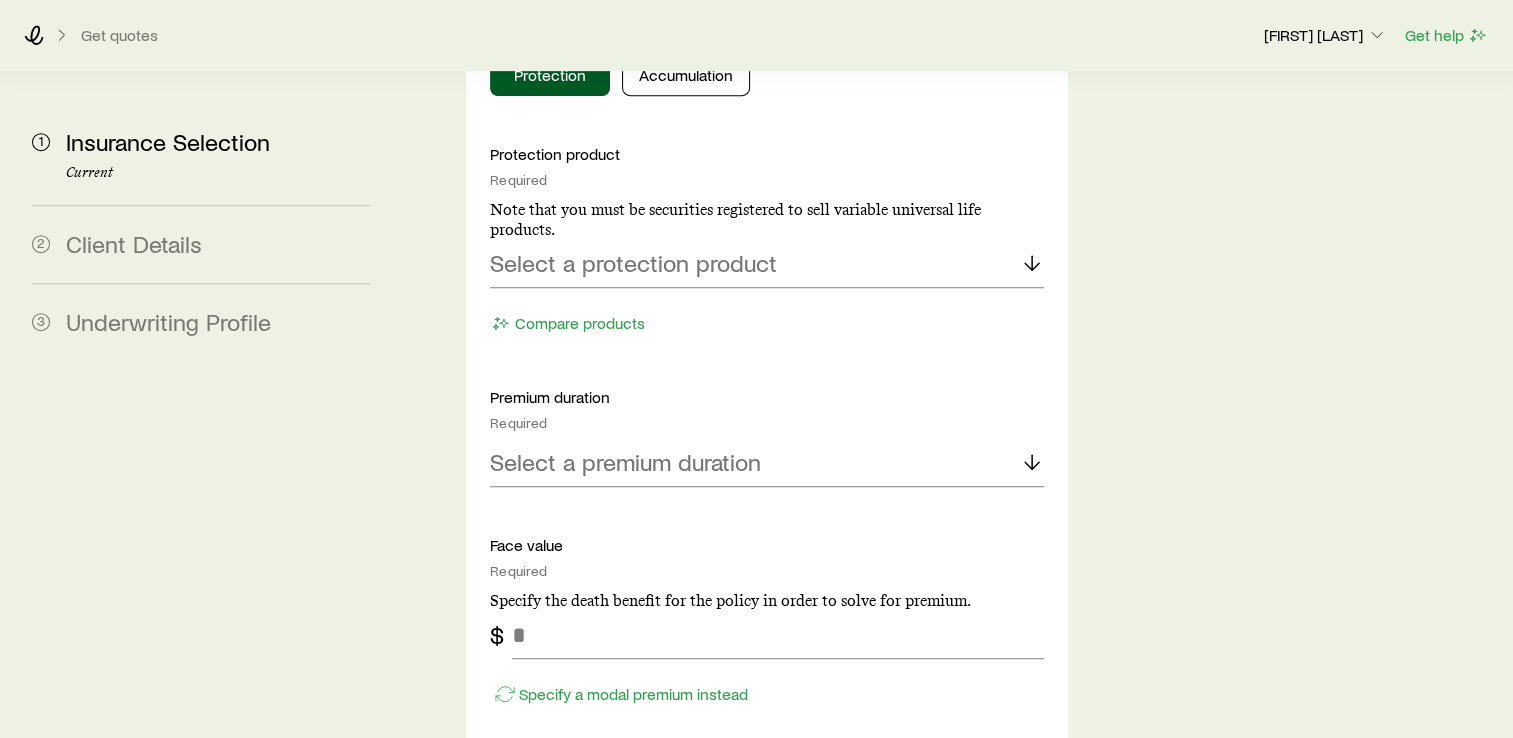 scroll, scrollTop: 1070, scrollLeft: 0, axis: vertical 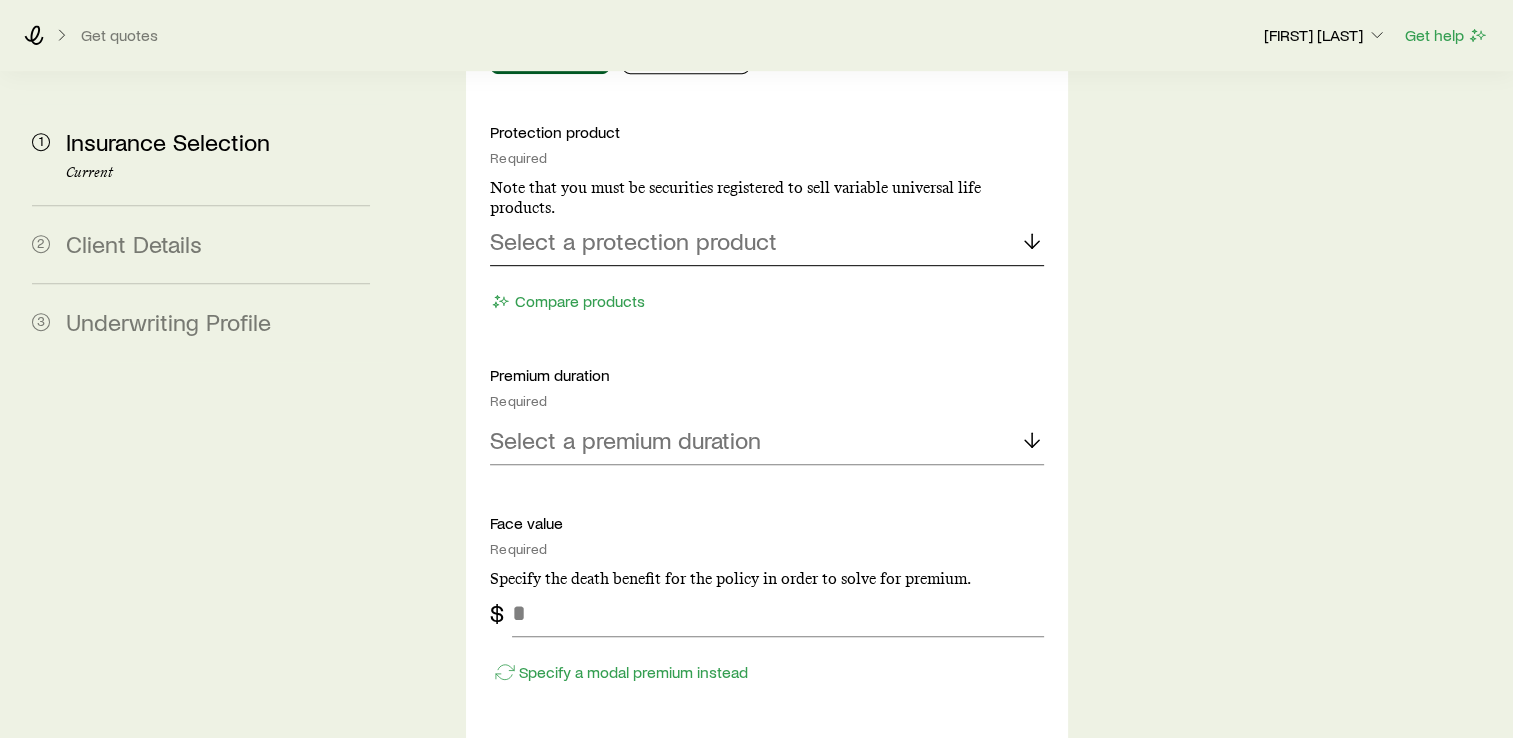 click on "Select a protection product" at bounding box center [633, 241] 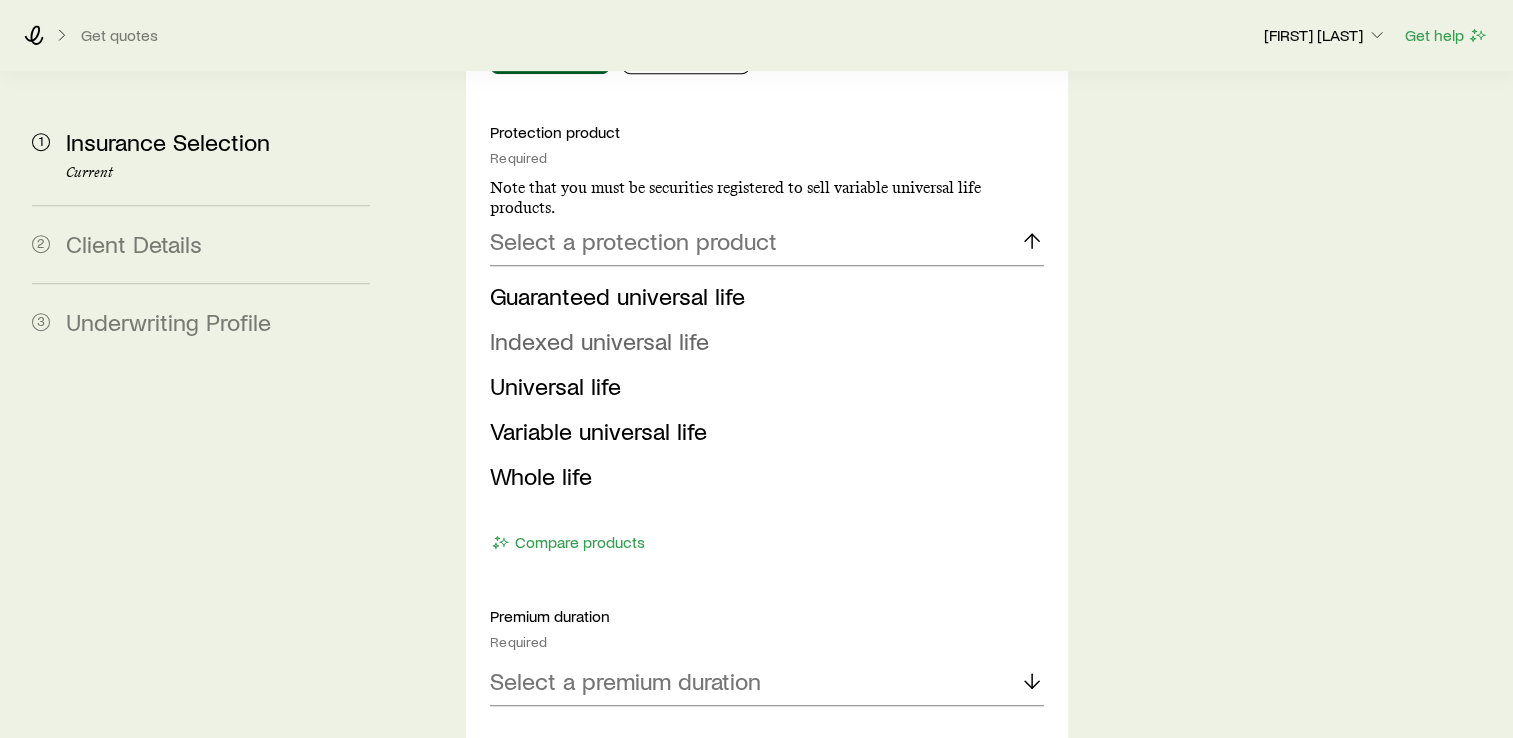 click on "Indexed universal life" at bounding box center [599, 340] 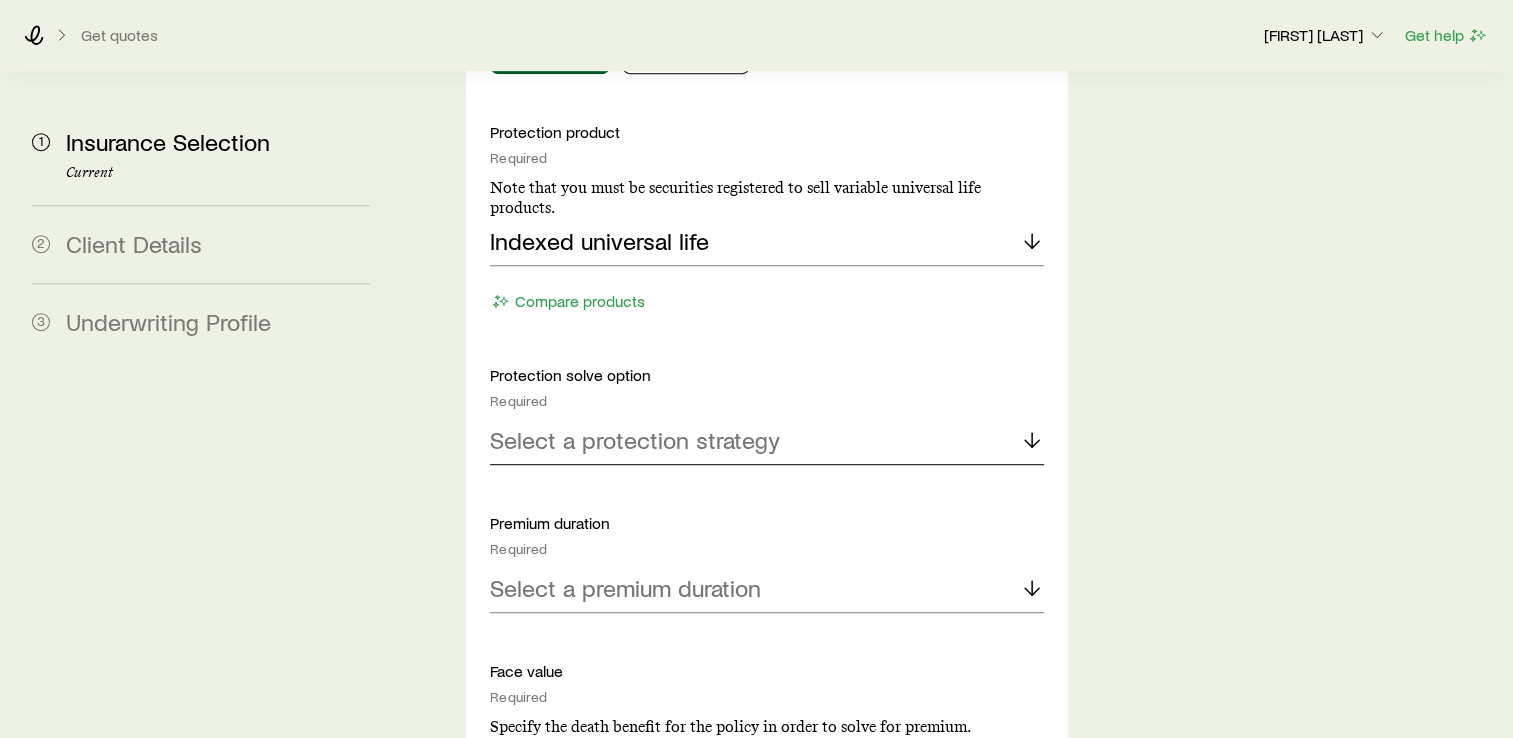 click on "Select a protection strategy" at bounding box center (635, 440) 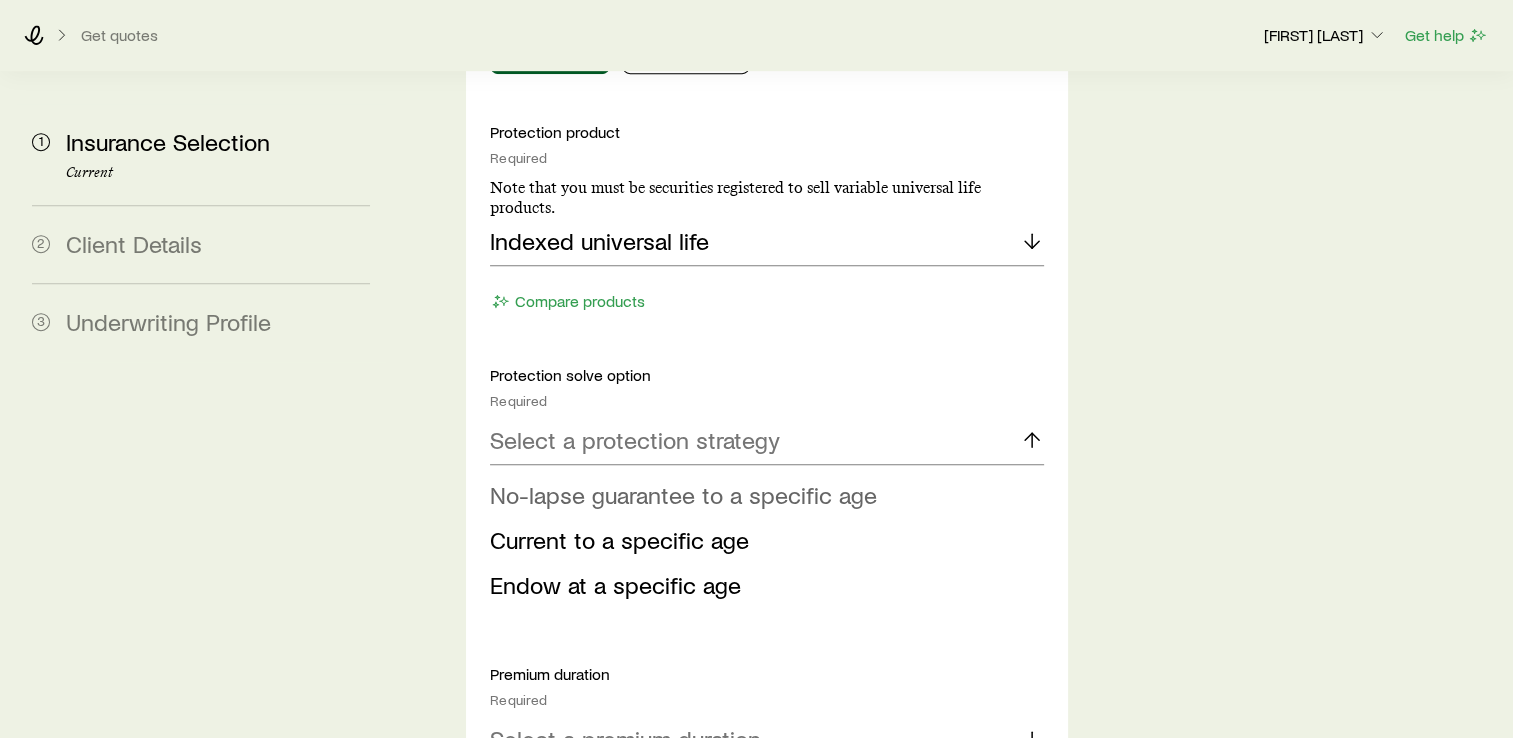 click on "No-lapse guarantee to a specific age" at bounding box center (683, 494) 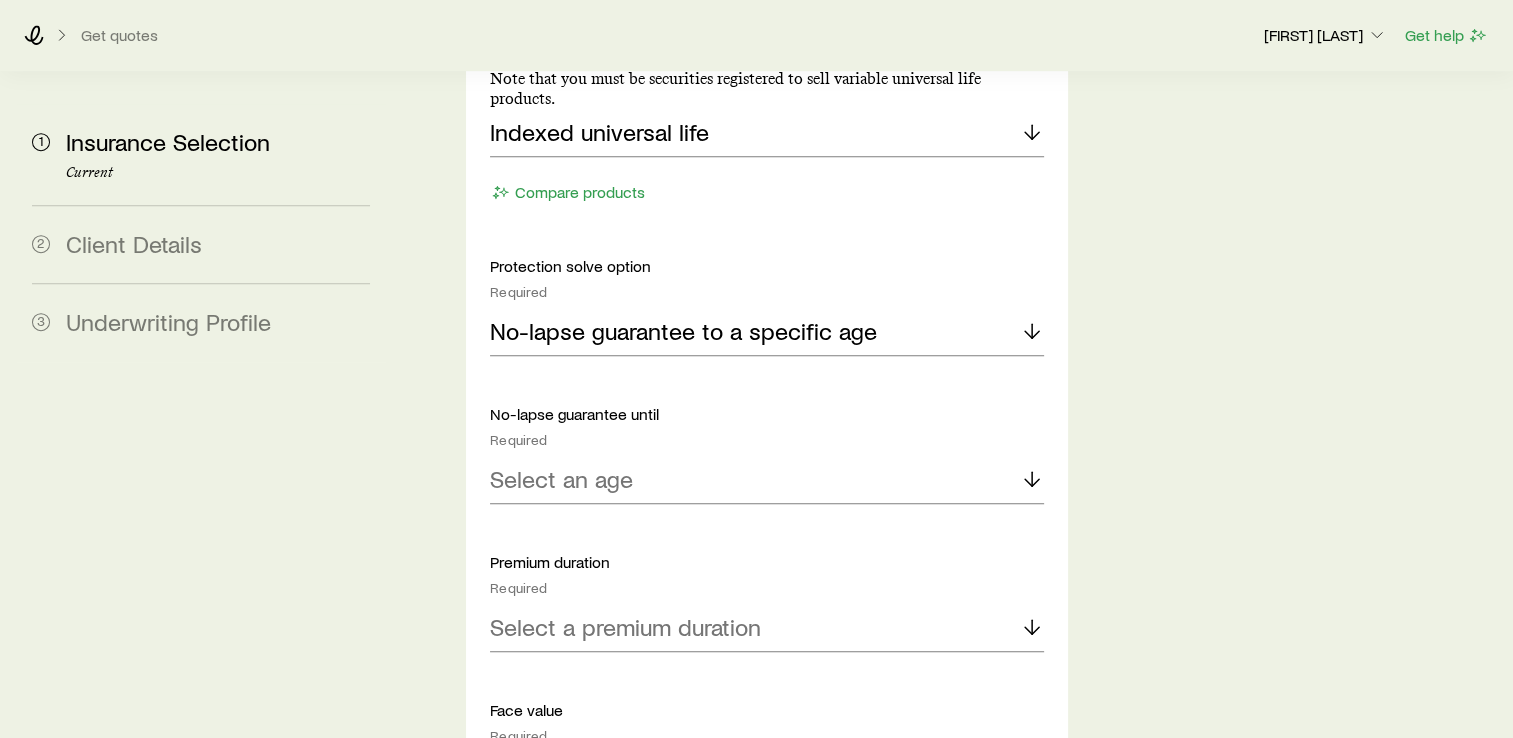scroll, scrollTop: 1202, scrollLeft: 0, axis: vertical 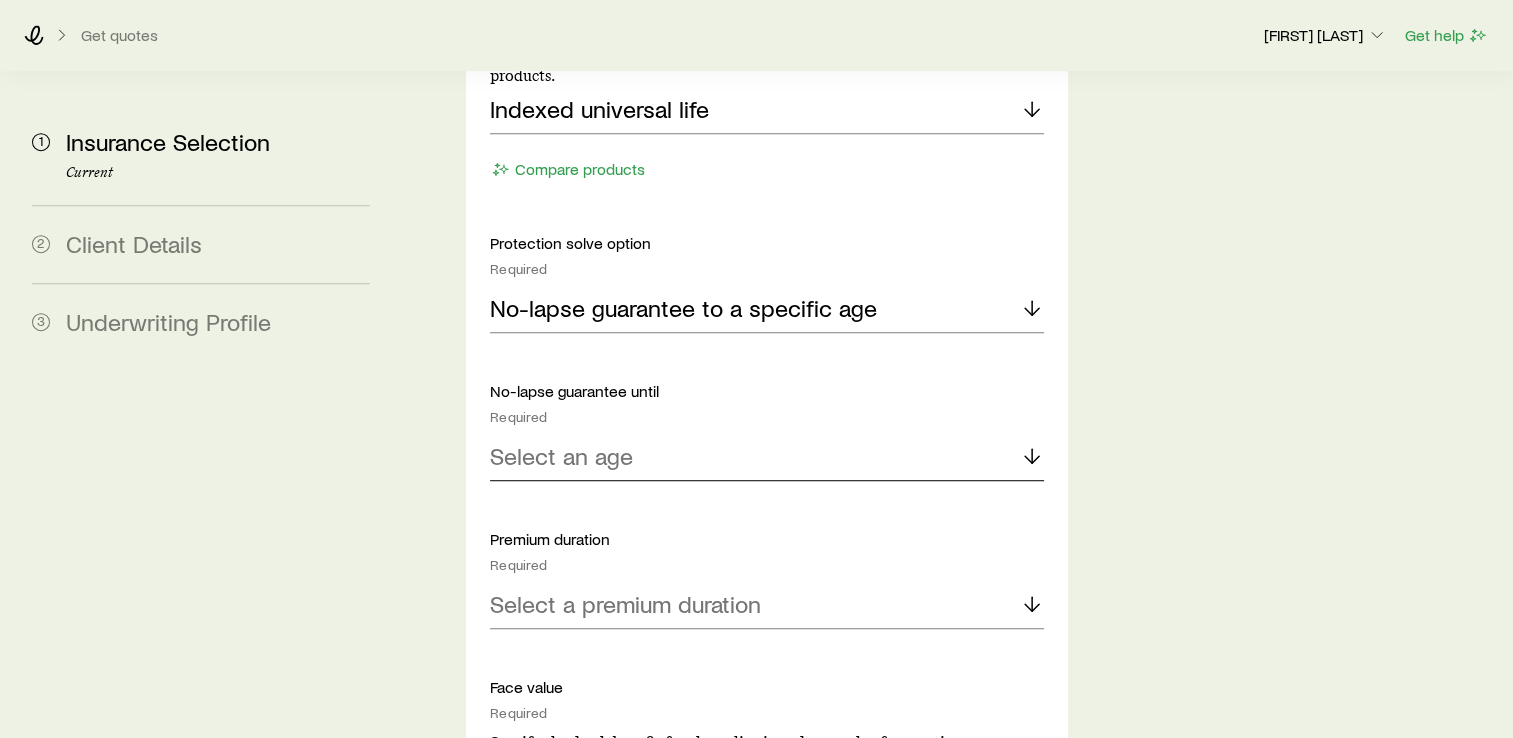click on "Select an age" at bounding box center (561, 456) 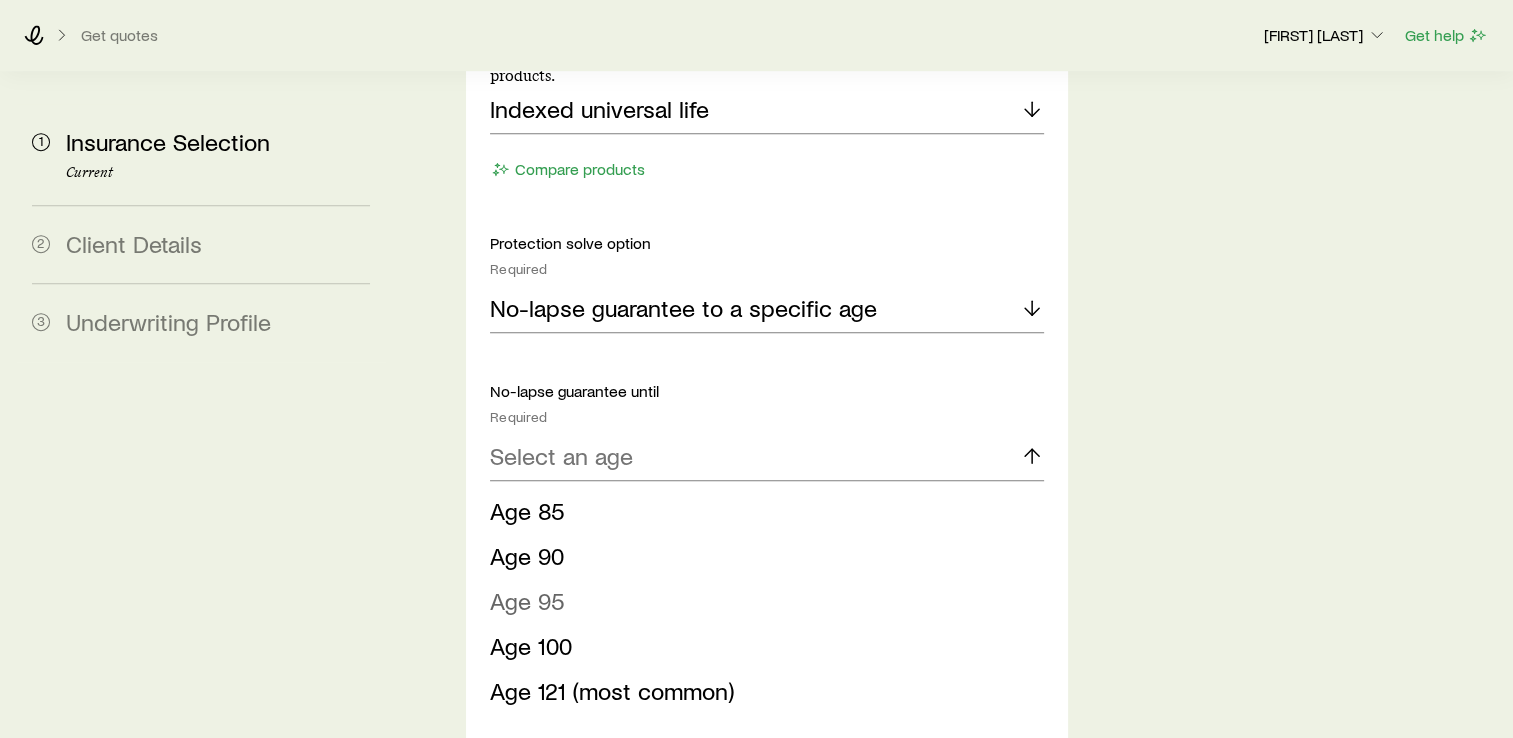 click on "Age 95" at bounding box center [527, 600] 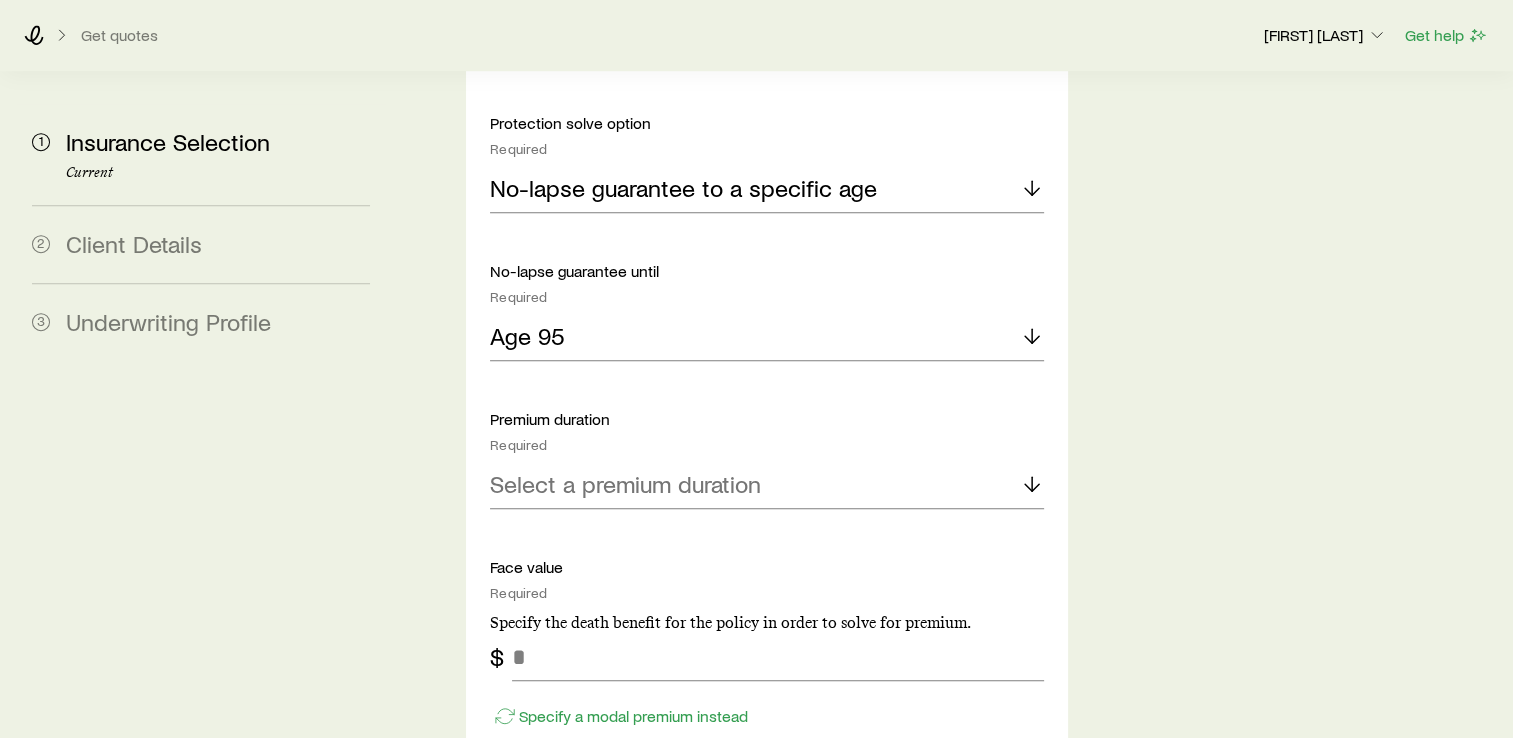 scroll, scrollTop: 1323, scrollLeft: 0, axis: vertical 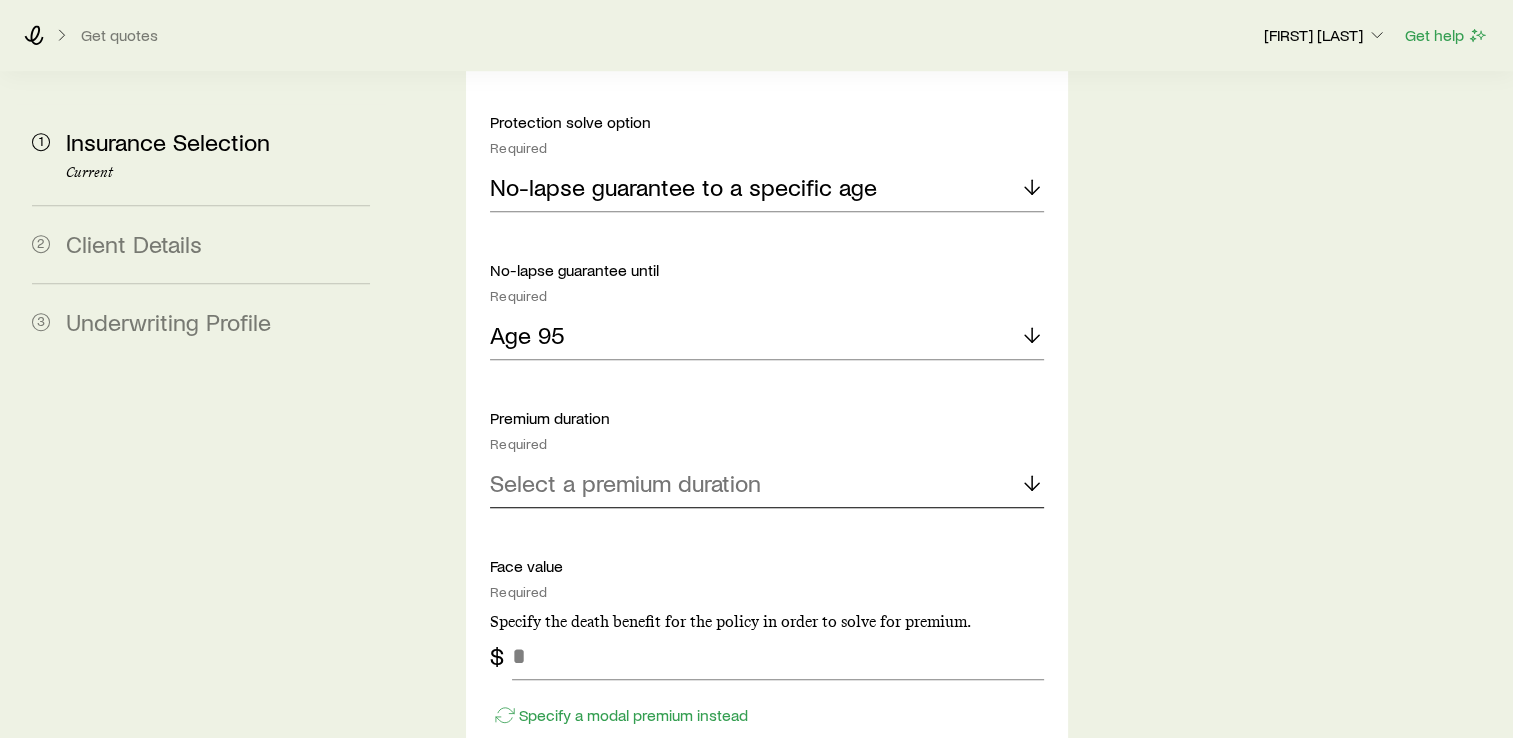 click on "Select a premium duration" at bounding box center (625, 483) 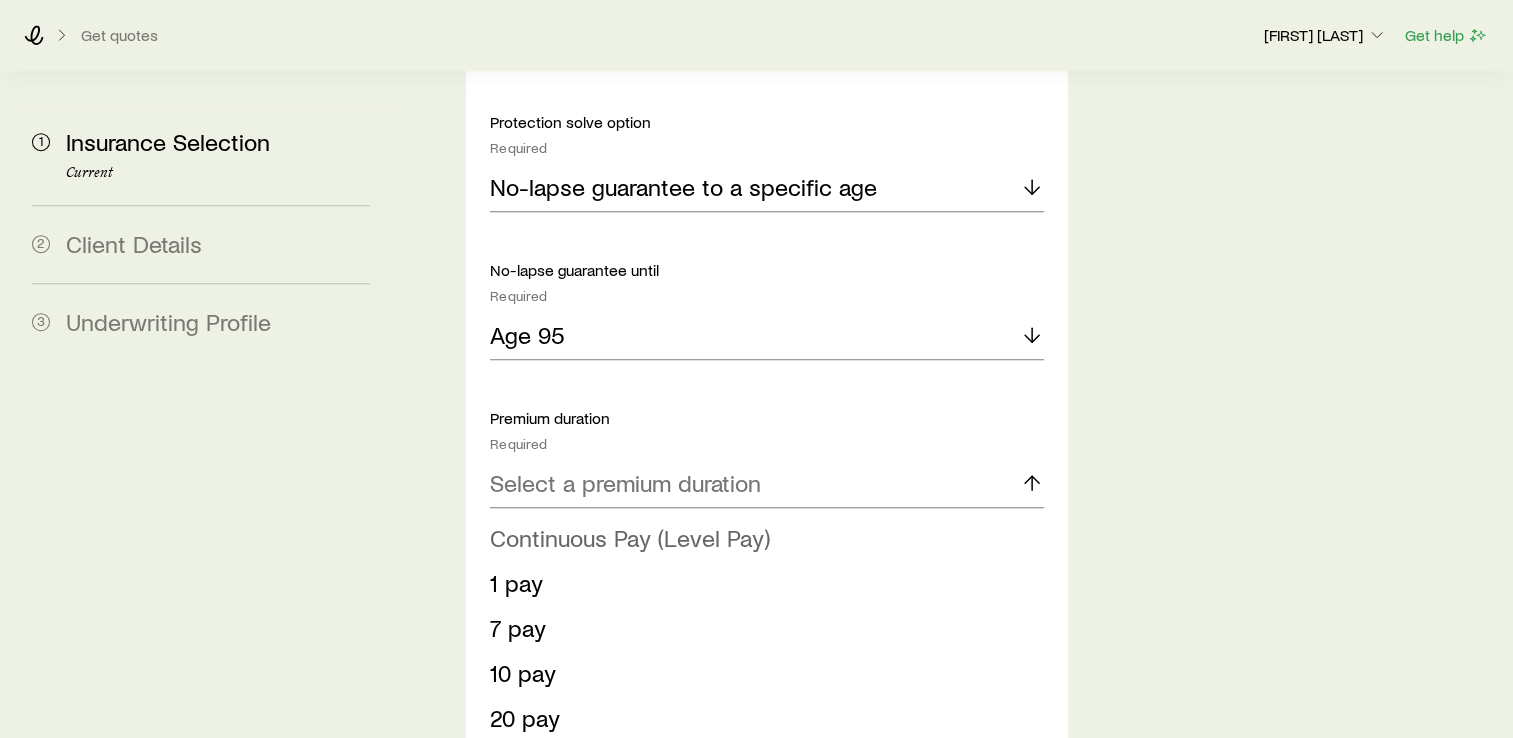 click on "Continuous Pay (Level Pay)" at bounding box center (630, 537) 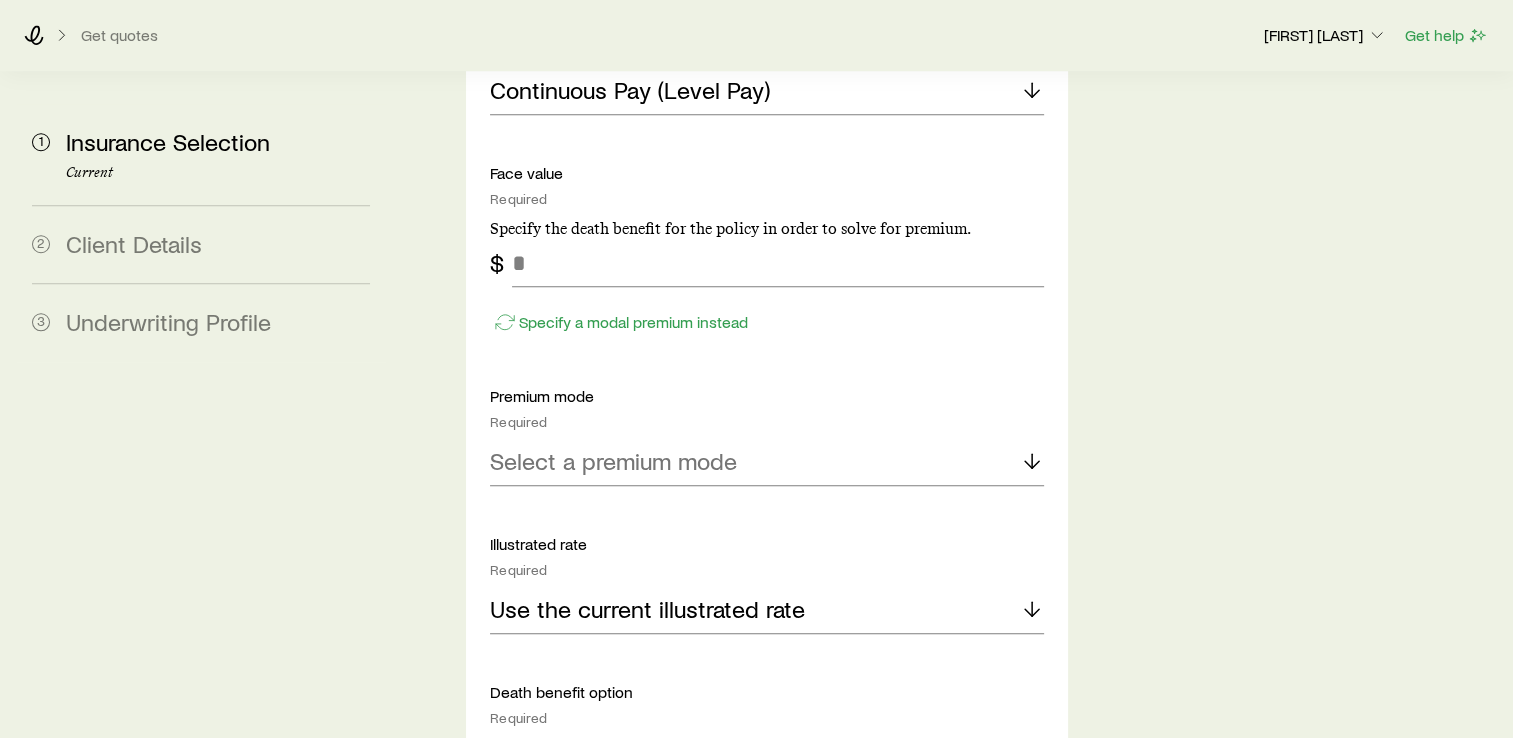 scroll, scrollTop: 1718, scrollLeft: 0, axis: vertical 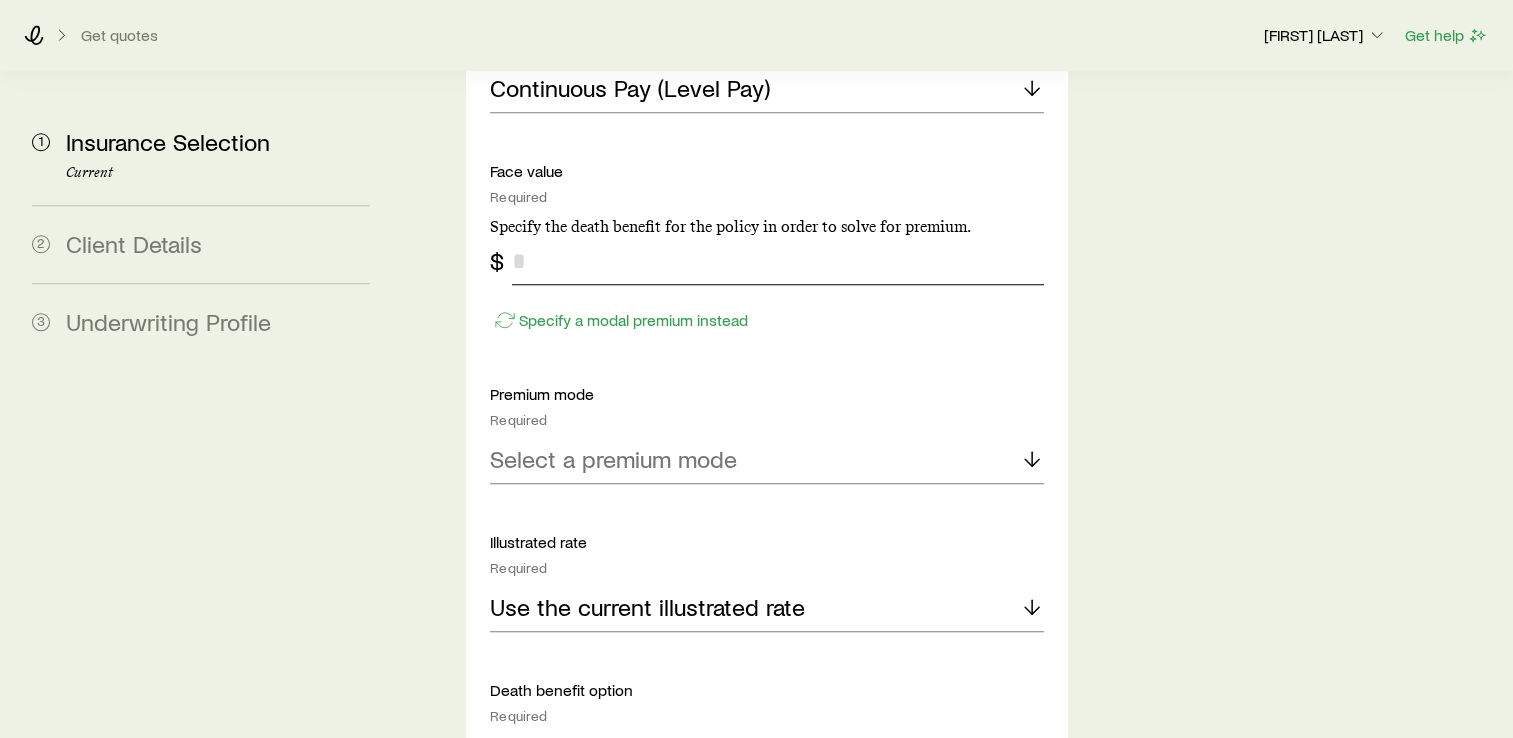 click at bounding box center [778, 261] 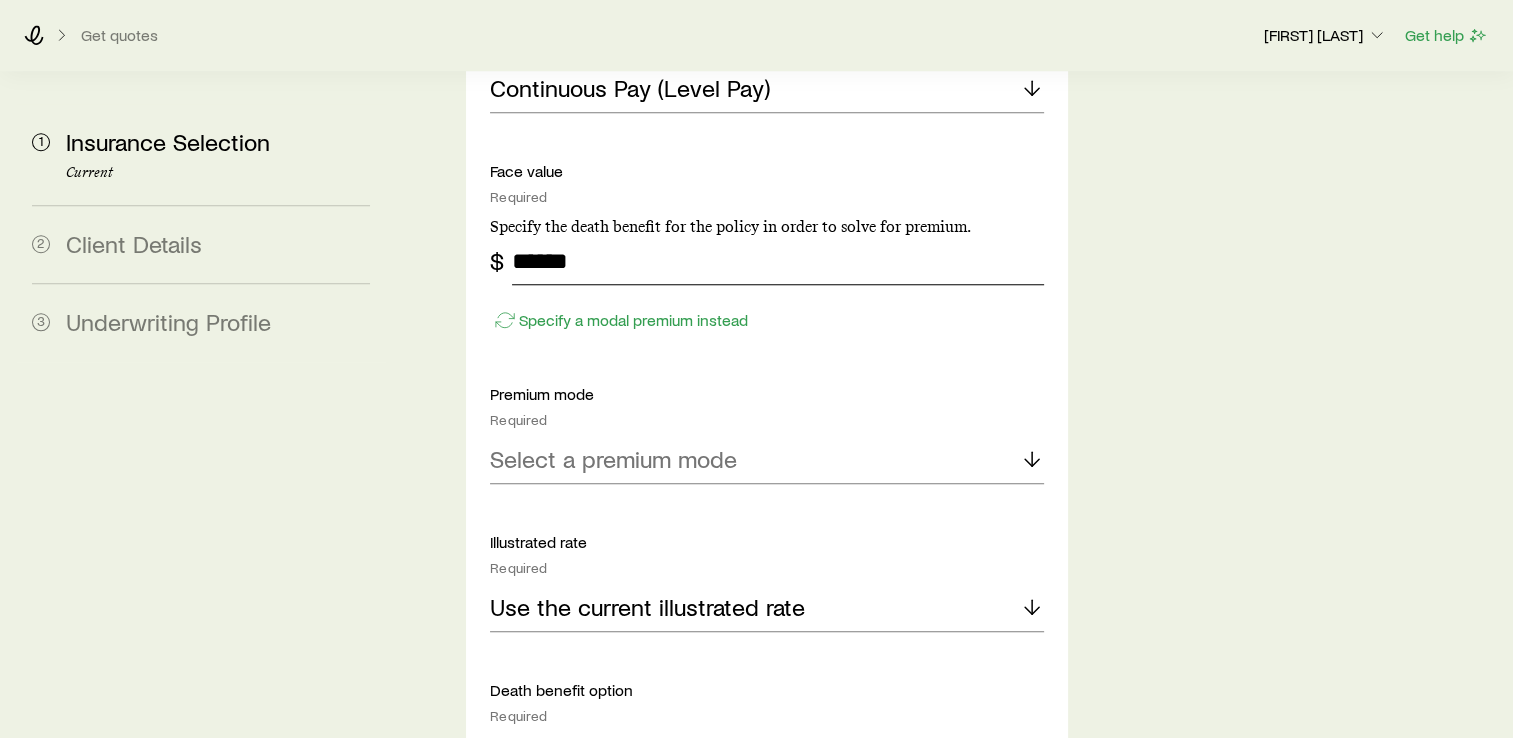 type on "******" 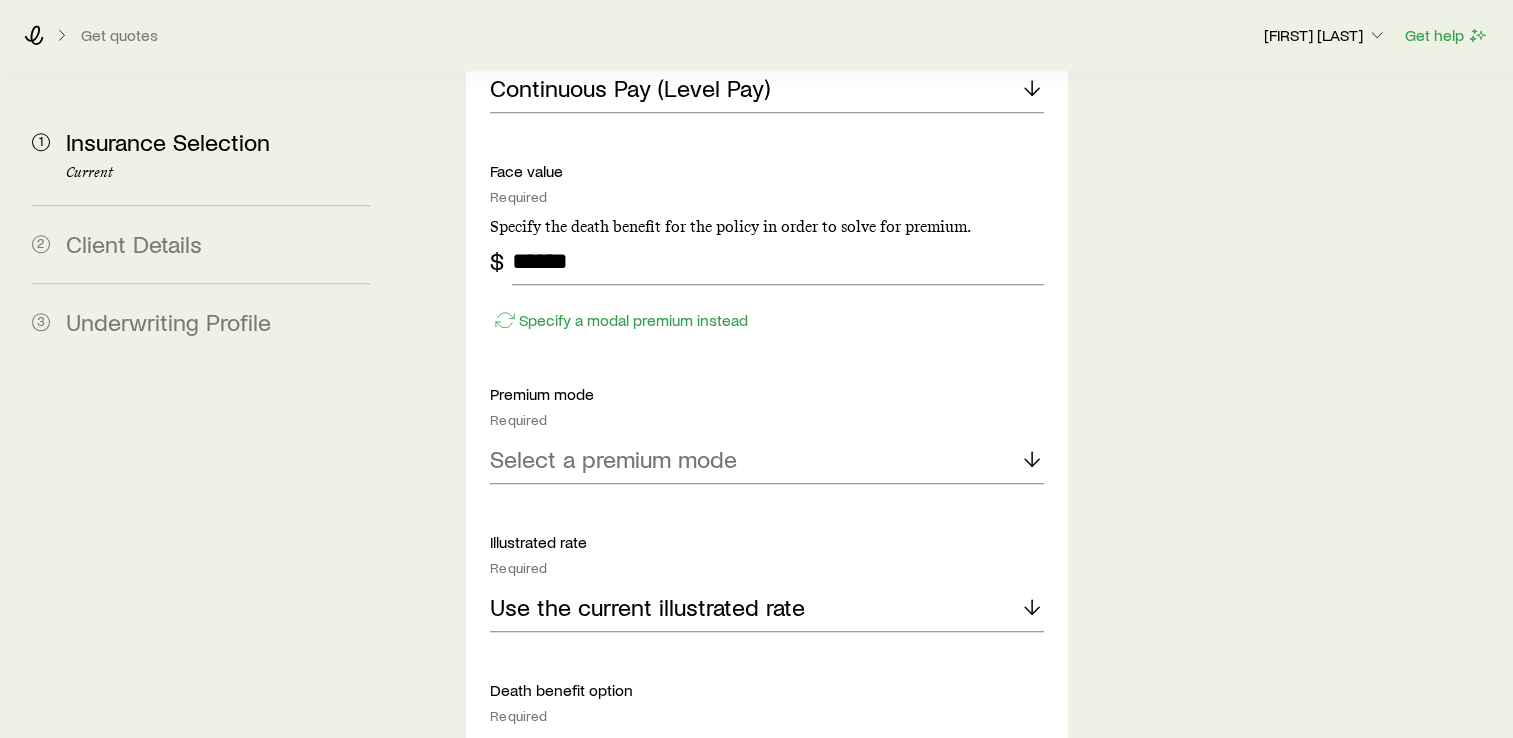 click on "Insurance Selection Start by specifying details about any product types you are considering. What type of product are you looking for? At least one is required Permanent life Term life Long term care (linked benefit) Annuity Disability permanent life Solve Details Coverage goal Required Protection Accumulation Protection product Required Note that you must be securities registered to sell variable universal life products. Indexed universal life Compare products Protection solve option Required No-lapse guarantee to a specific age No-lapse guarantee until Required Age 95 Premium duration Required Continuous Pay (Level Pay) Face value Required Specify the death benefit for the policy in order to solve for premium. $ ****** Specify a modal premium instead Premium mode Required Select a premium mode Illustrated rate Required Use the current illustrated rate Death benefit option Required Select a death benefit option Compare options 1035 exchange Yes No View requirements Lump sum payment Yes No Riders Required Yes" at bounding box center (953, 34) 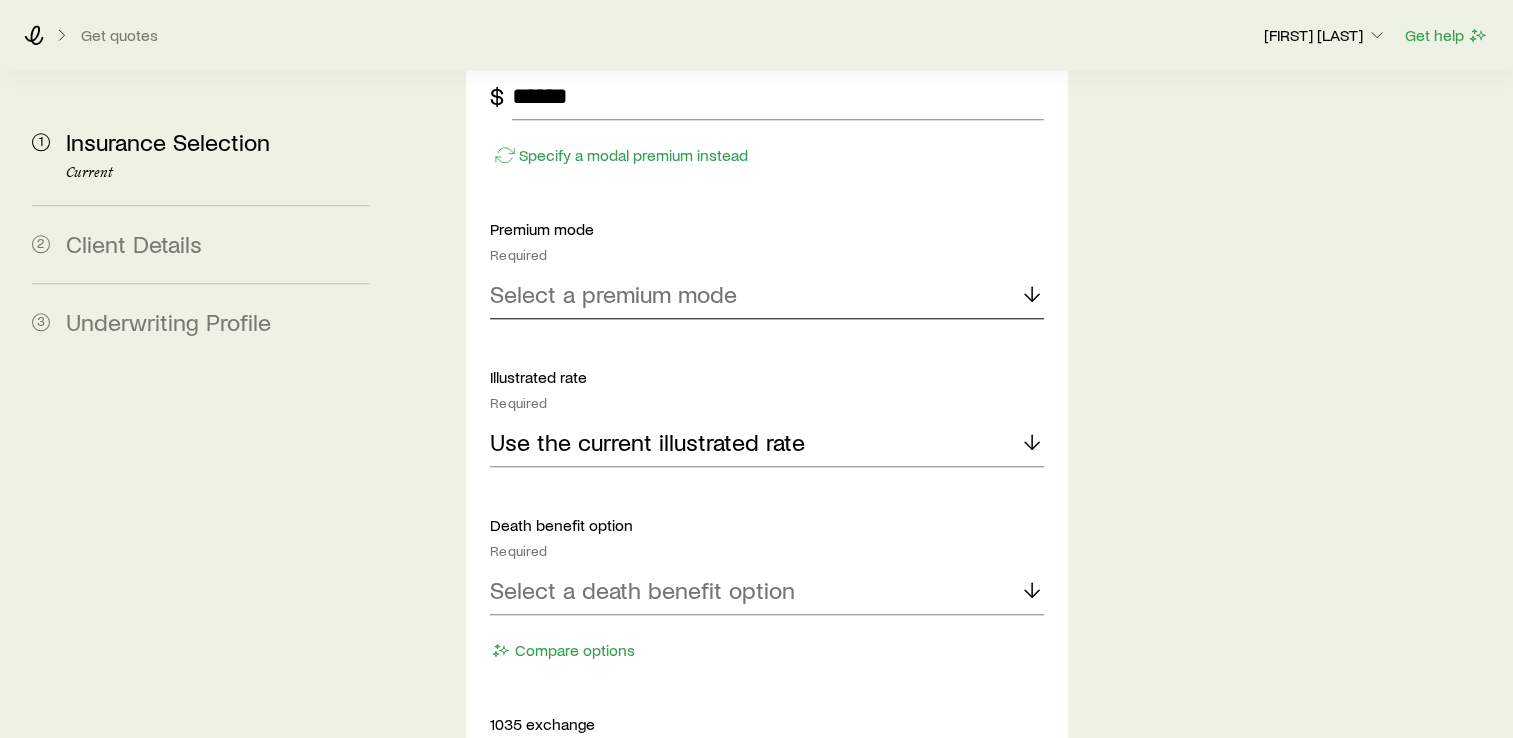 click on "Select a premium mode" at bounding box center [613, 294] 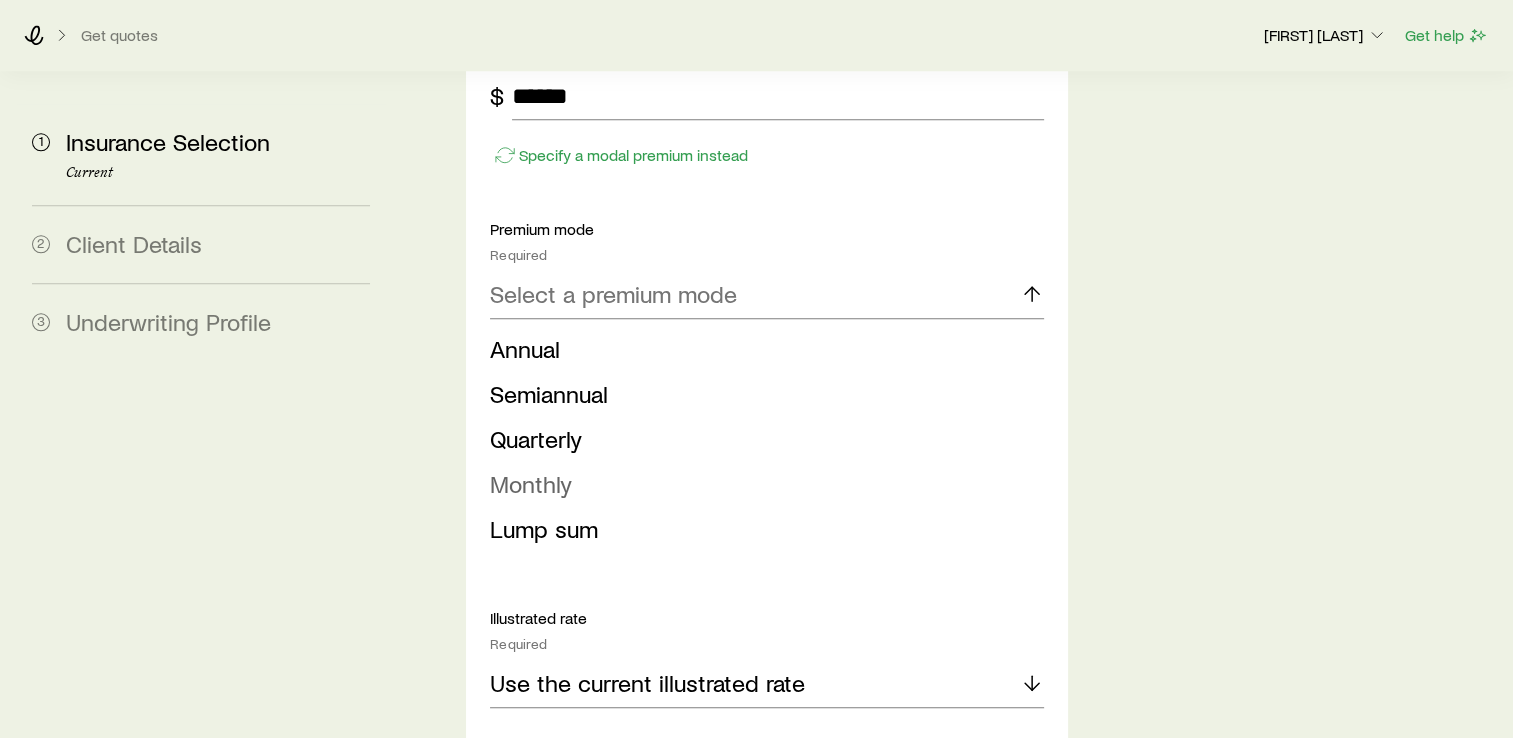 click on "Monthly" at bounding box center (761, 484) 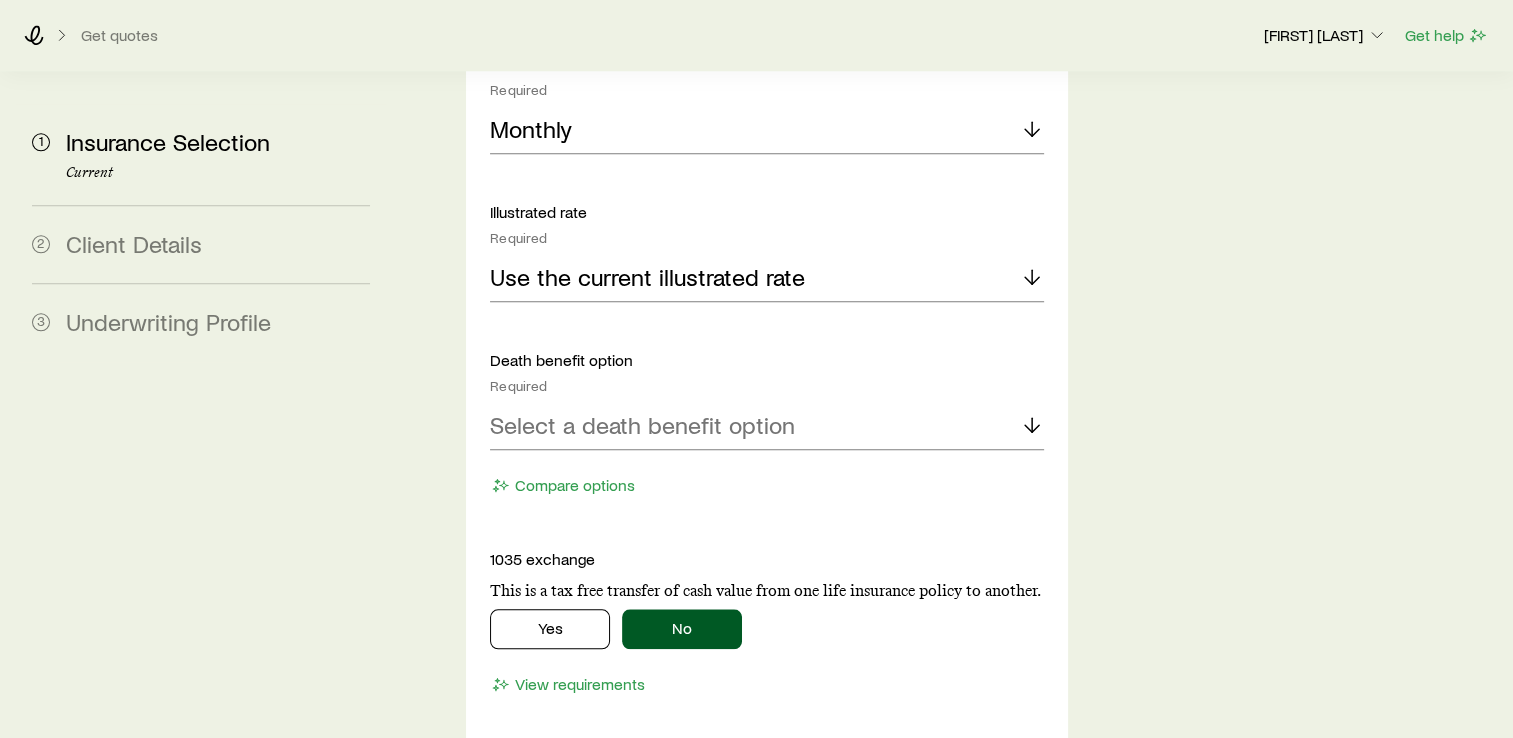 scroll, scrollTop: 2050, scrollLeft: 0, axis: vertical 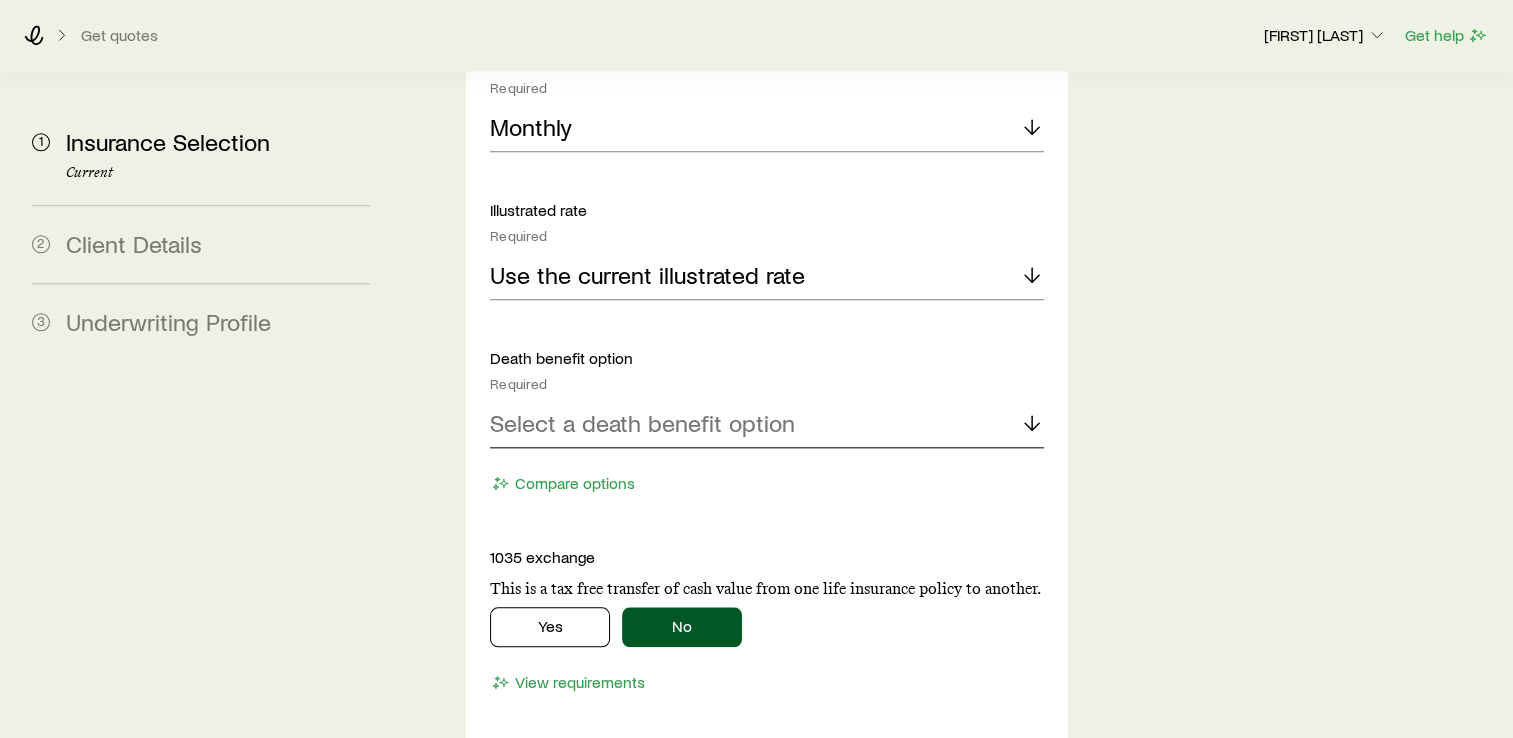 click on "Select a death benefit option" at bounding box center (642, 423) 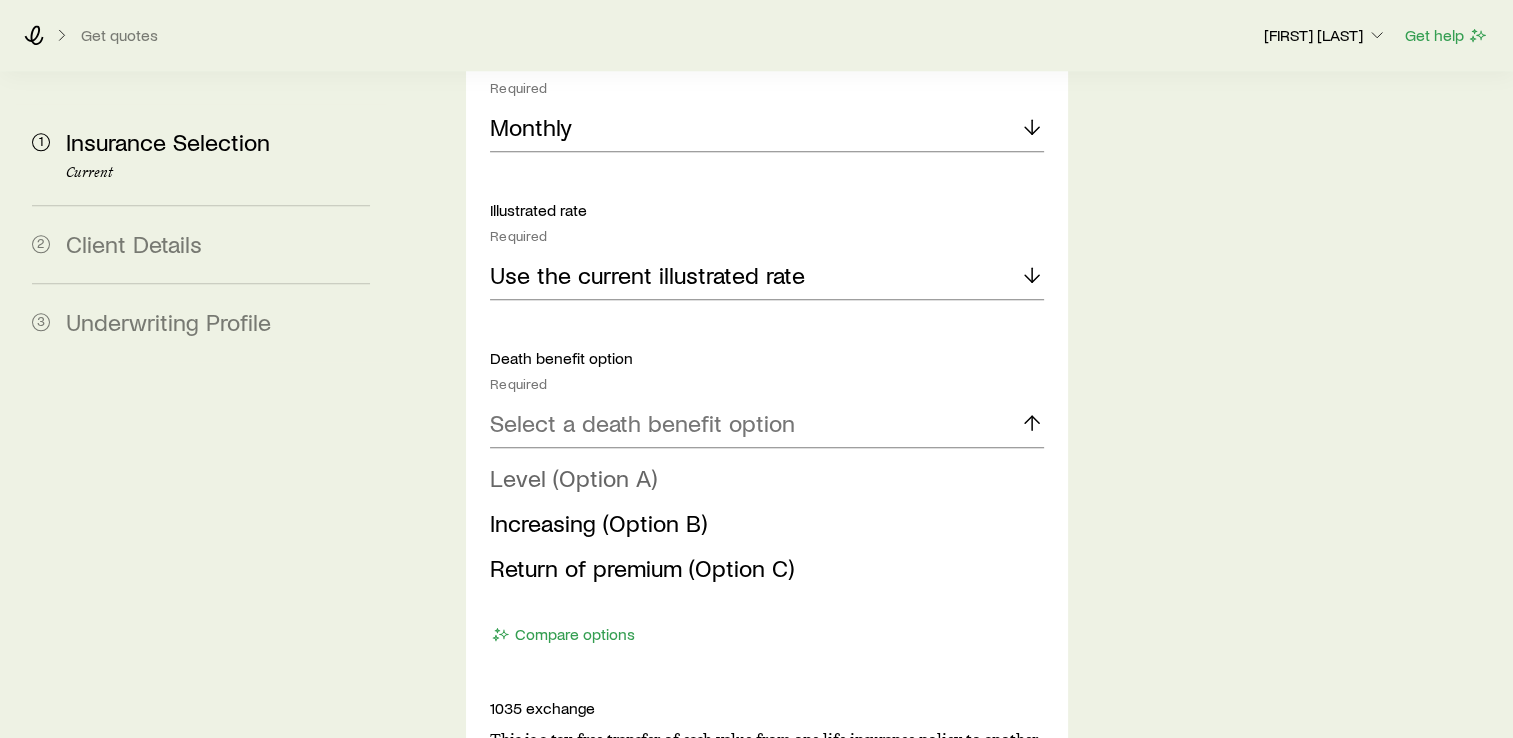 click on "Level (Option A)" at bounding box center (573, 477) 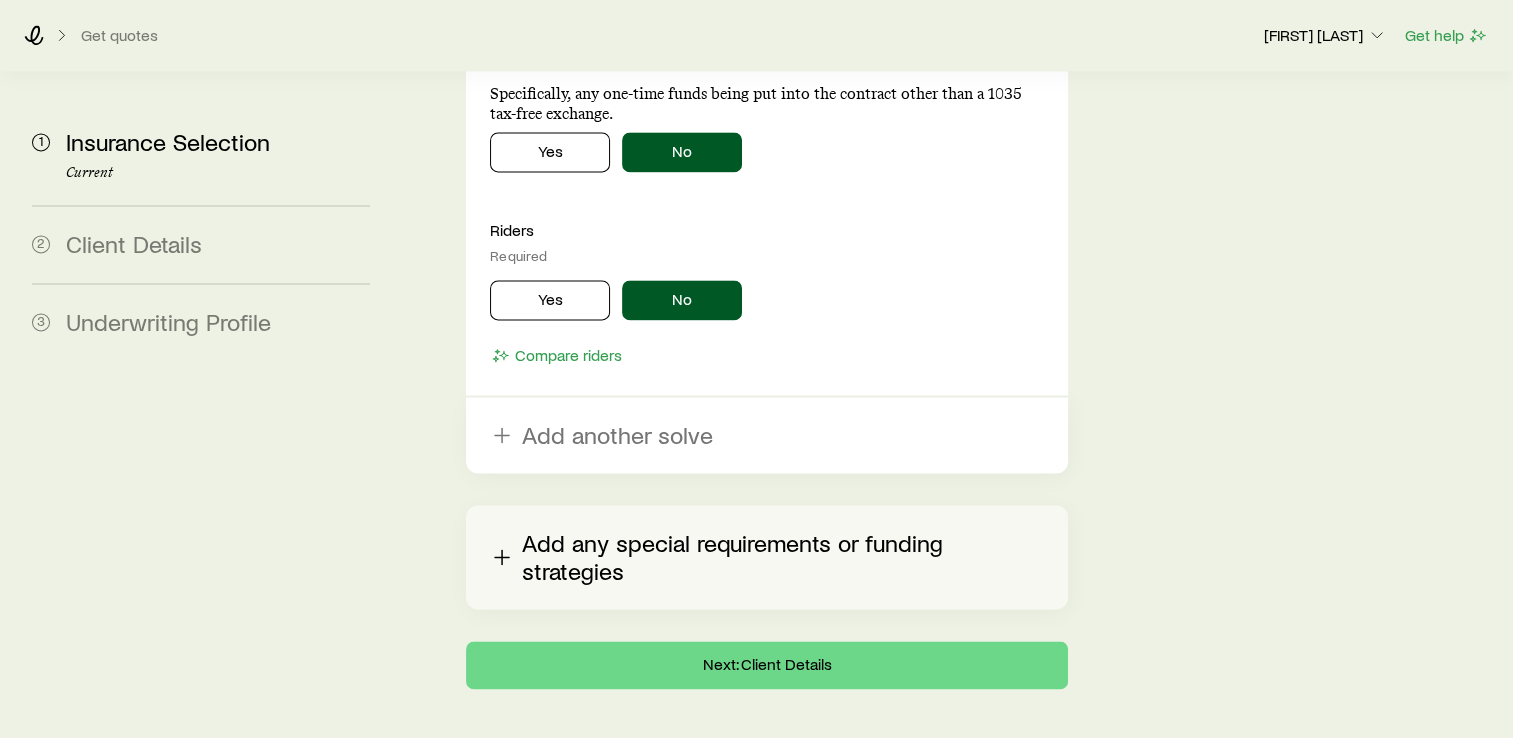 scroll, scrollTop: 2748, scrollLeft: 0, axis: vertical 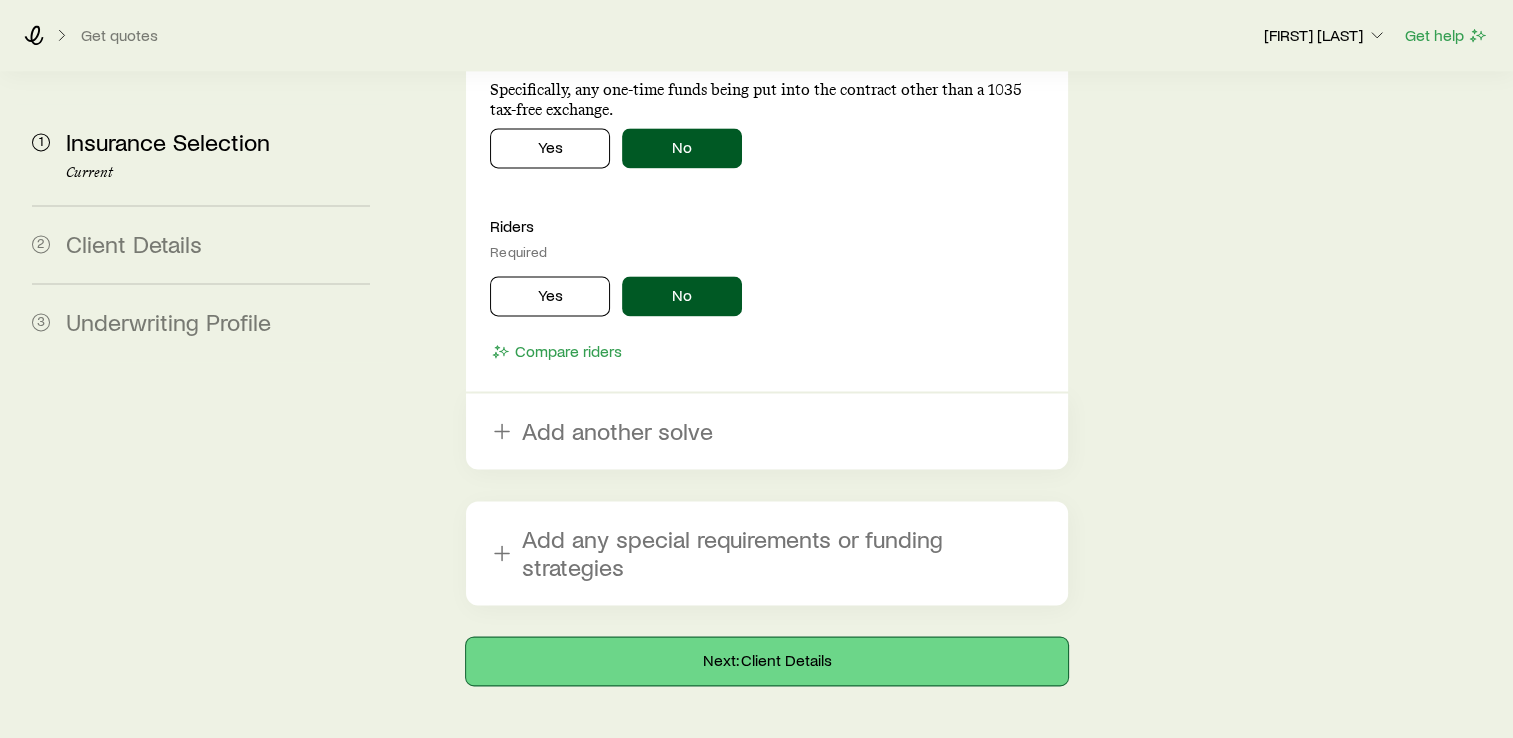 click on "Next: Client Details" at bounding box center (767, 661) 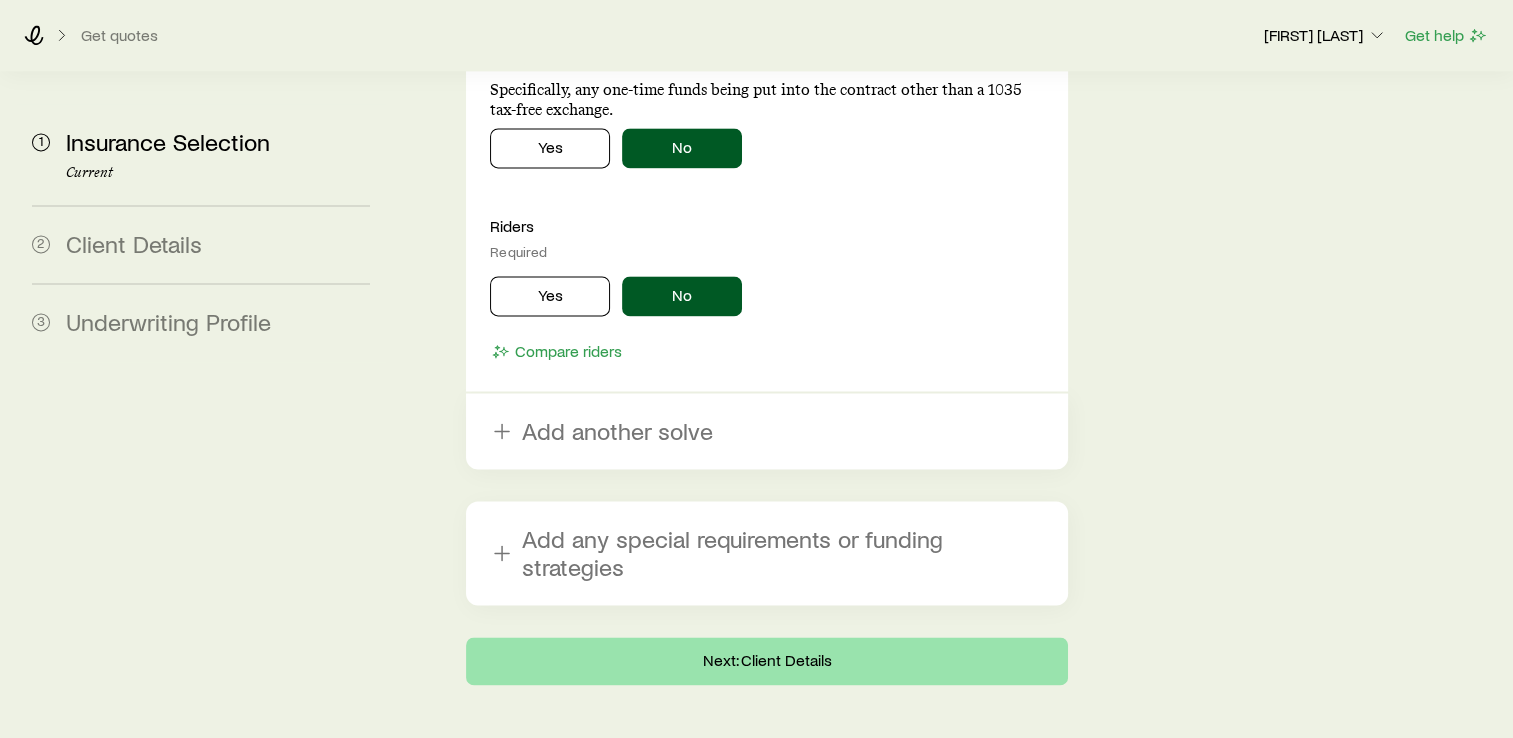 scroll, scrollTop: 0, scrollLeft: 0, axis: both 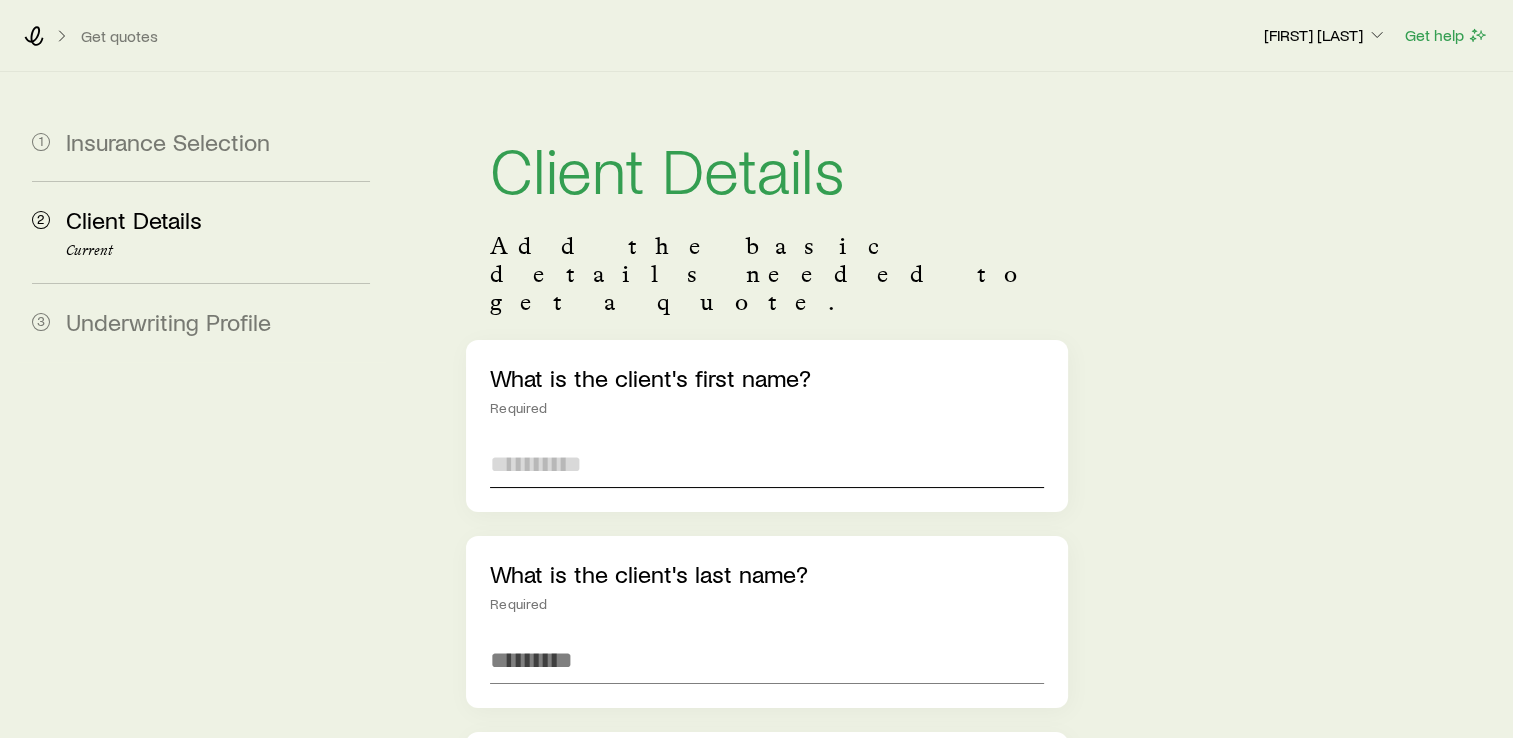 click at bounding box center (767, 464) 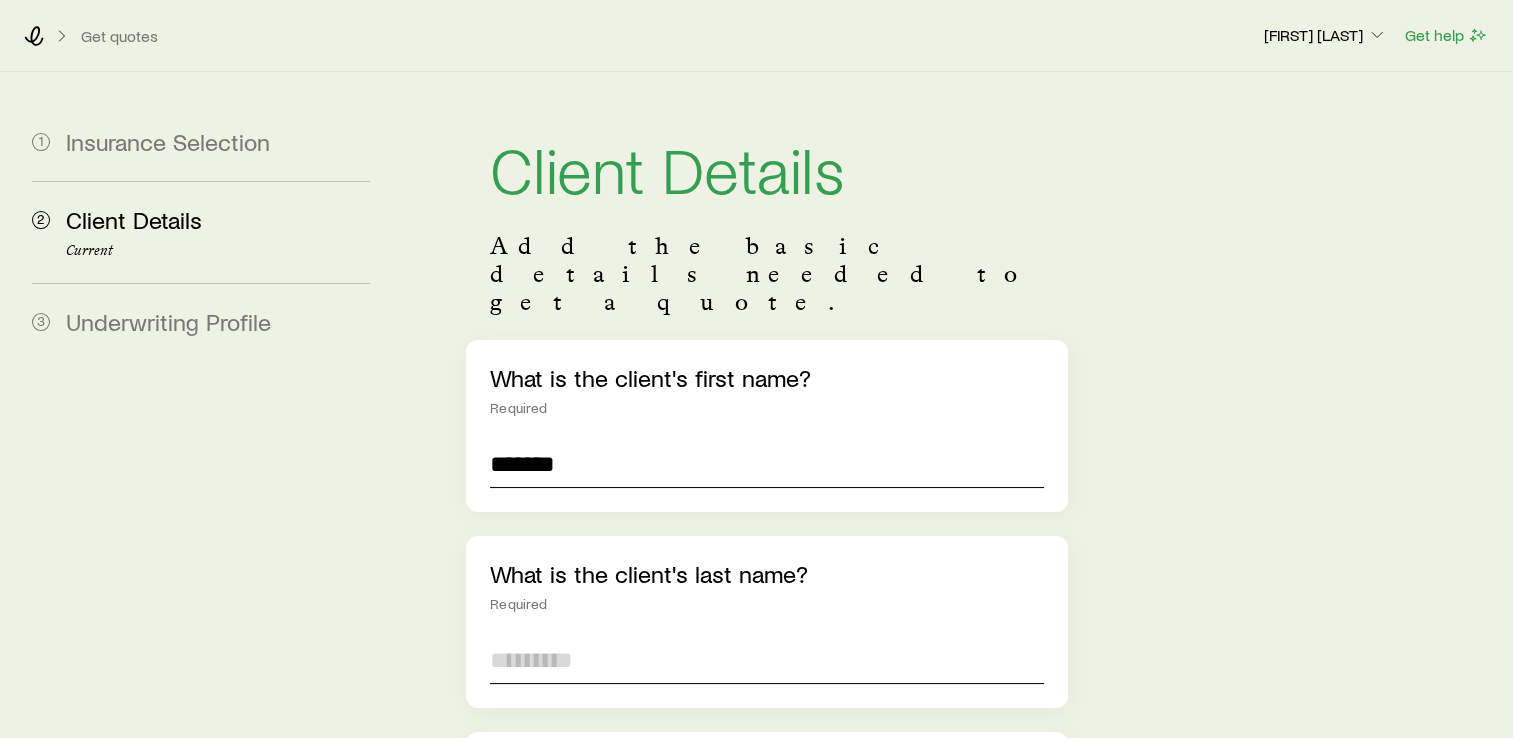 type on "********" 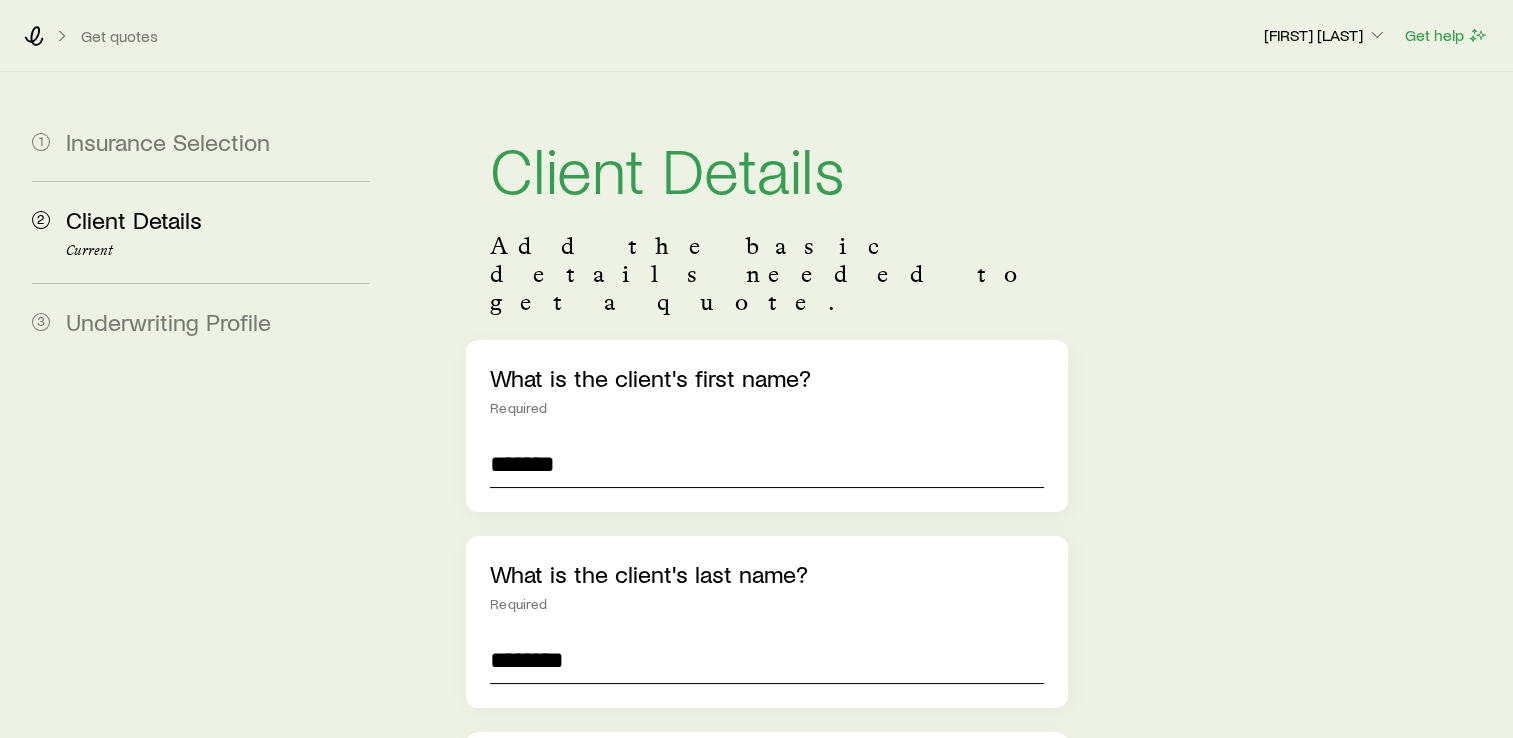 type on "**********" 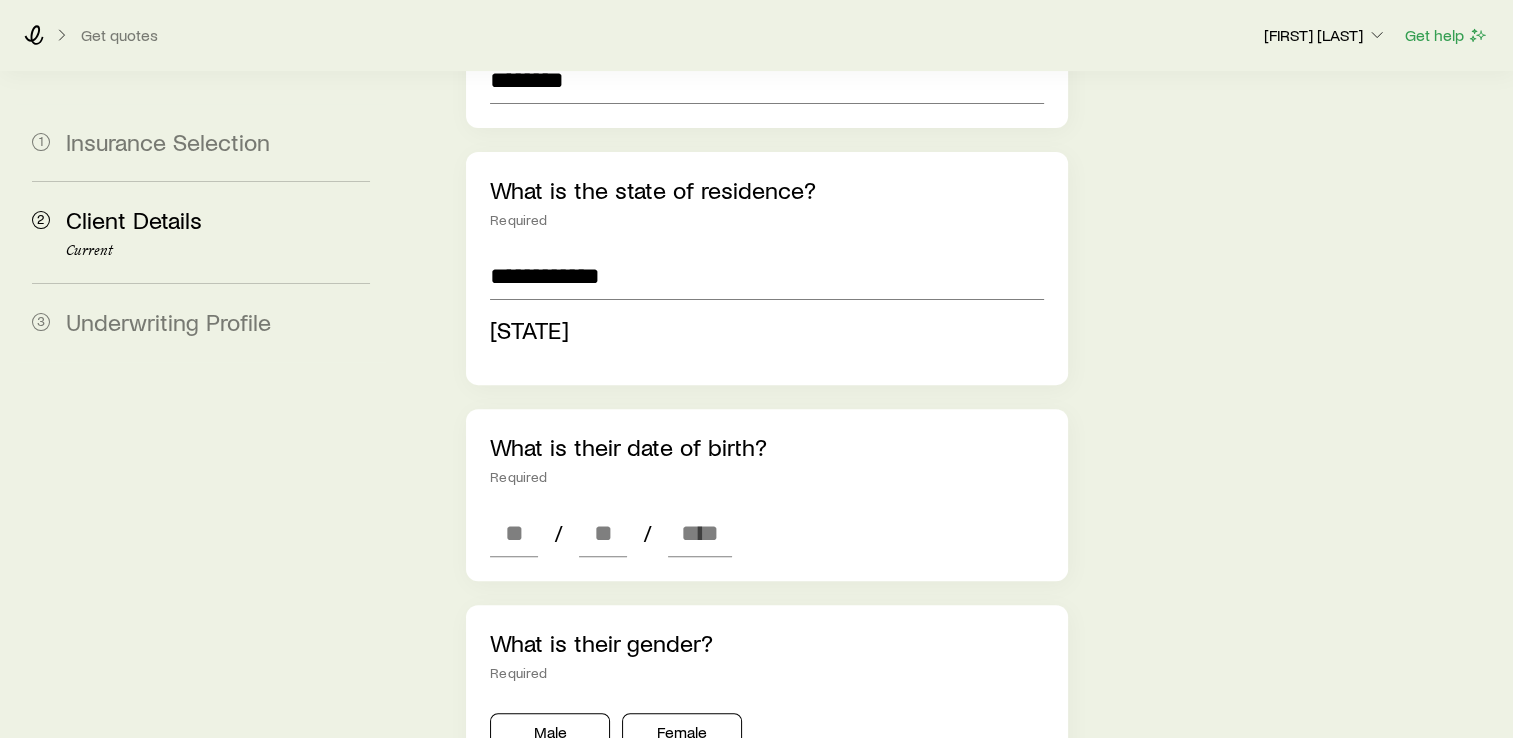 scroll, scrollTop: 587, scrollLeft: 0, axis: vertical 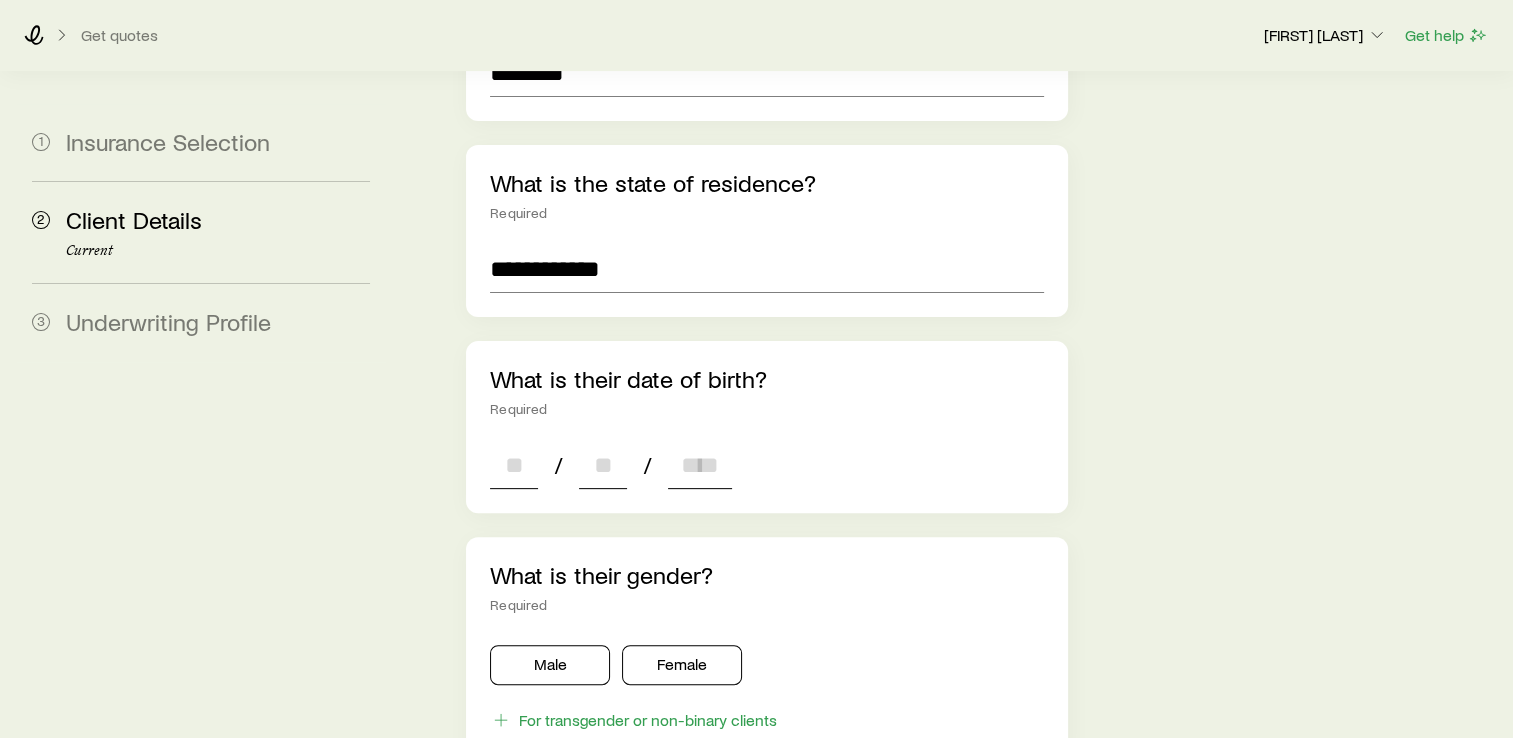 click on "**********" at bounding box center [767, 570] 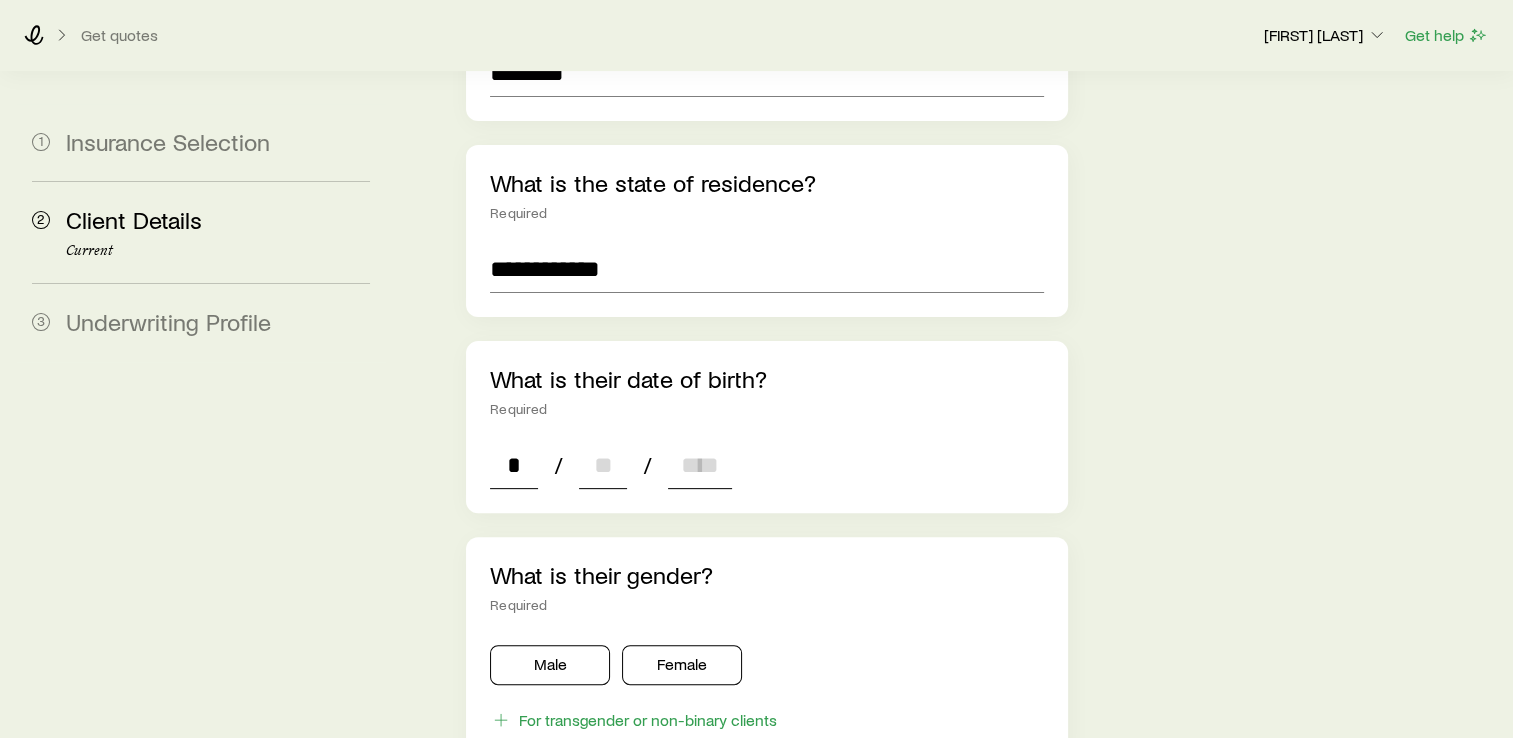 type on "**" 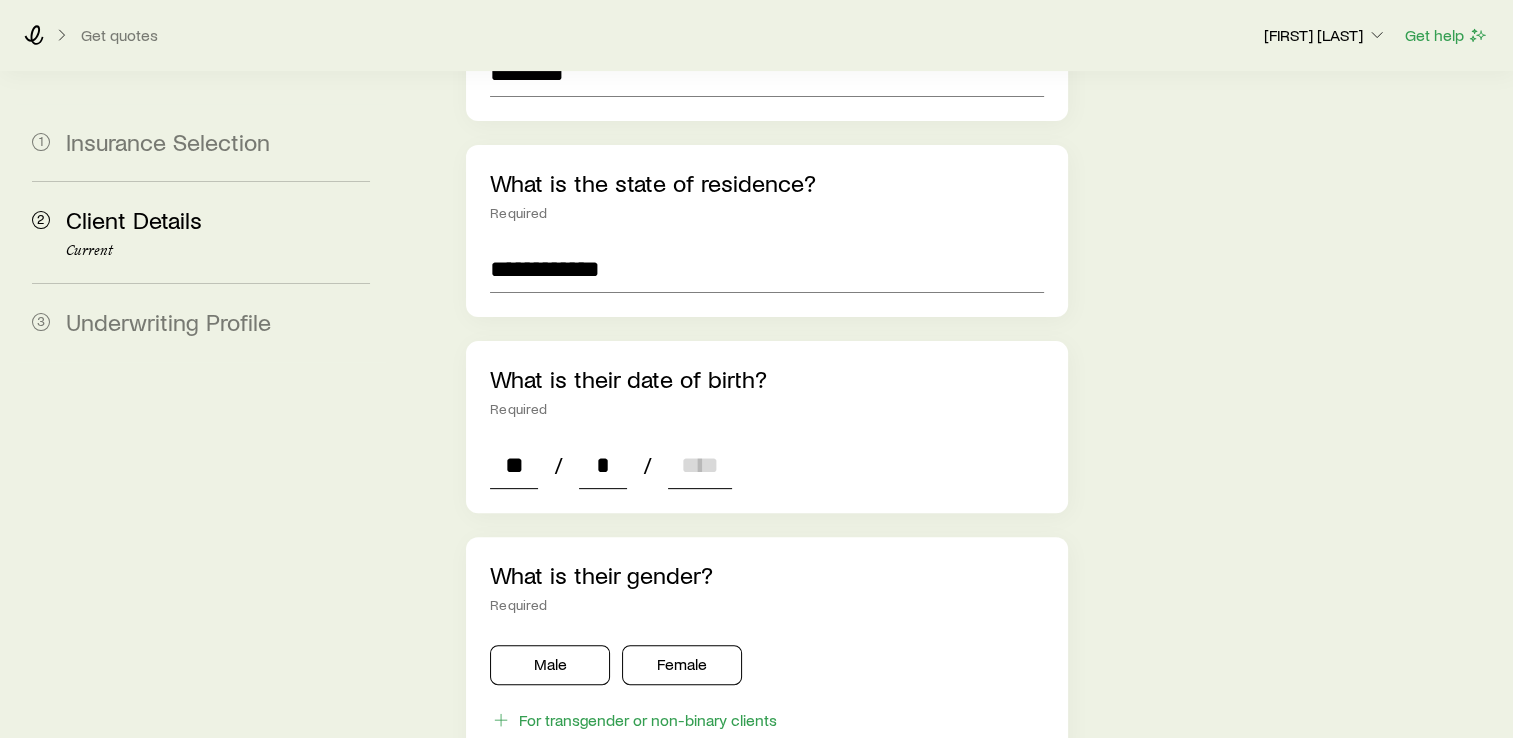 type on "**" 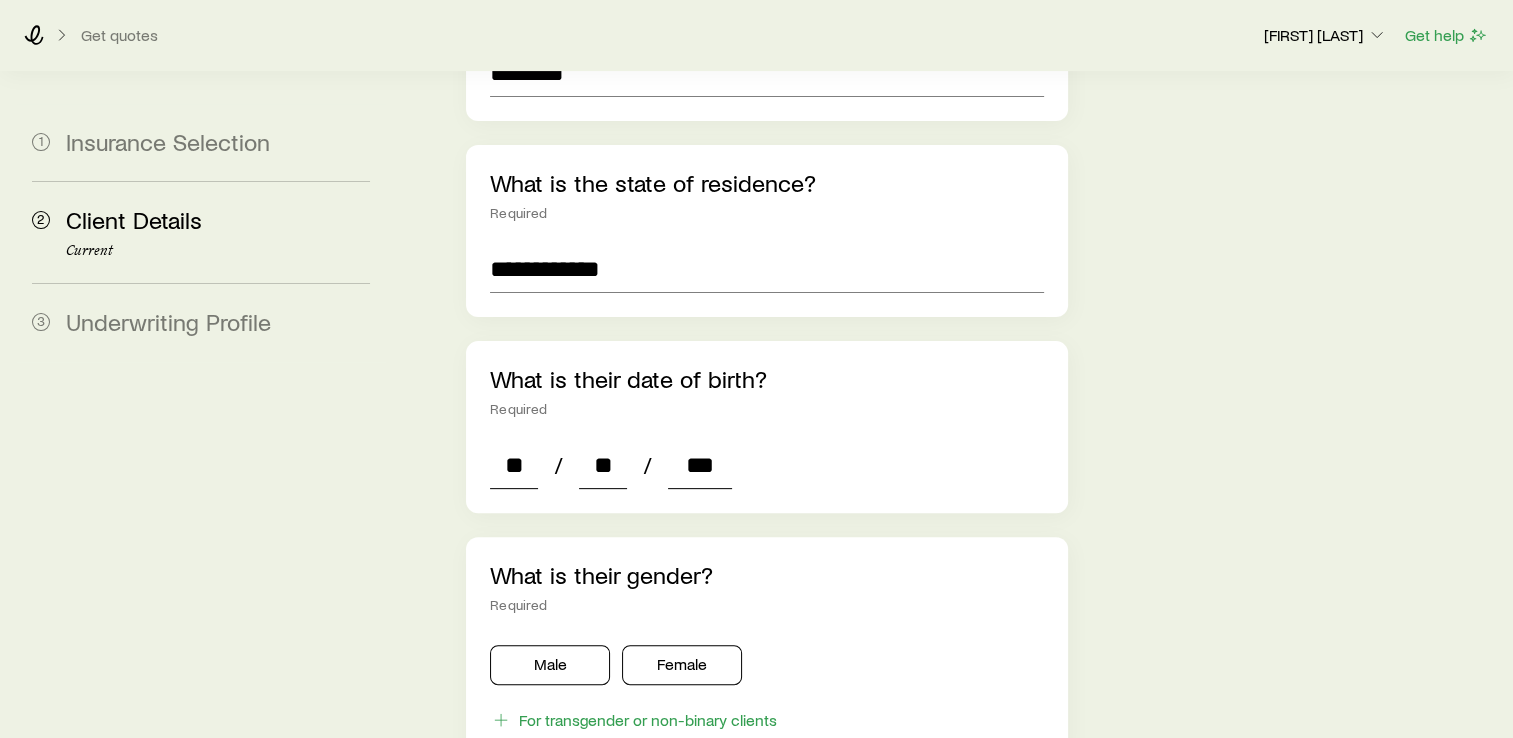 type on "****" 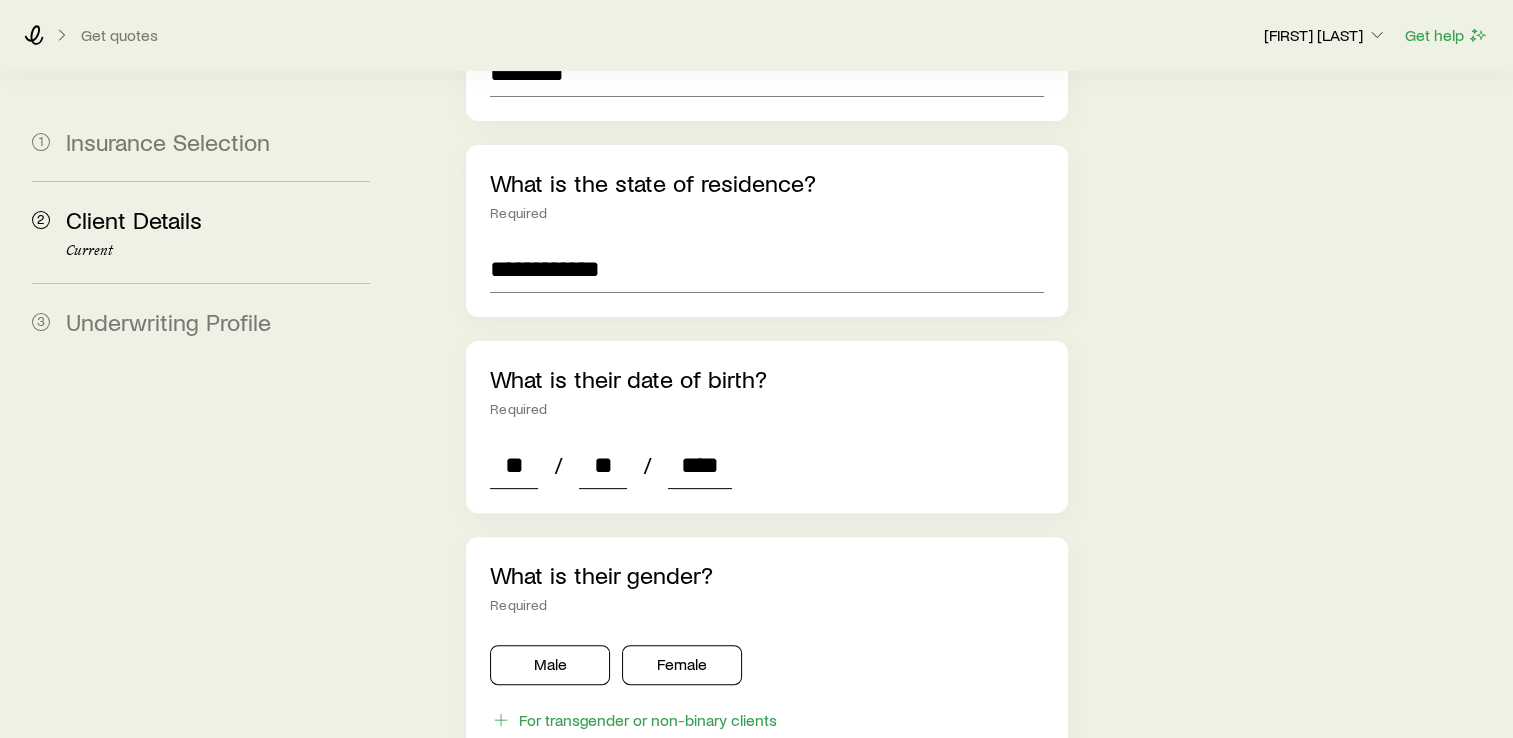 type on "*" 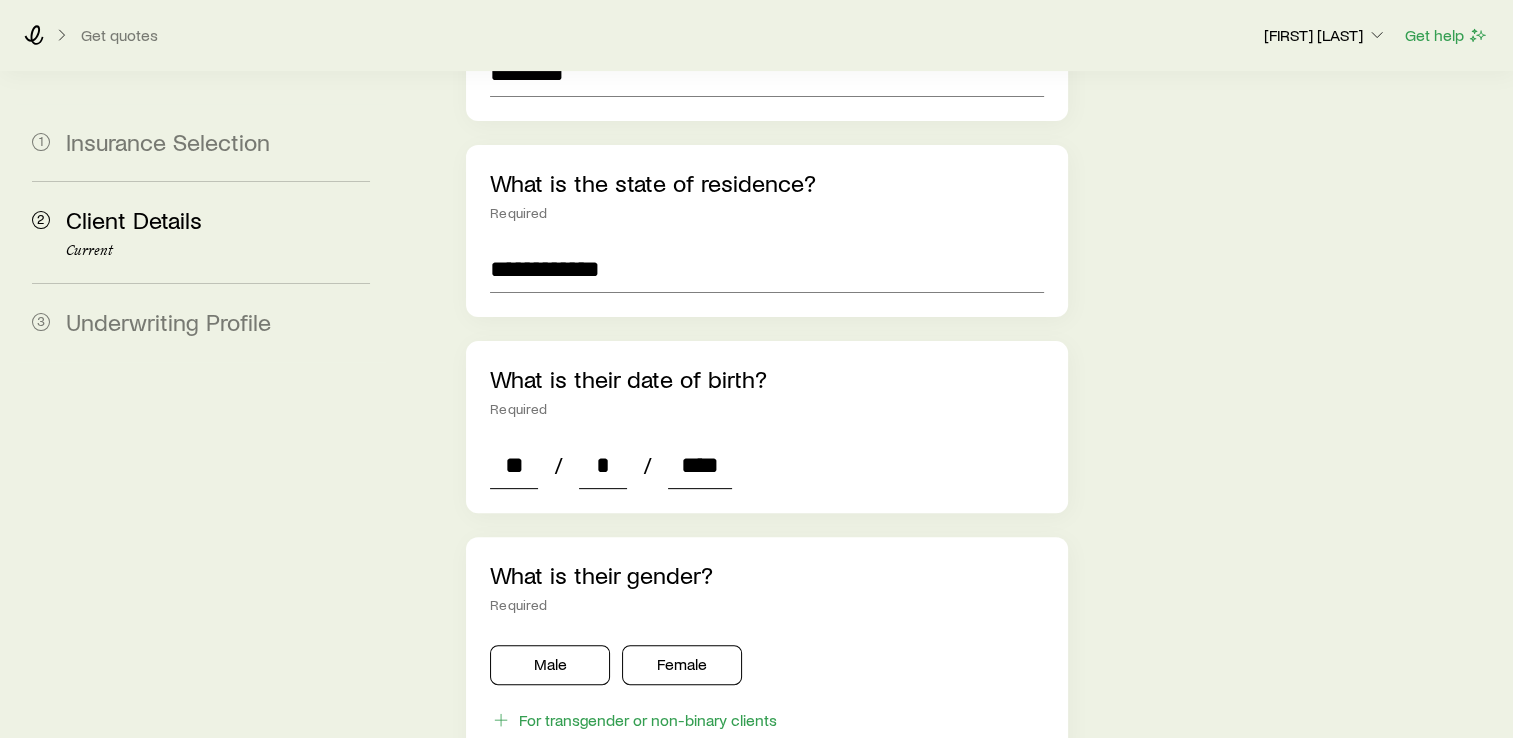 type on "****" 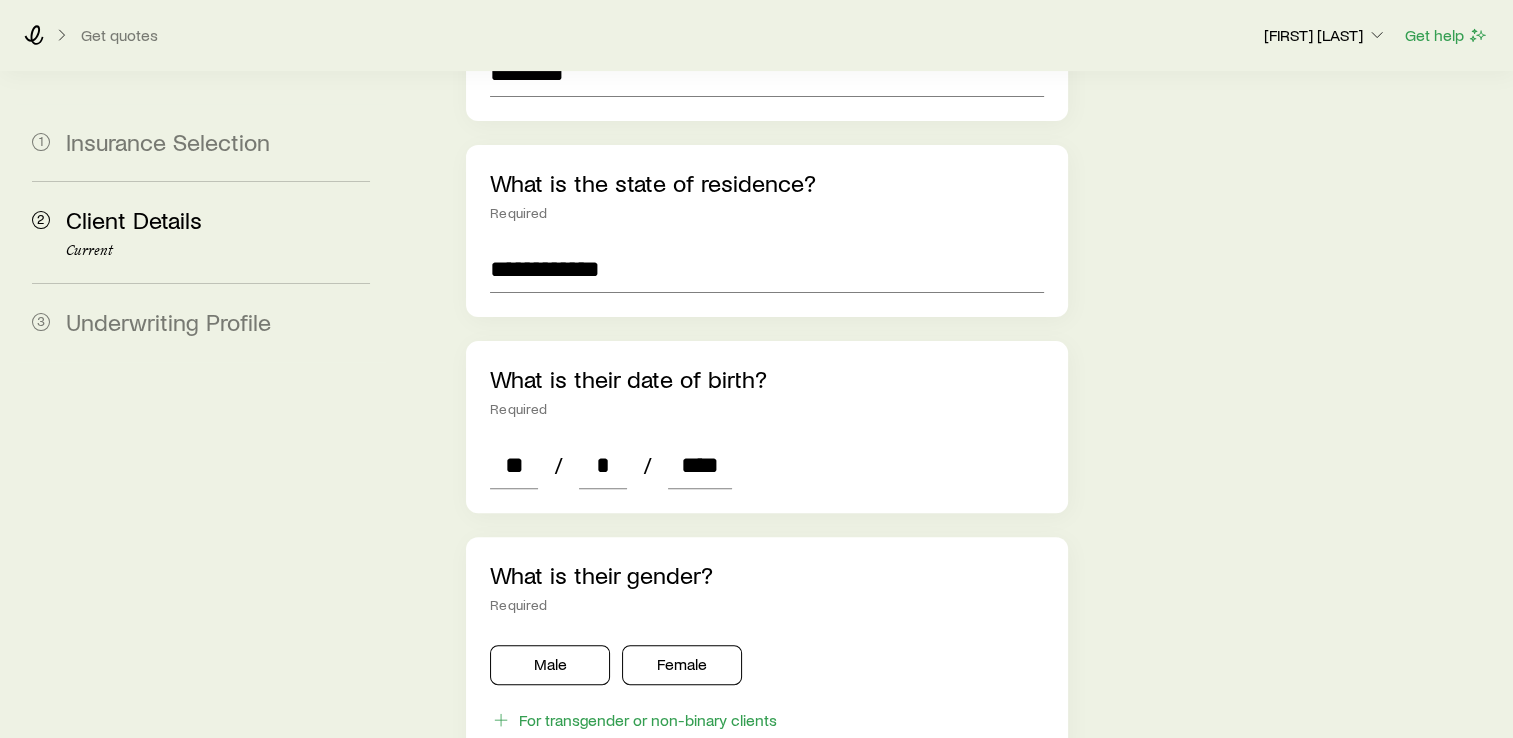 click on "What is their gender?" at bounding box center [767, 575] 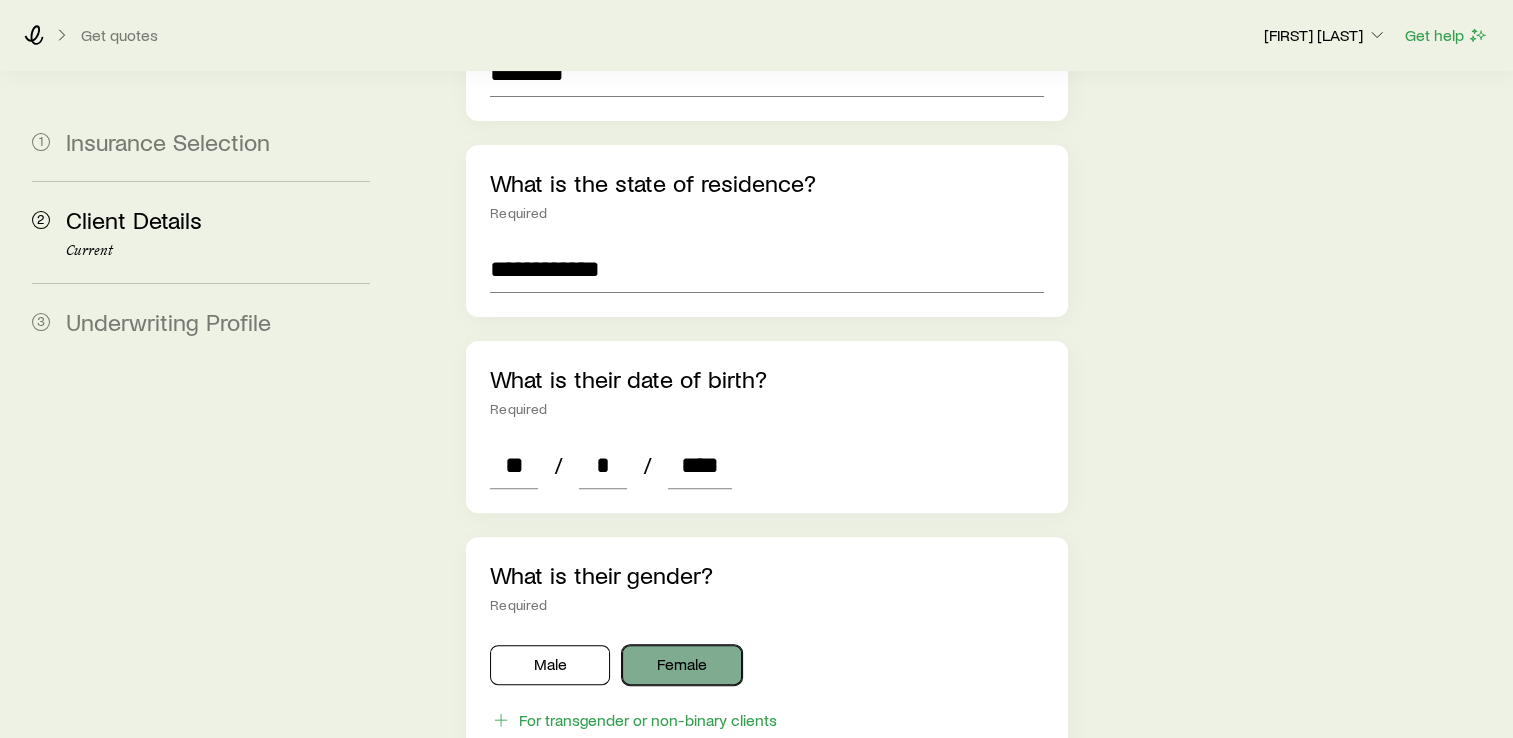 click on "Female" at bounding box center (682, 665) 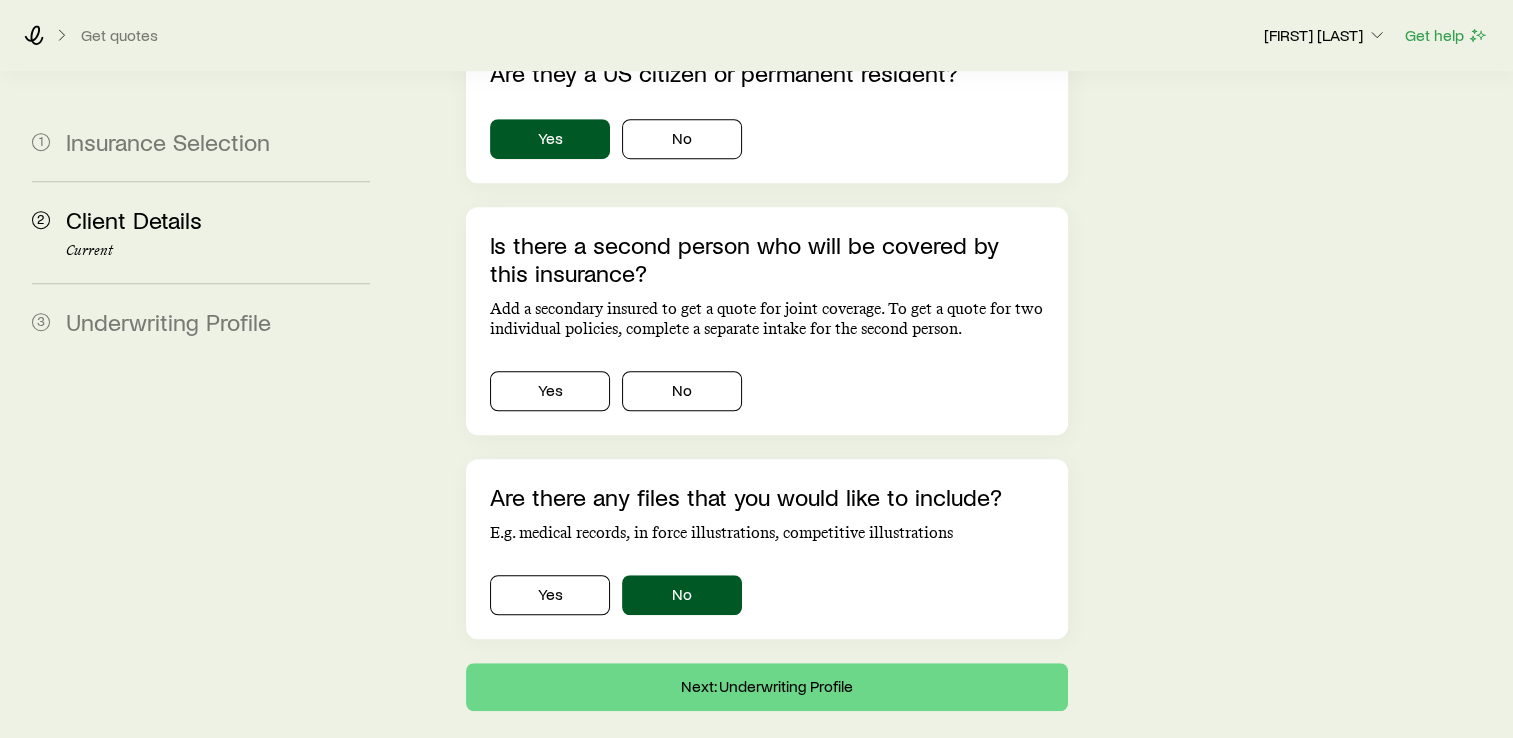 scroll, scrollTop: 1338, scrollLeft: 0, axis: vertical 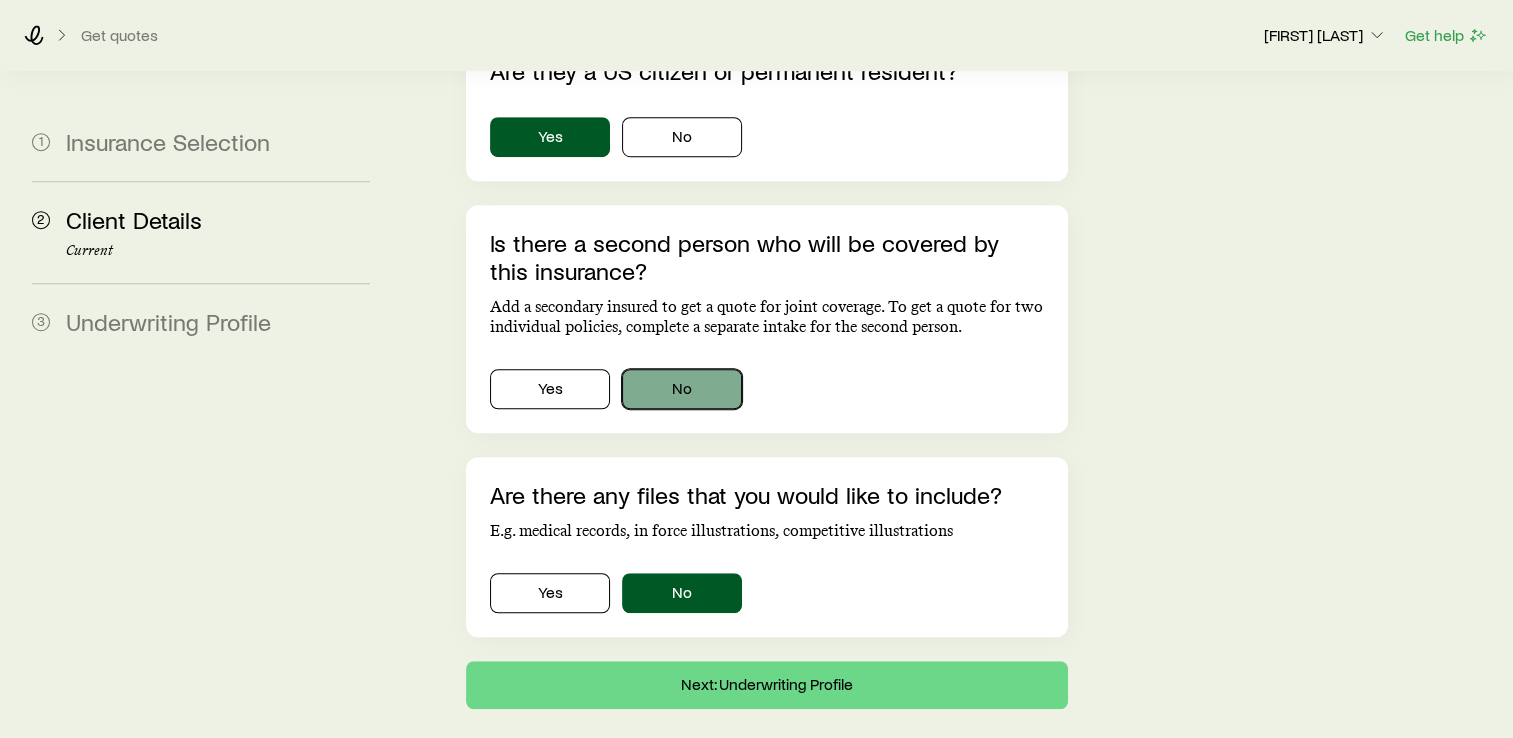 click on "No" at bounding box center [682, 389] 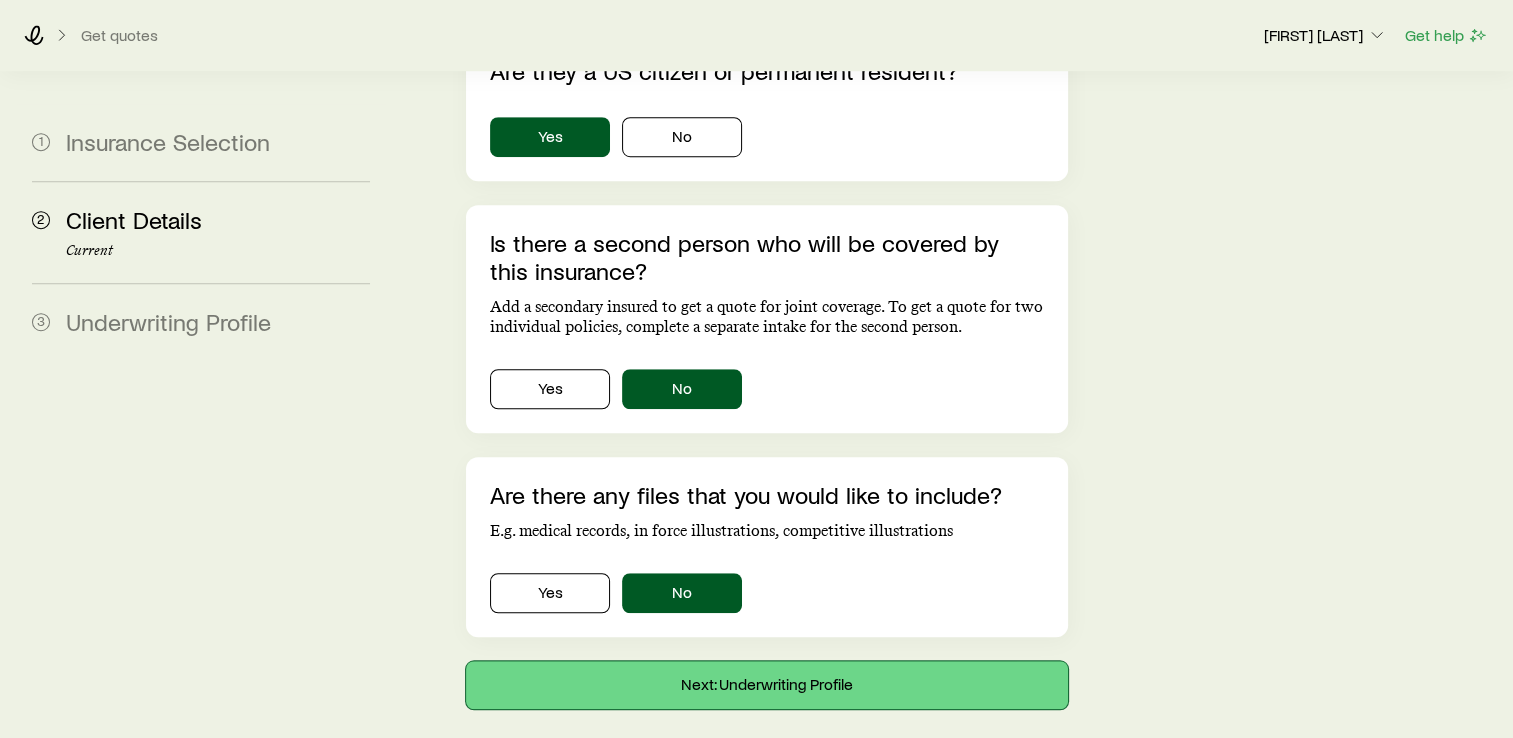 click on "Next: Underwriting Profile" at bounding box center (767, 685) 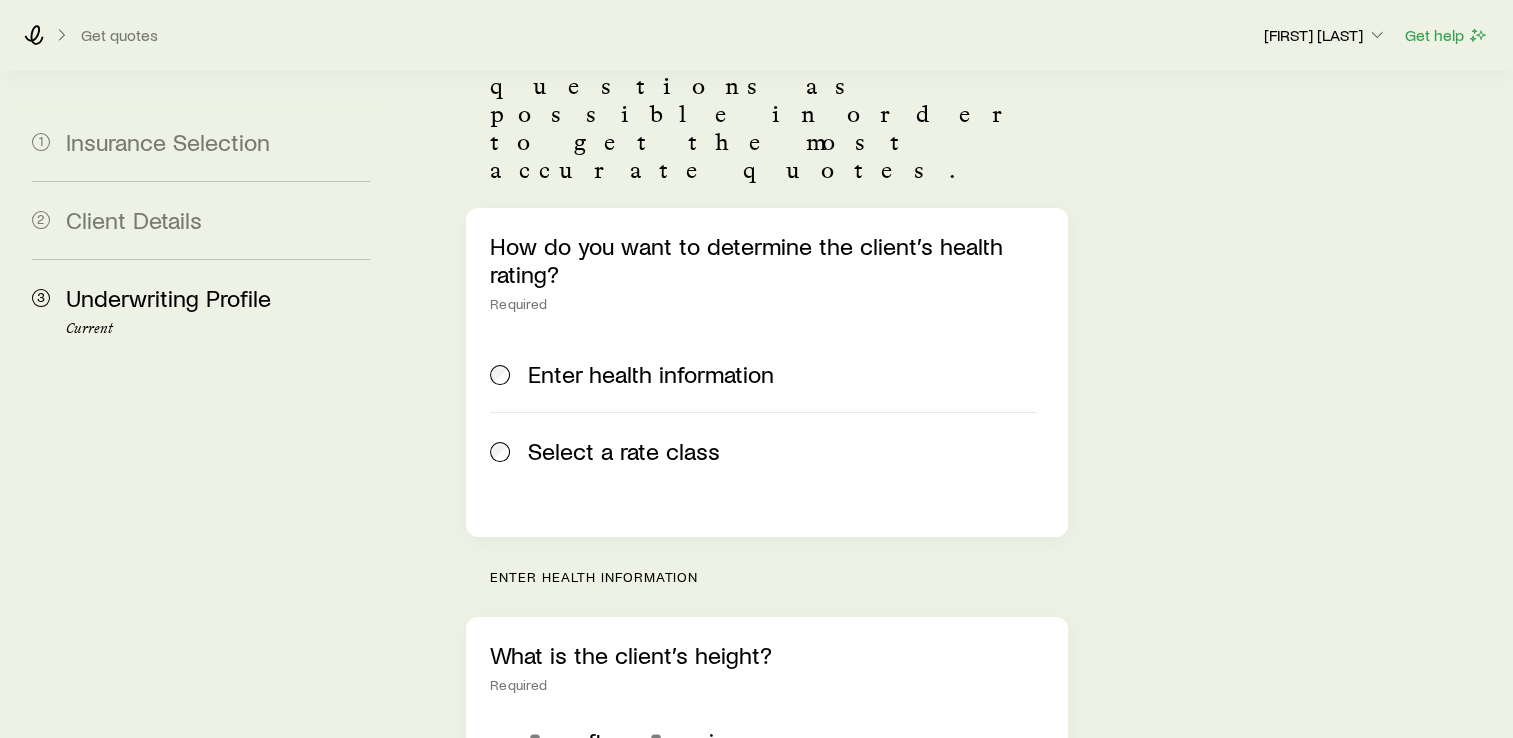 scroll, scrollTop: 192, scrollLeft: 0, axis: vertical 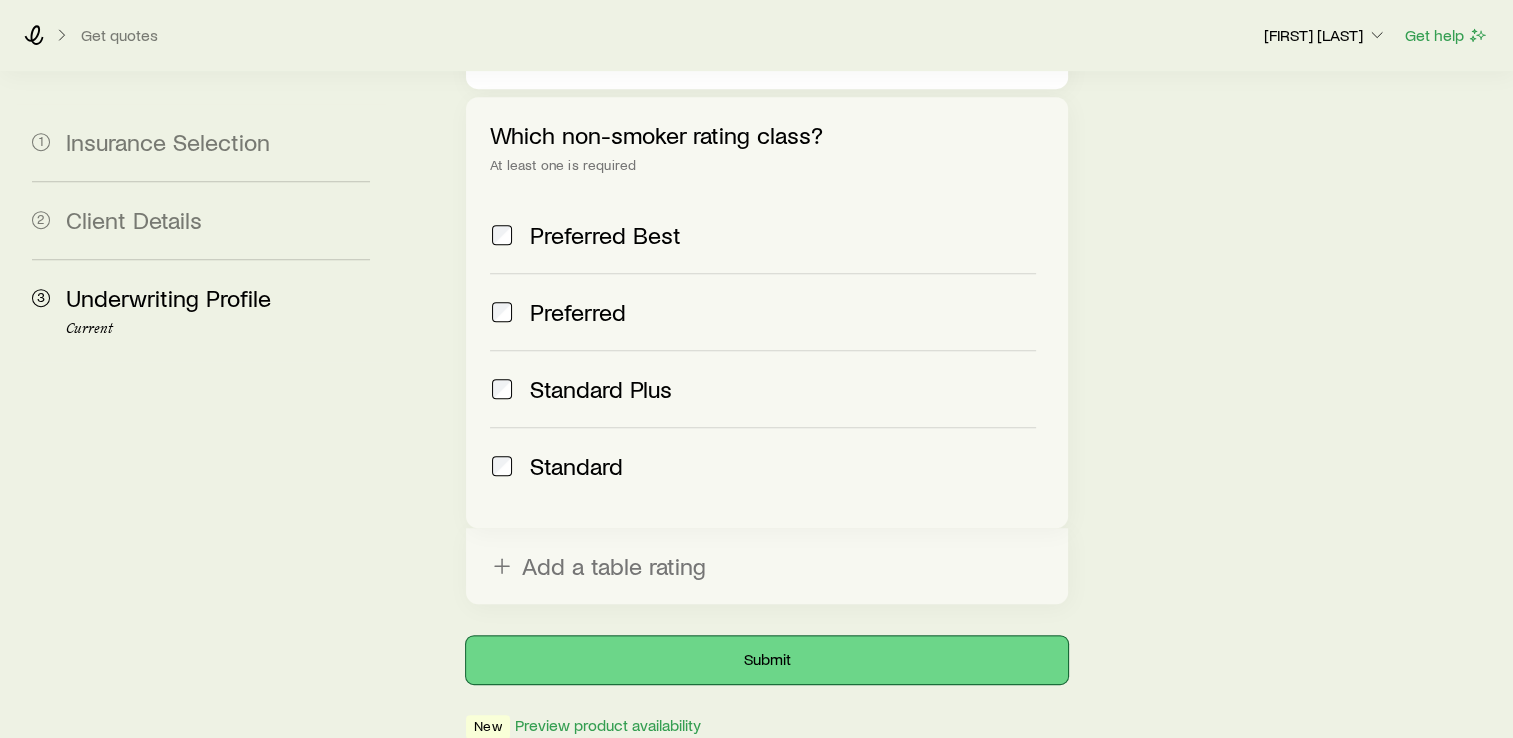 click on "Submit" at bounding box center [767, 660] 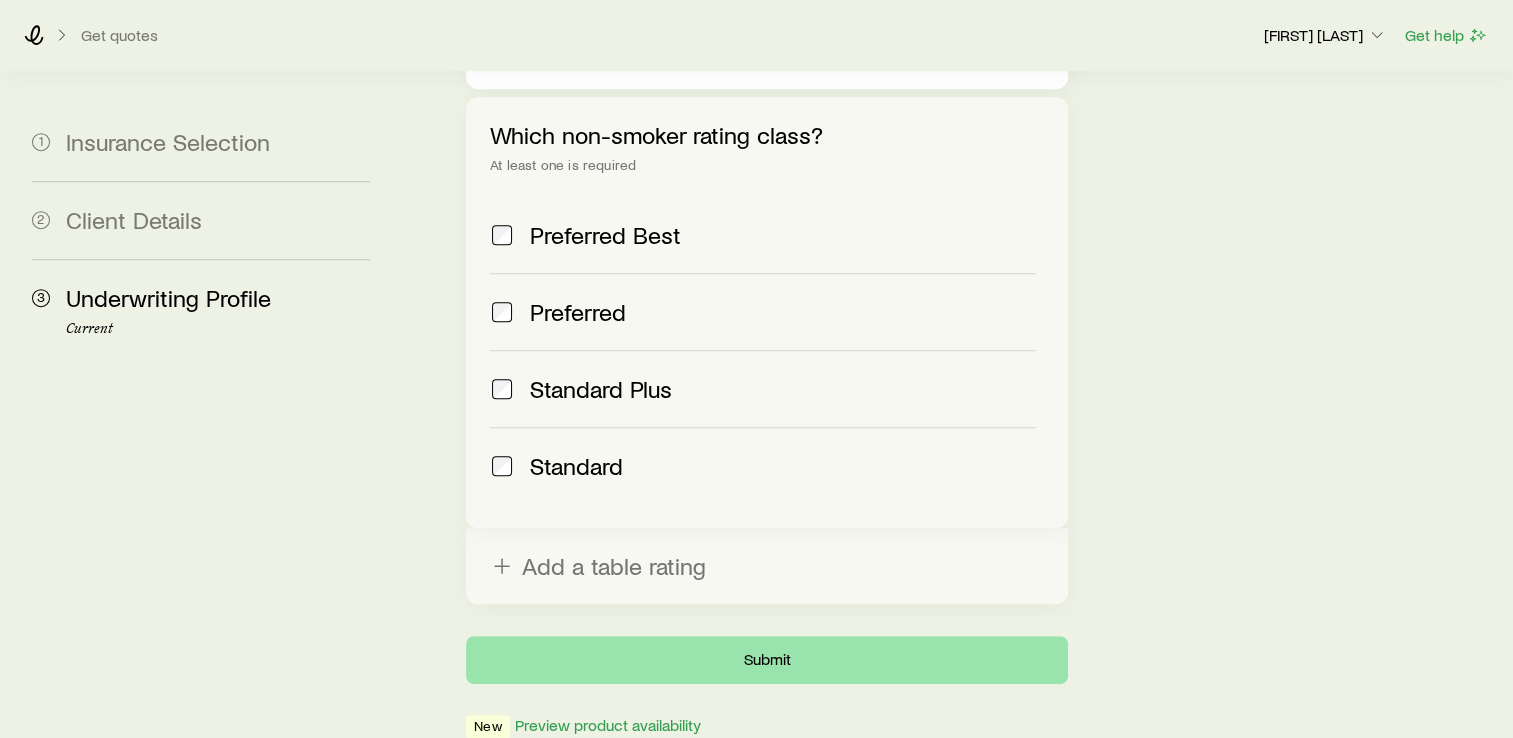 scroll, scrollTop: 0, scrollLeft: 0, axis: both 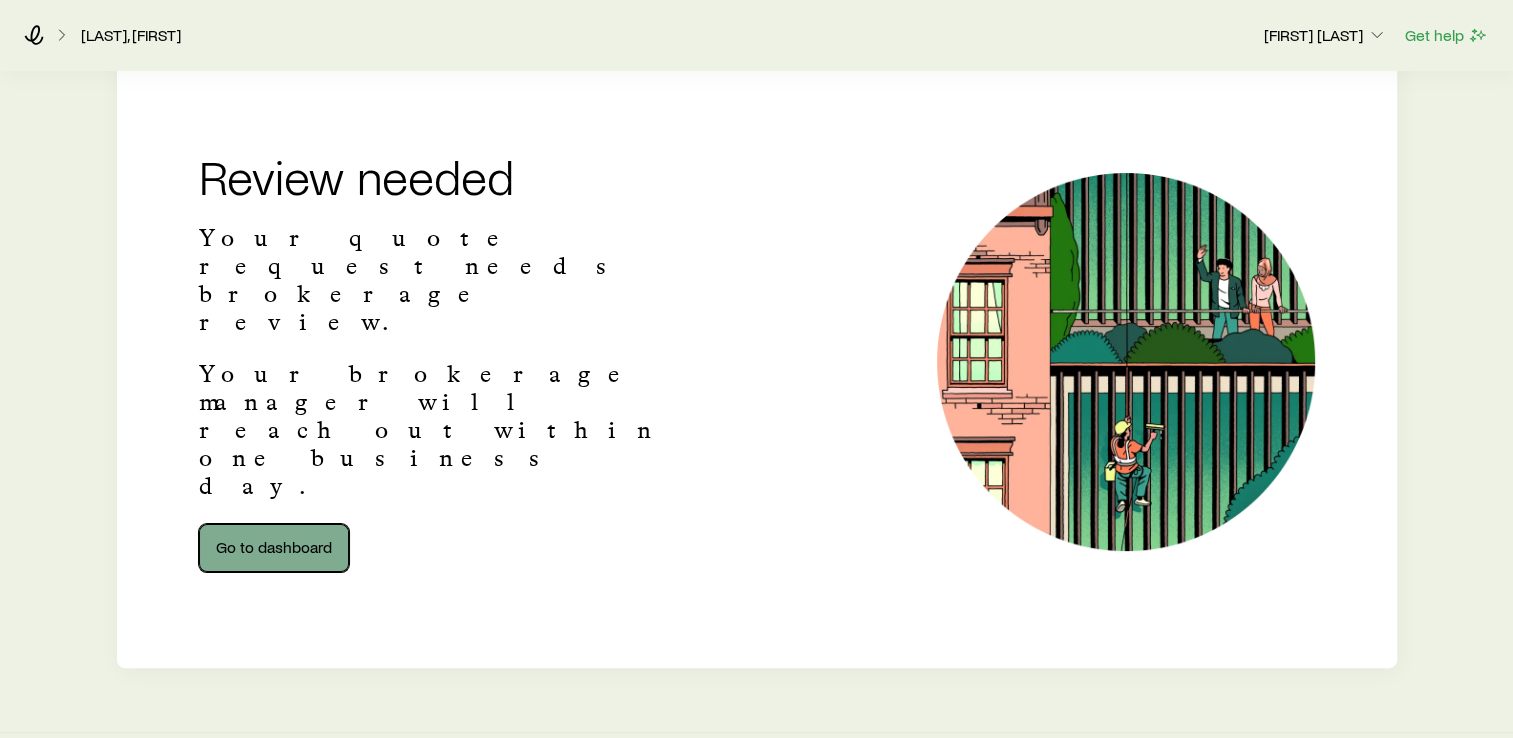 click on "Go to dashboard" at bounding box center [274, 548] 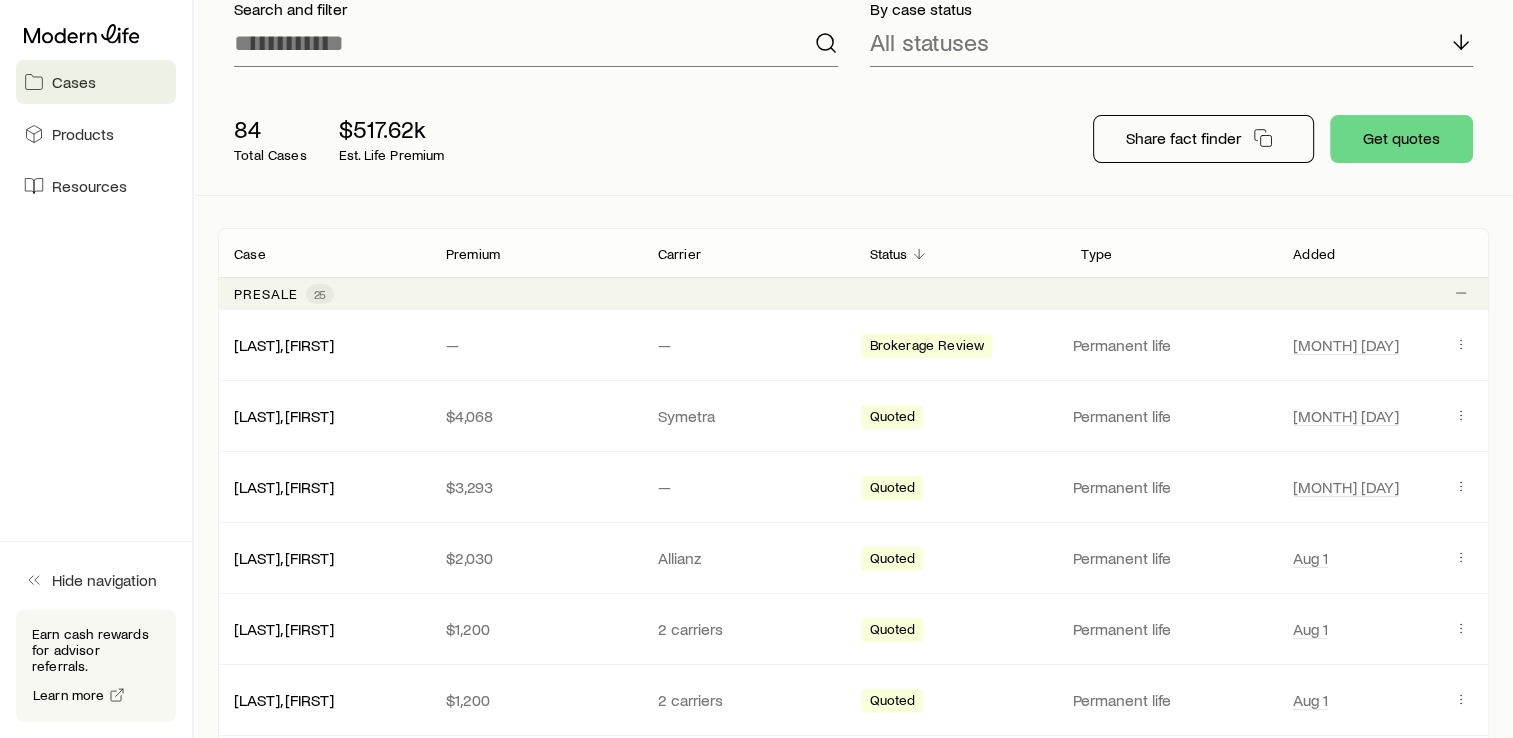 scroll, scrollTop: 155, scrollLeft: 0, axis: vertical 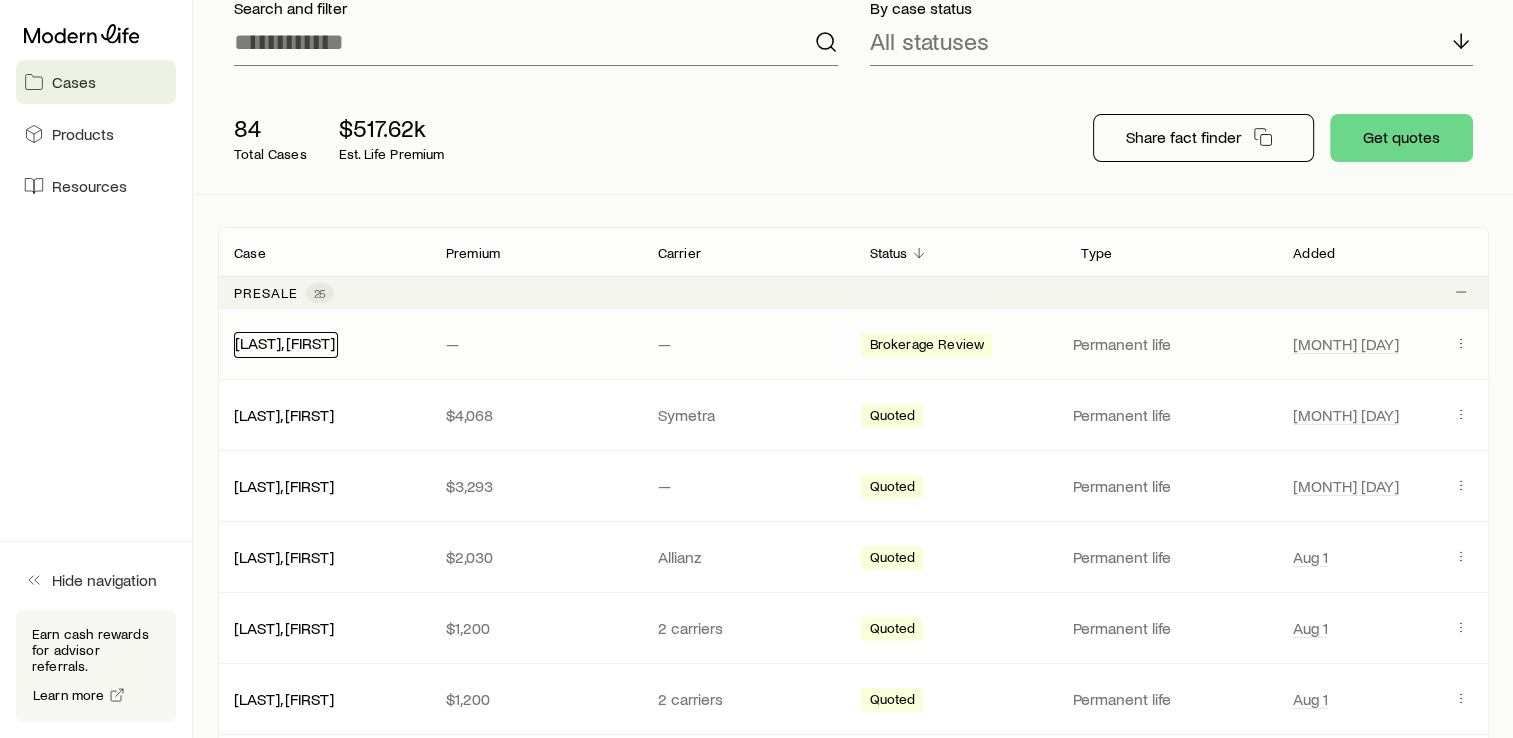 click on "[LAST], [FIRST]" at bounding box center (286, 345) 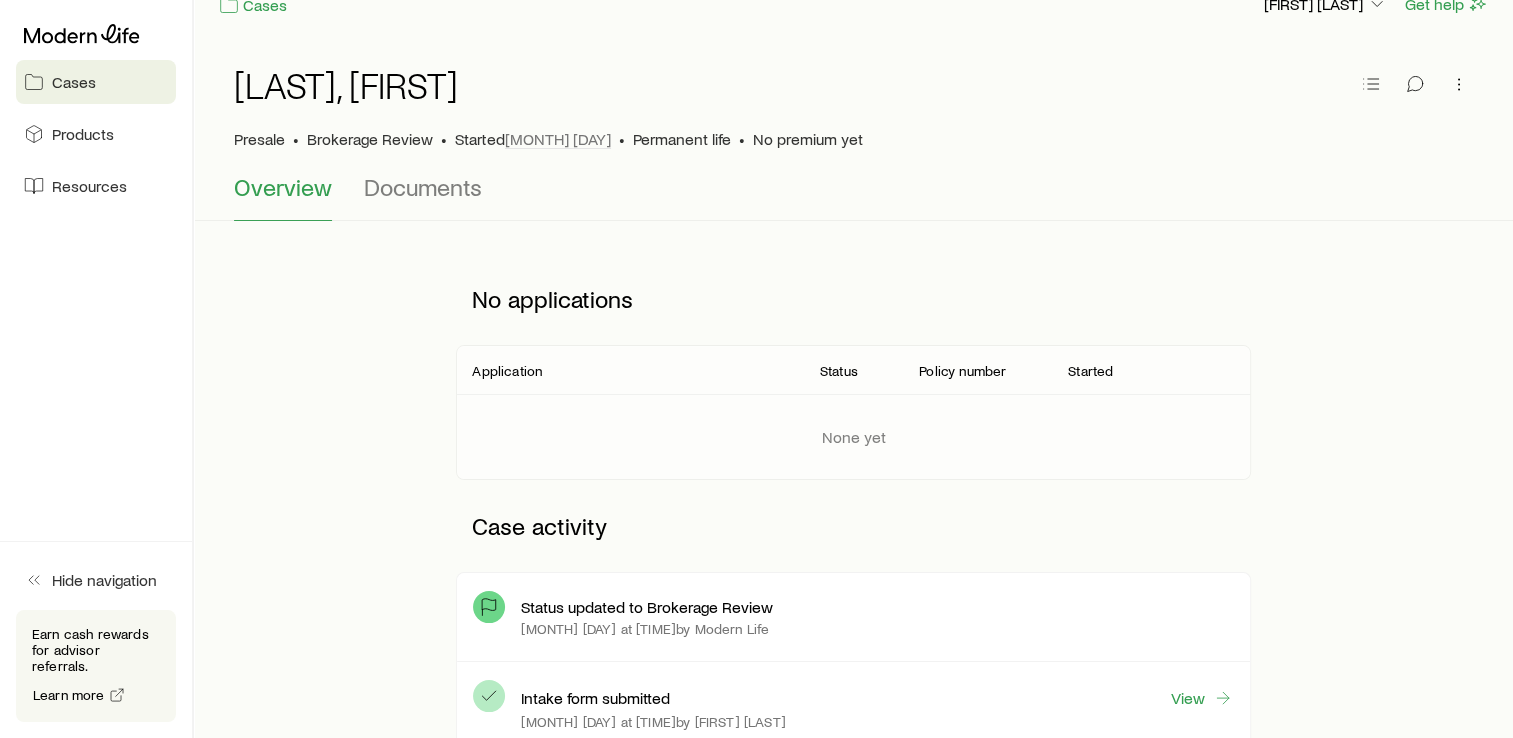 scroll, scrollTop: 36, scrollLeft: 0, axis: vertical 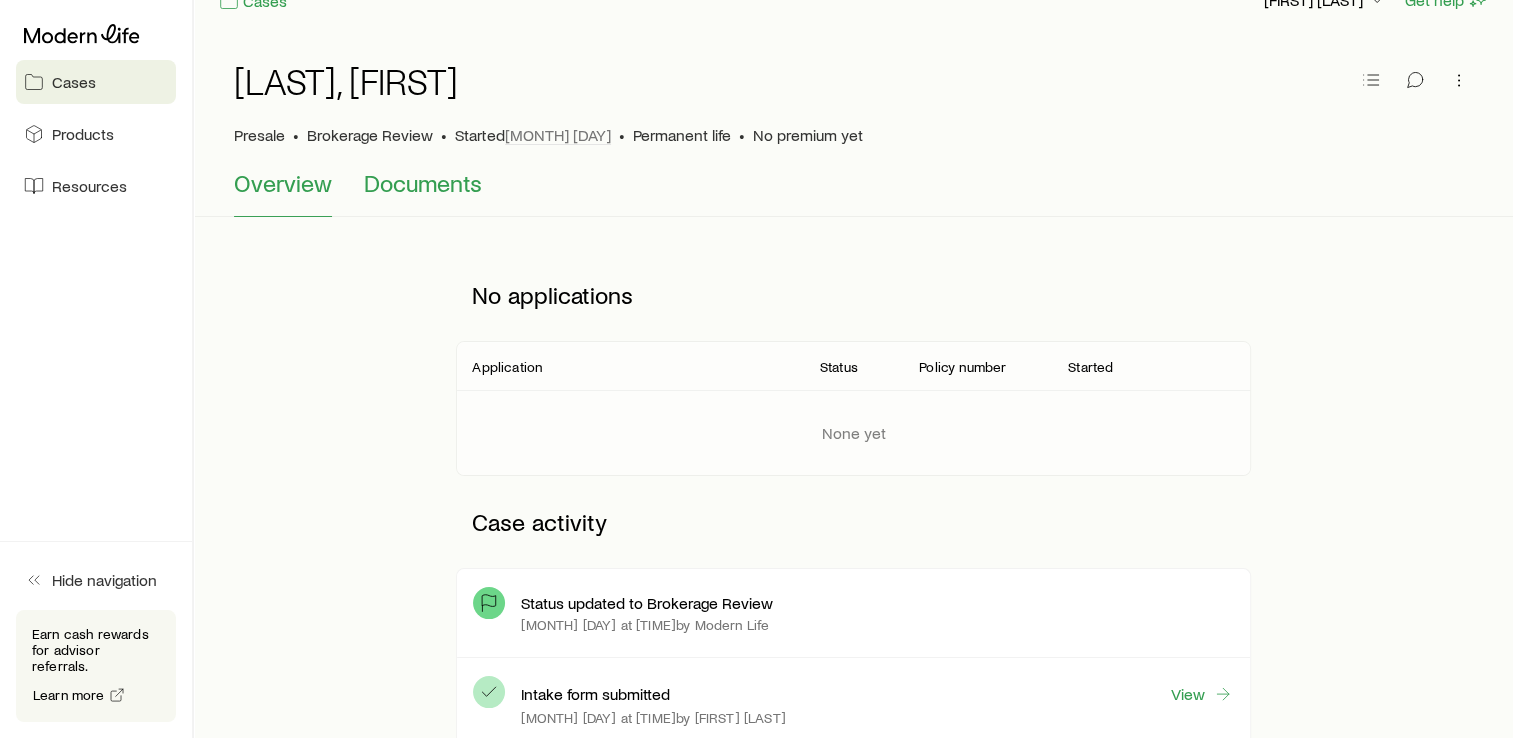 click on "Documents" at bounding box center (423, 183) 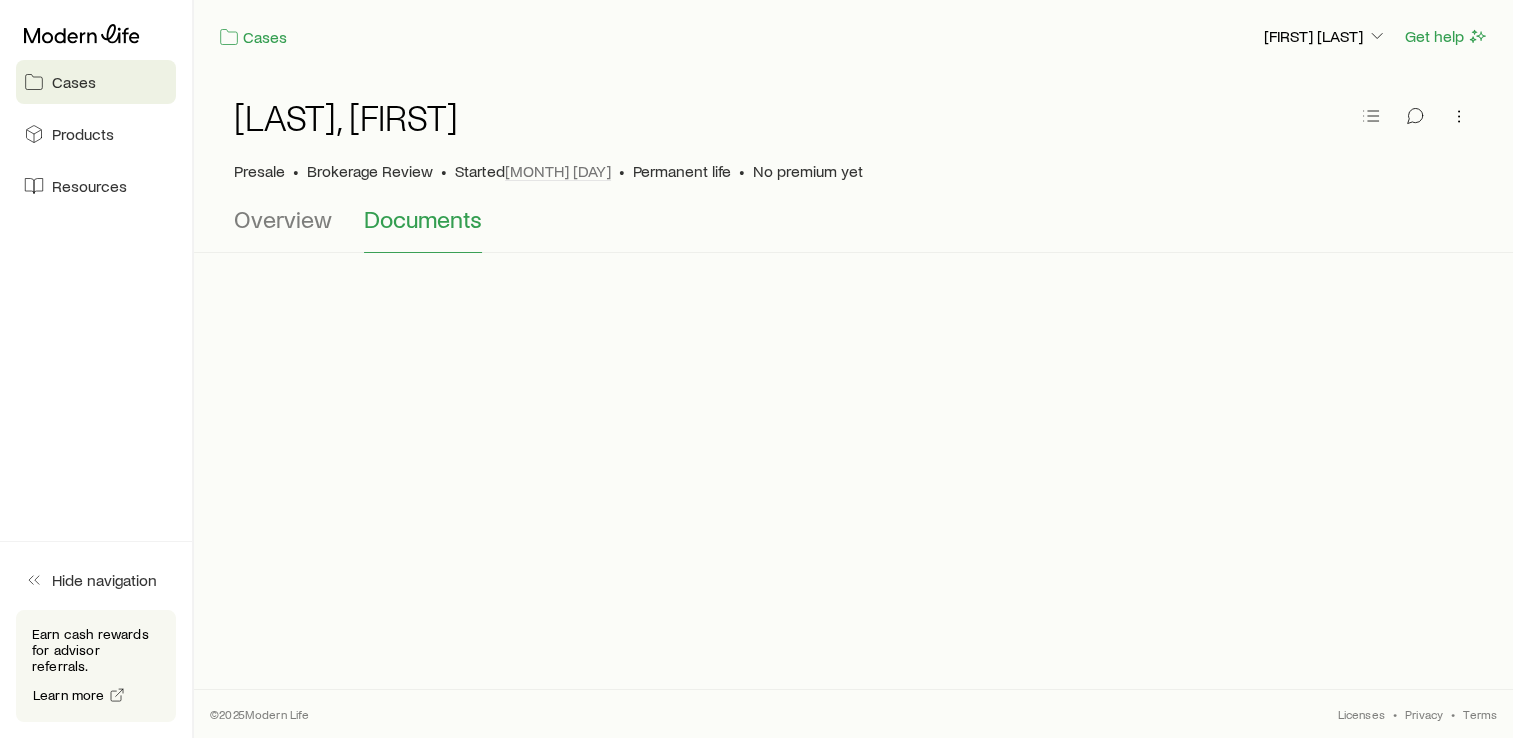 scroll, scrollTop: 0, scrollLeft: 0, axis: both 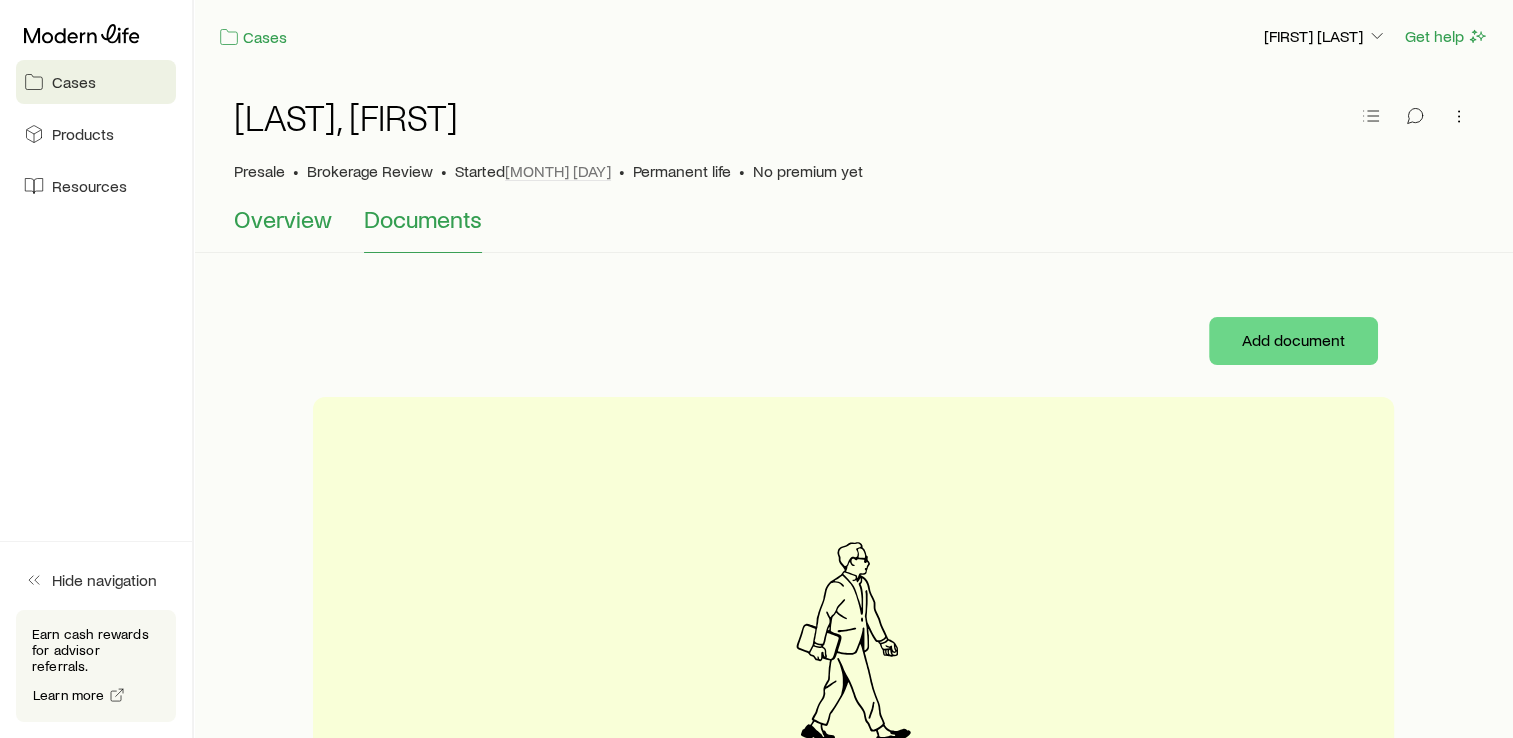 click on "Overview" at bounding box center [283, 219] 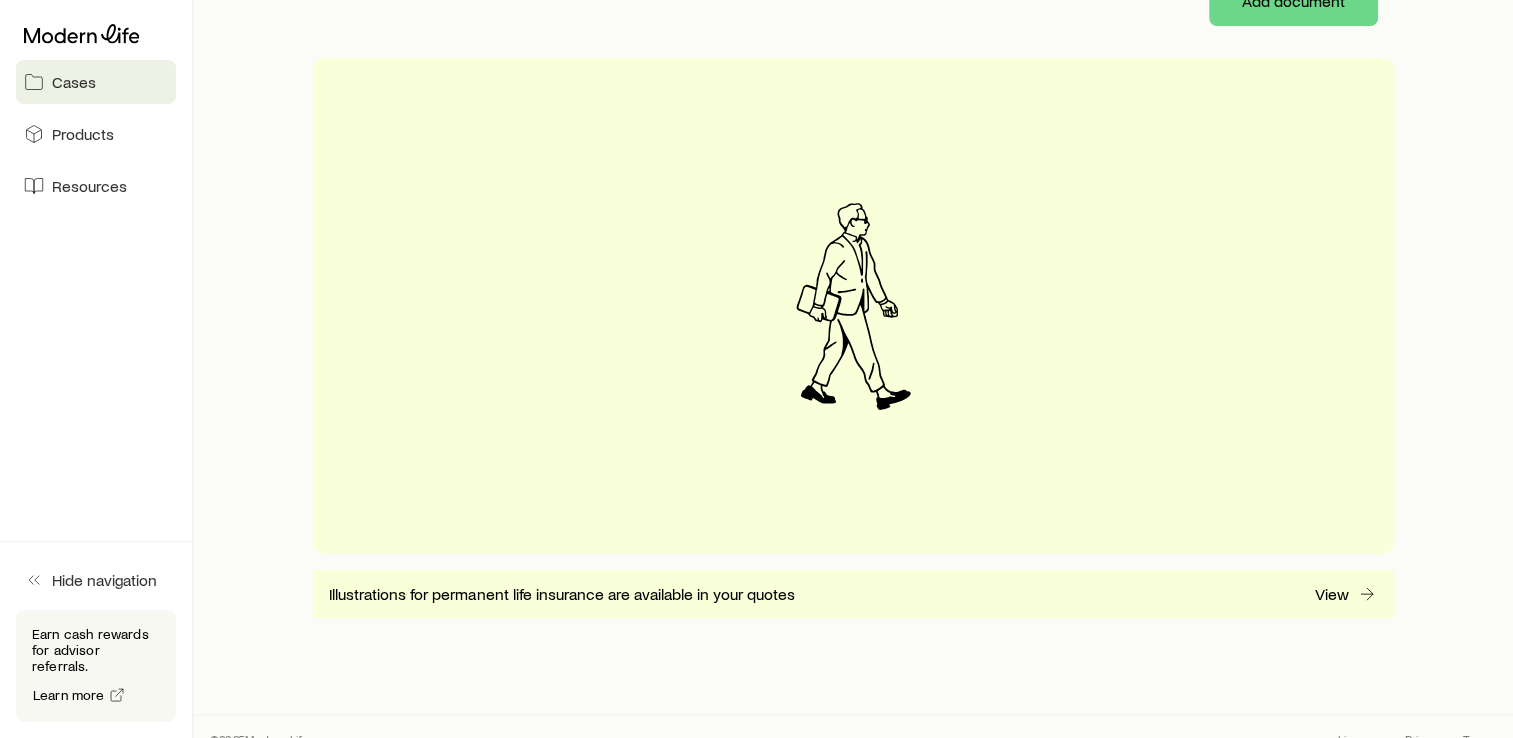 scroll, scrollTop: 0, scrollLeft: 0, axis: both 